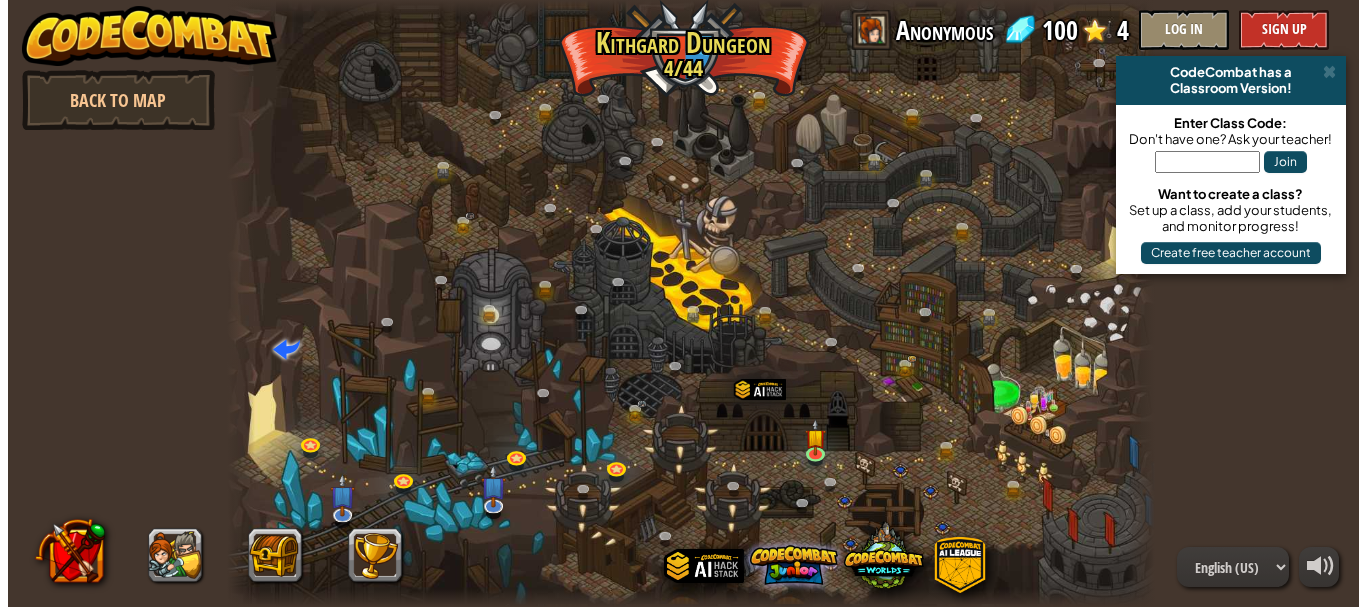 scroll, scrollTop: 2, scrollLeft: 0, axis: vertical 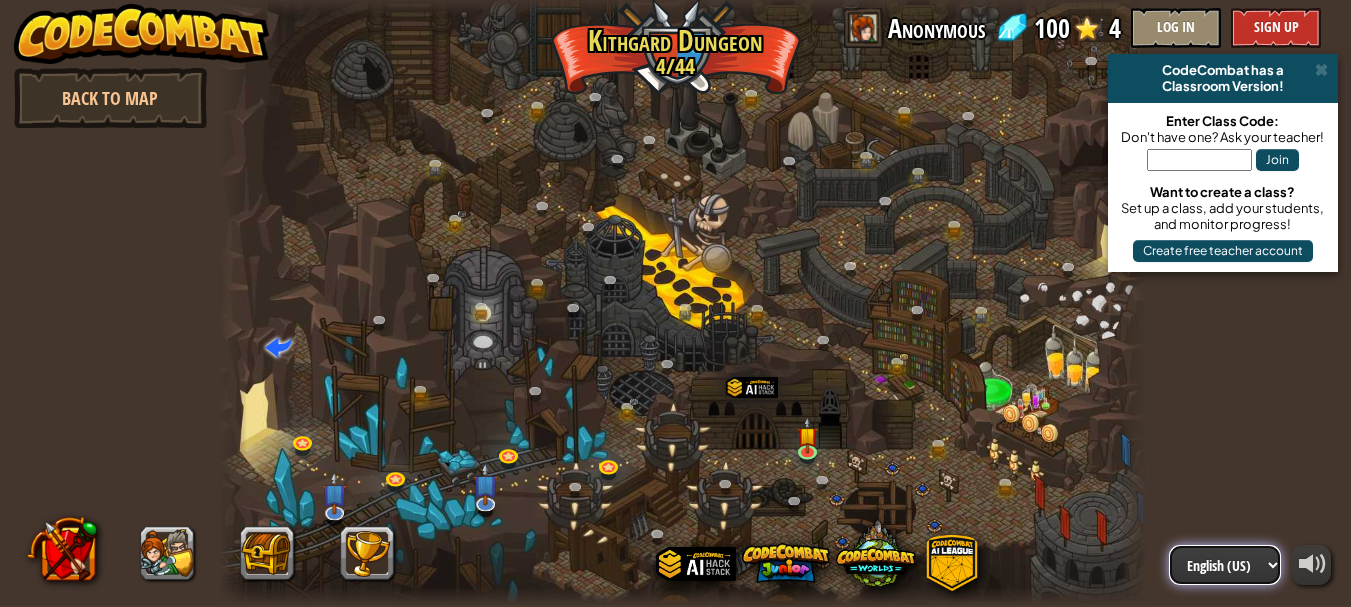 click on "English (US) English (UK) 简体中文 繁體中文 русский español (ES) español (América Latina) français Português (Portugal) Português (Brasil) ---------------------------------- العربية azərbaycan dili български език Català čeština dansk Deutsch (Deutschland) Deutsch (Österreich) Deutsch (Schweiz) Eesti Ελληνικά Esperanto Filipino فارسی Galego 한국어 ʻŌlelo Hawaiʻi עברית hrvatski jezik magyar Bahasa Indonesia Italiano қазақ тілі lietuvių kalba latviešu te reo Māori Македонски मानक हिन्दी Монгол хэл Bahasa Melayu မြန်မာစကား Nederlands (België) Nederlands (Nederland) 日本語 Norsk Bokmål Norsk Nynorsk O'zbekcha Polski limba română српски slovenčina slovenščina suomi Svenska ไทย Türkçe українська اُردُو Tiếng Việt 吴语 吳語" at bounding box center (1225, 565) 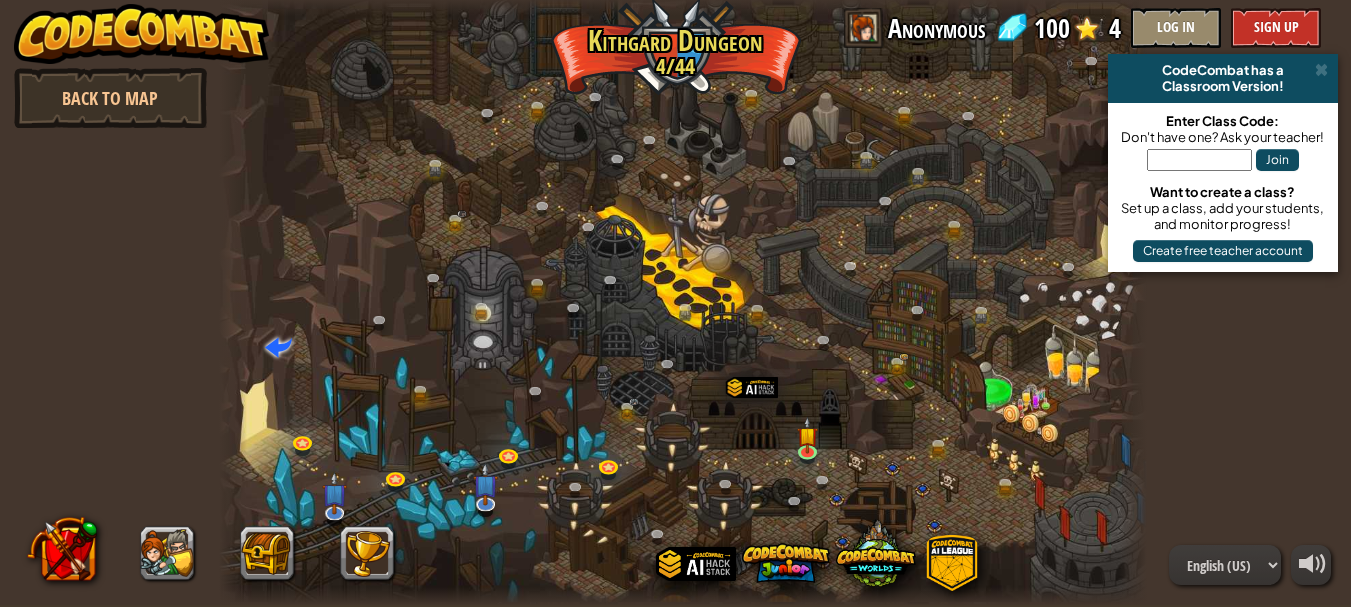 click on "powered by Back to Map CodeCombat has a Classroom Version! Enter Class Code: Don't have one? Ask your teacher! Join Want to create a class? Set up a class, add your students, and monitor progress! Create free teacher account Twisted Canyon (Locked) Challenge: collect the most gold using all the programming skills you've learned so far!
Basic Syntax While Loops Strings Variables Reading the Docs Known Enemy (Locked) Using your first variable to achieve victory.
Arguments Basic Syntax Strings Variables Hack and Dash (Locked) Escape the Dungeon Sprite with the help of a speed potion.
Arguments Basic Syntax Strings While Loops Dread Door (Locked) Behind a dread door lies a chest full of riches.
Arguments Basic Syntax Strings While Loops Master of Names (Locked) Use your new coding powers to target nameless enemies.
Arguments Basic Syntax Variables Pong Pong (Locked) Challenge: write the shortest solution using all the programming skills you've learned so far!
Basic Syntax Reading the Docs
Variables" at bounding box center [675, 301] 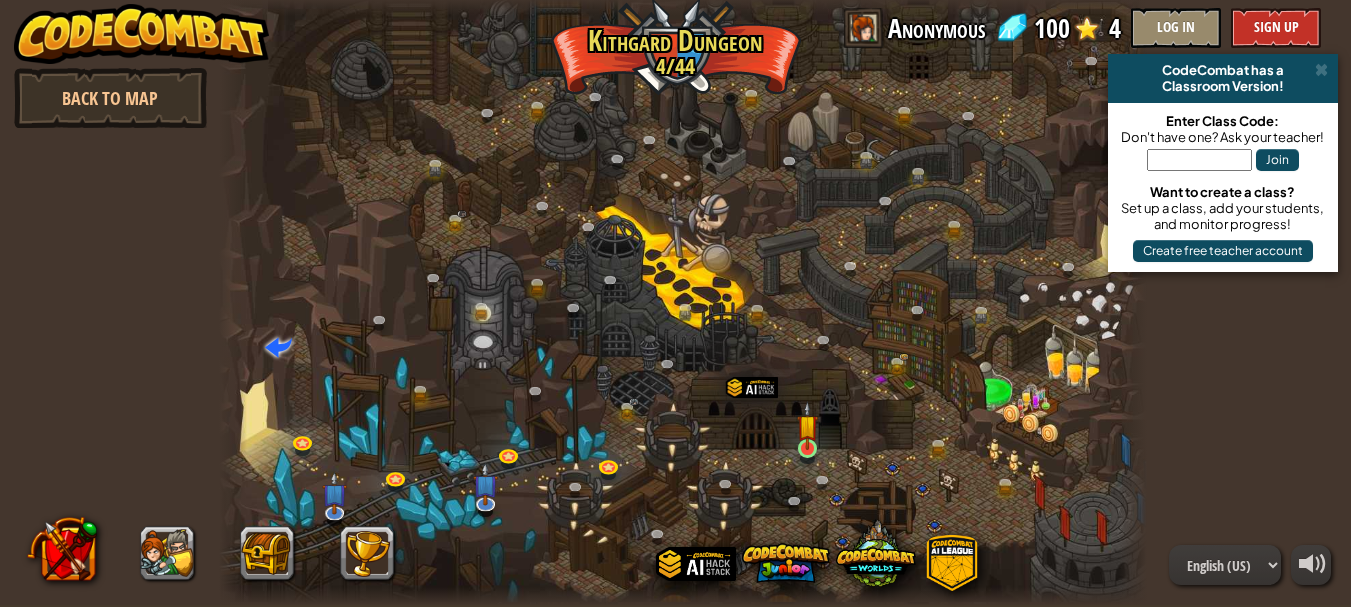 click on "Twisted Canyon (Locked) Challenge: collect the most gold using all the programming skills you've learned so far!
Basic Syntax While Loops Strings Variables Reading the Docs Known Enemy (Locked) Using your first variable to achieve victory.
Arguments Basic Syntax Strings Variables Hack and Dash (Locked) Escape the Dungeon Sprite with the help of a speed potion.
Arguments Basic Syntax Strings While Loops Dread Door (Locked) Behind a dread door lies a chest full of riches.
Arguments Basic Syntax Strings While Loops Master of Names (Locked) Use your new coding powers to target nameless enemies.
Arguments Basic Syntax Variables Pong Pong (Locked) Challenge: write the shortest solution using all the programming skills you've learned so far!
Basic Syntax Reading the Docs Ingredient Identification (Locked) Variables are like labeled bottles that hold data.
Basic Syntax Variables Cupboards of Kithgard (Locked) Who knows what horrors lurk in the Cupboards of Kithgard?
Arguments Basic Syntax Strings" at bounding box center [683, 301] 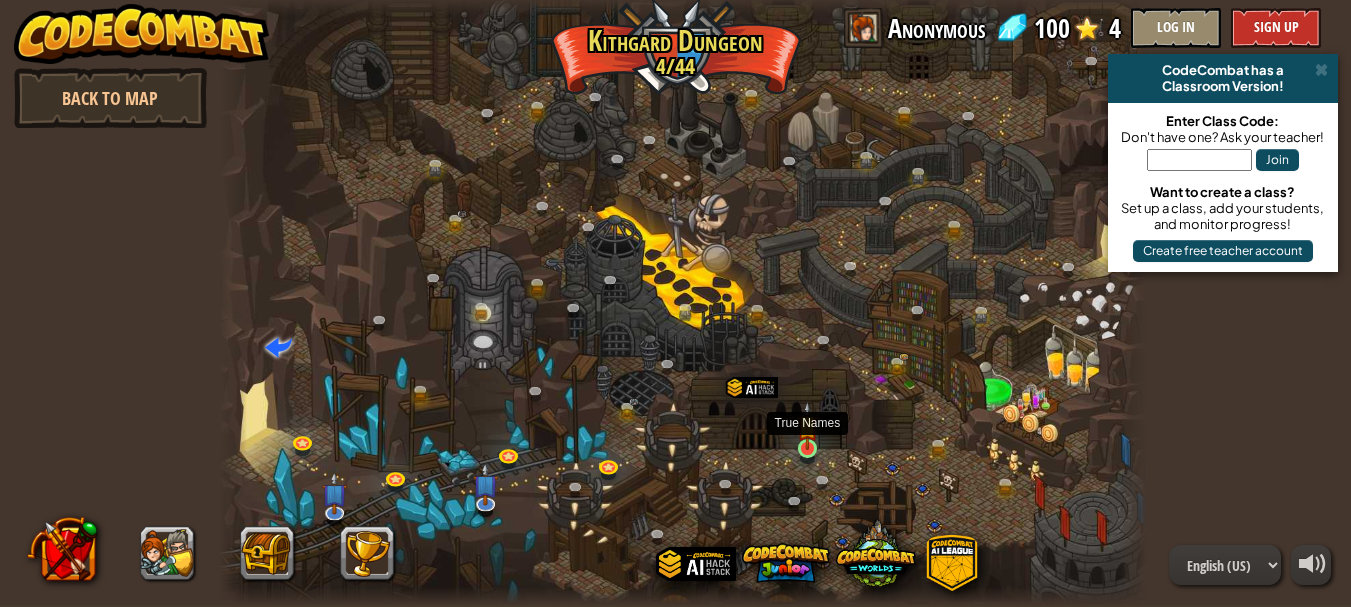 click at bounding box center (807, 425) 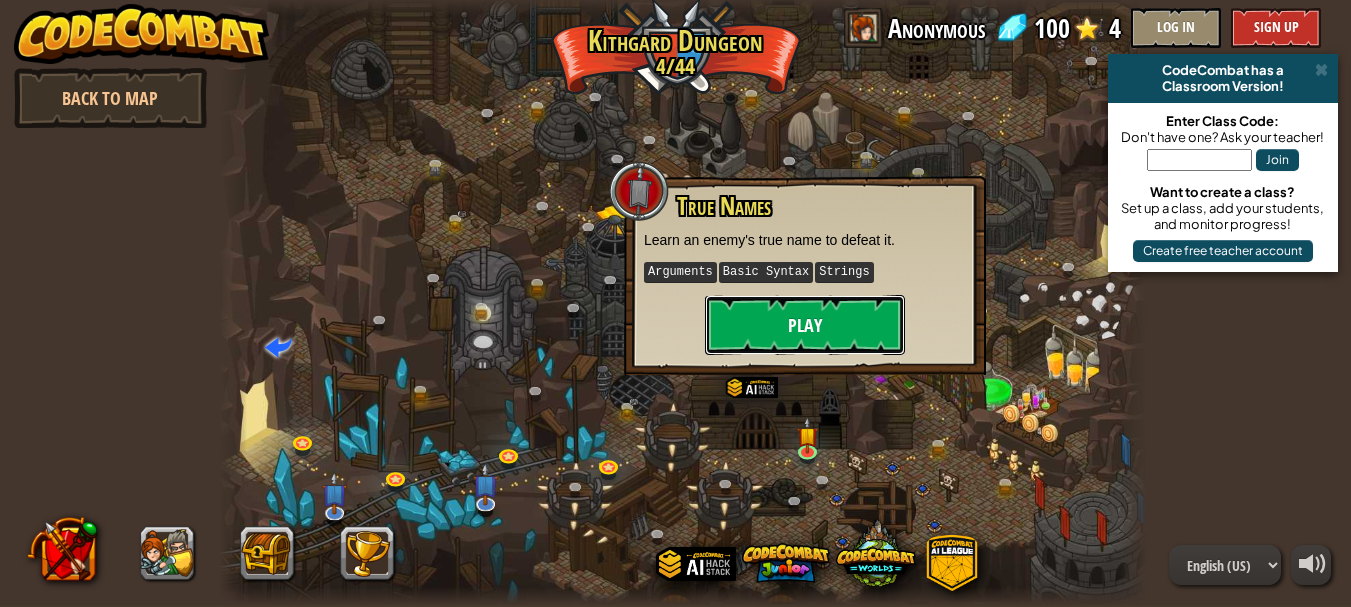 click on "Play" at bounding box center [805, 325] 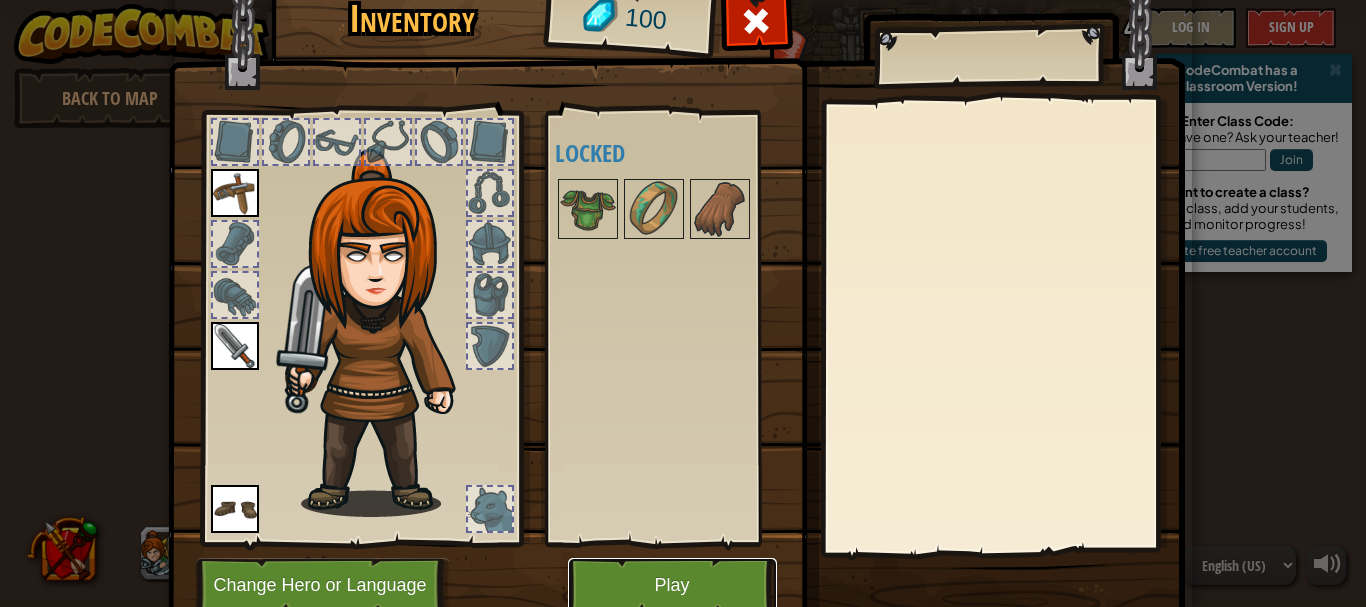 click on "Play" at bounding box center (672, 585) 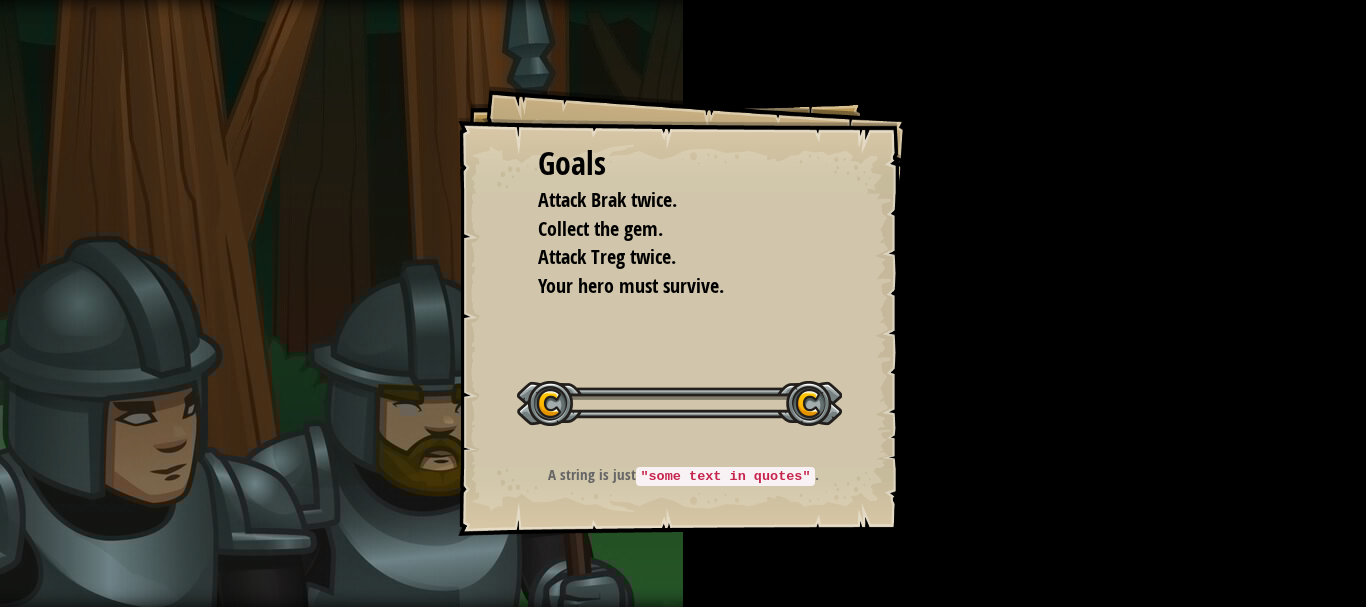 scroll, scrollTop: 0, scrollLeft: 0, axis: both 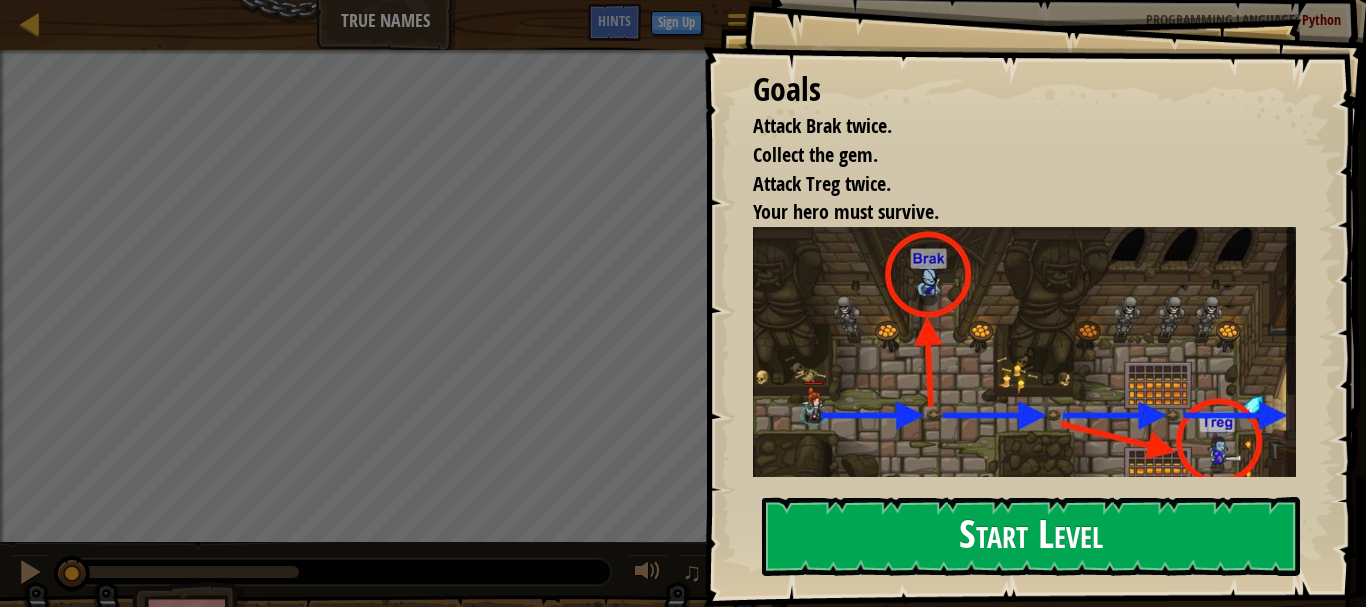 click on "Start Level" at bounding box center [1031, 536] 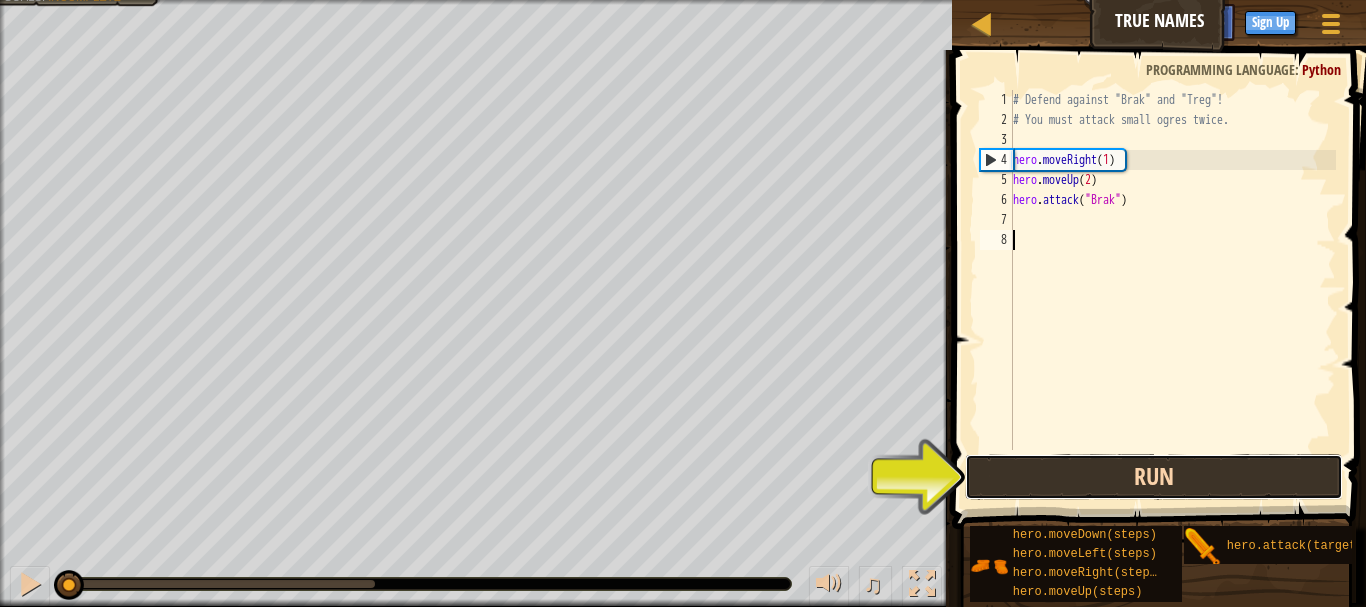 click on "Run" at bounding box center (1154, 477) 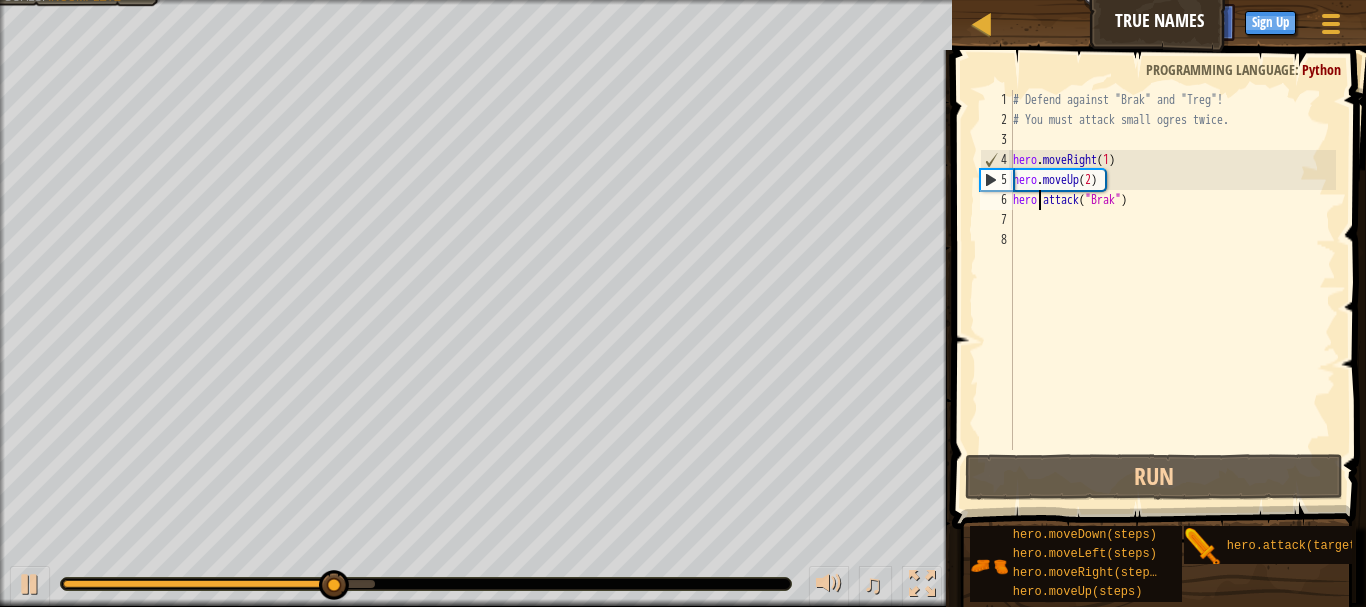 click on "# Defend against "[ENEMY]" and "[ENEMY]"! # You must attack small ogres twice. hero . moveRight ( [NUMBER] ) hero . moveUp ( [NUMBER] ) hero . attack ( "[ENEMY]" )" at bounding box center [1172, 290] 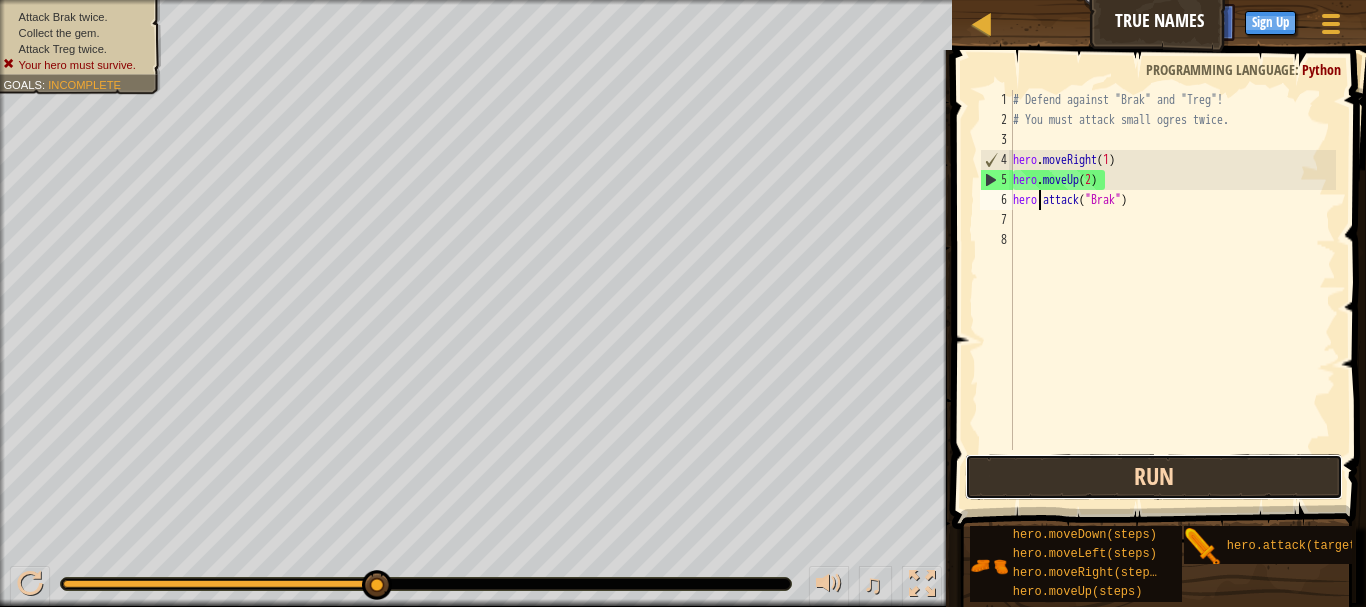 click on "Run" at bounding box center [1154, 477] 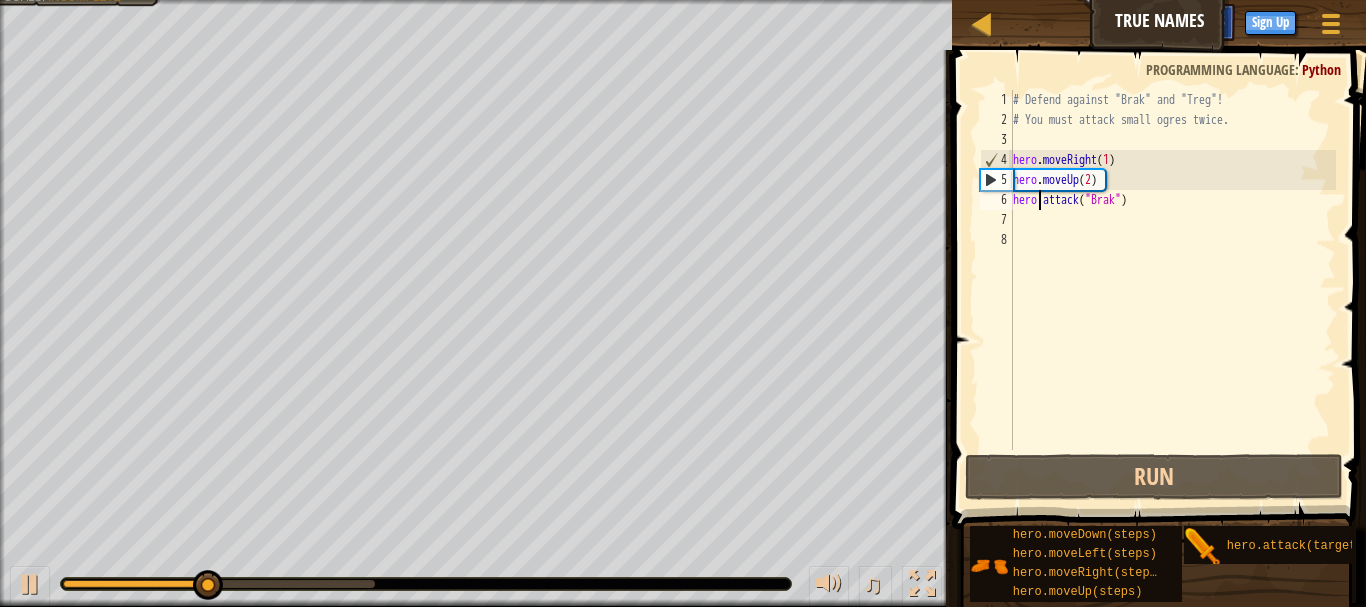 click on "Hints" at bounding box center (1208, 22) 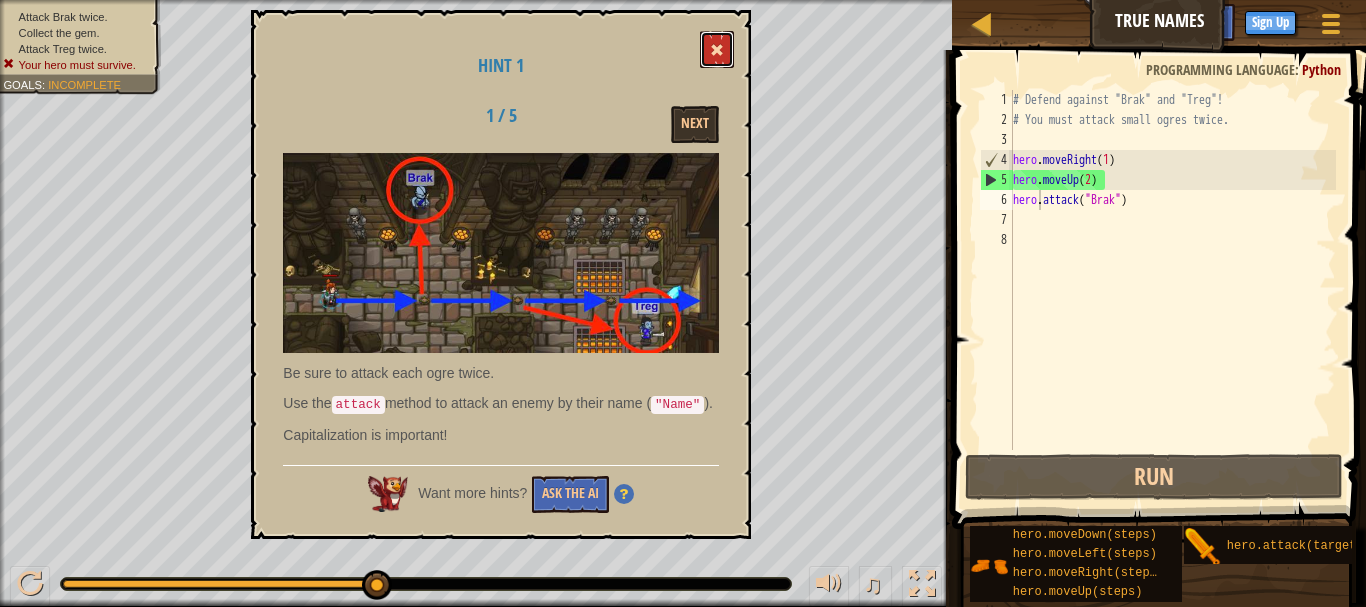 click at bounding box center (717, 49) 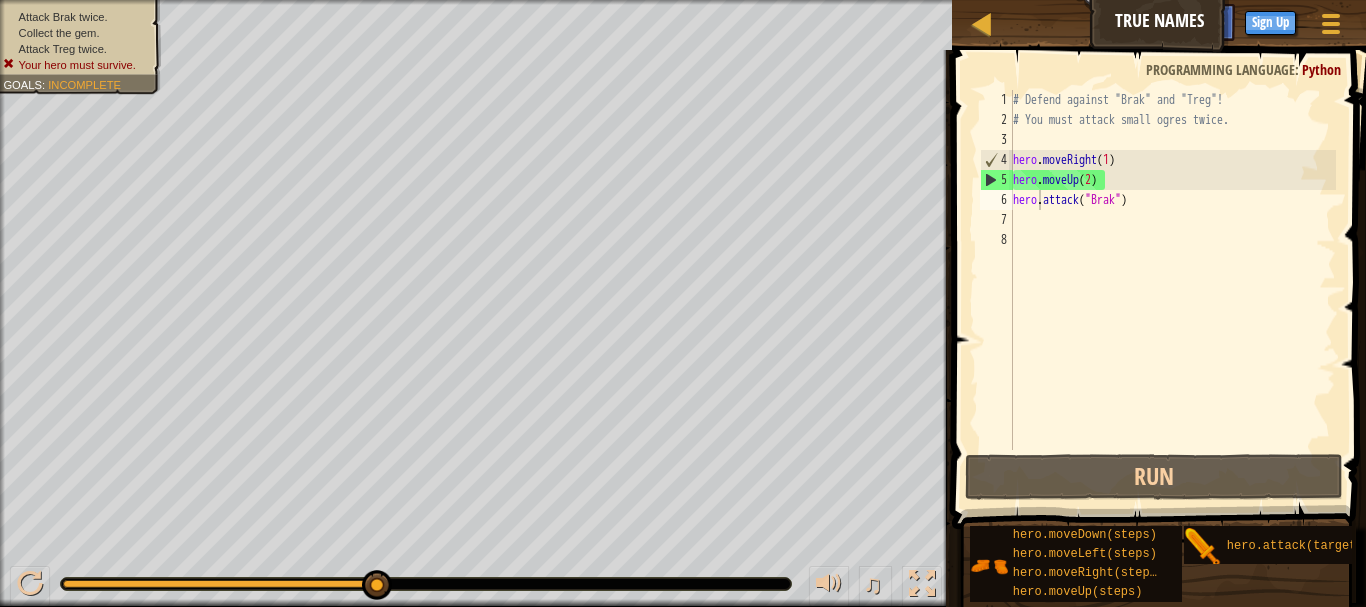 click on "# Defend against "[ENEMY]" and "[ENEMY]"! # You must attack small ogres twice. hero . moveRight ( [NUMBER] ) hero . moveUp ( [NUMBER] ) hero . attack ( "[ENEMY]" )" at bounding box center [1172, 290] 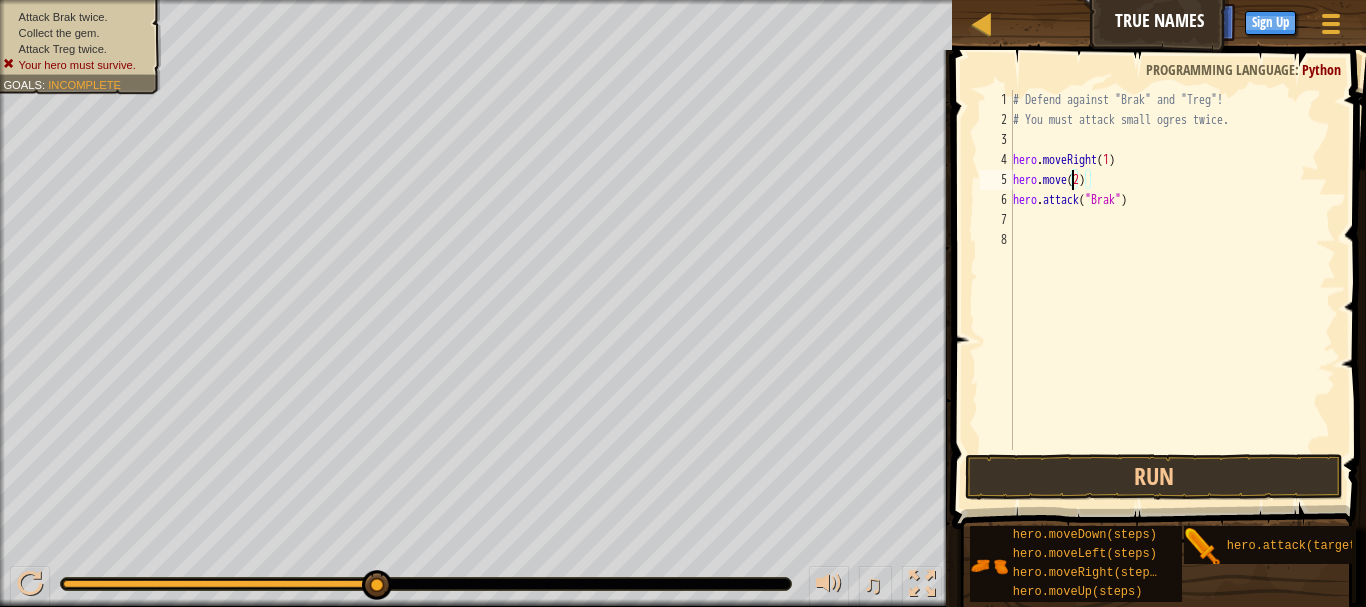 click on "# Defend against "[ENEMY]" and "[ENEMY]"! # You must attack small ogres twice. hero . moveRight ( [NUMBER] ) hero . move ( [NUMBER] ) hero . attack ( "[ENEMY]" )" at bounding box center (1172, 290) 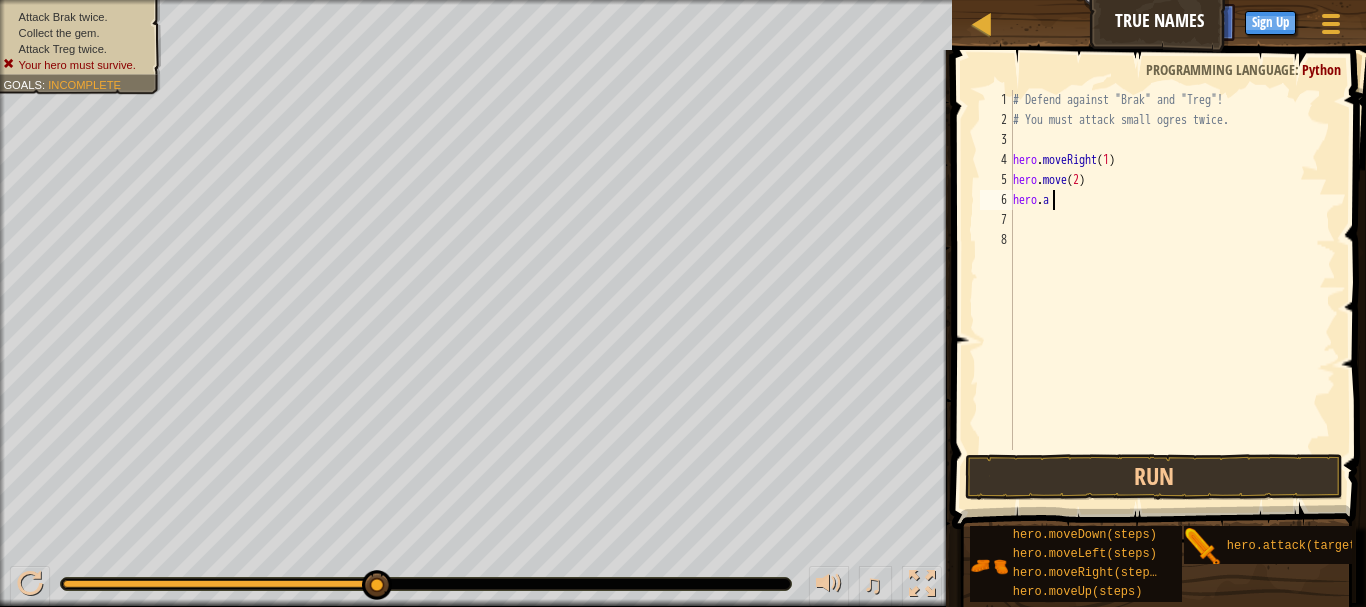 type on "h" 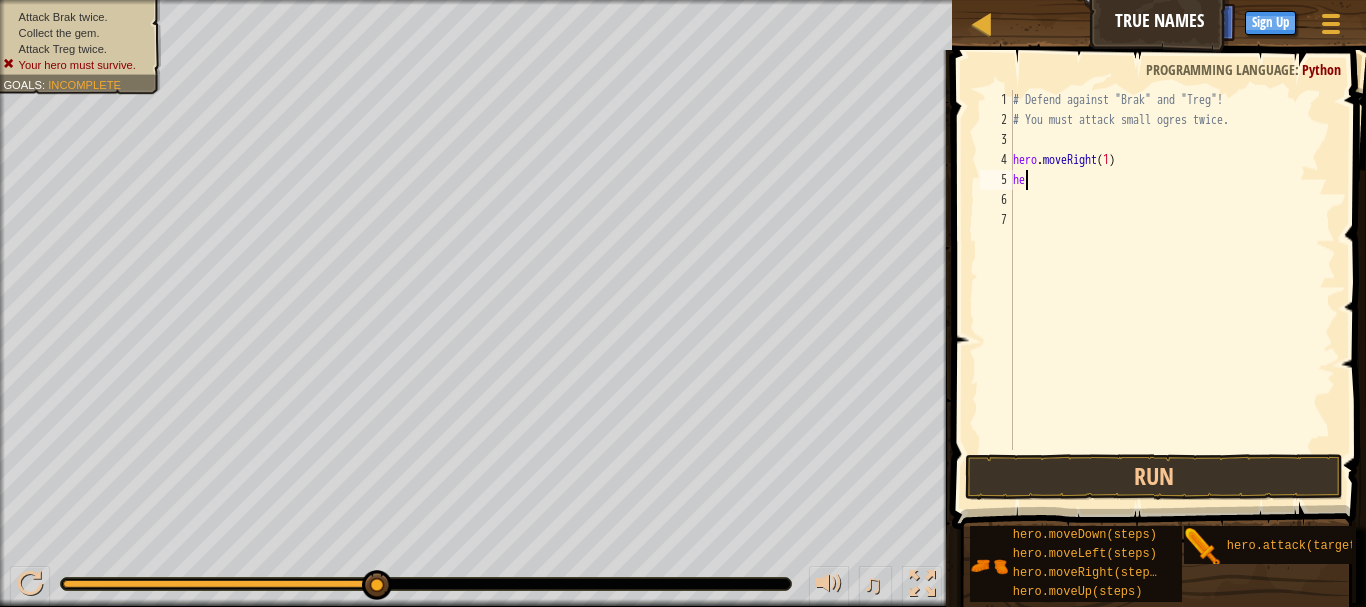 type on "h" 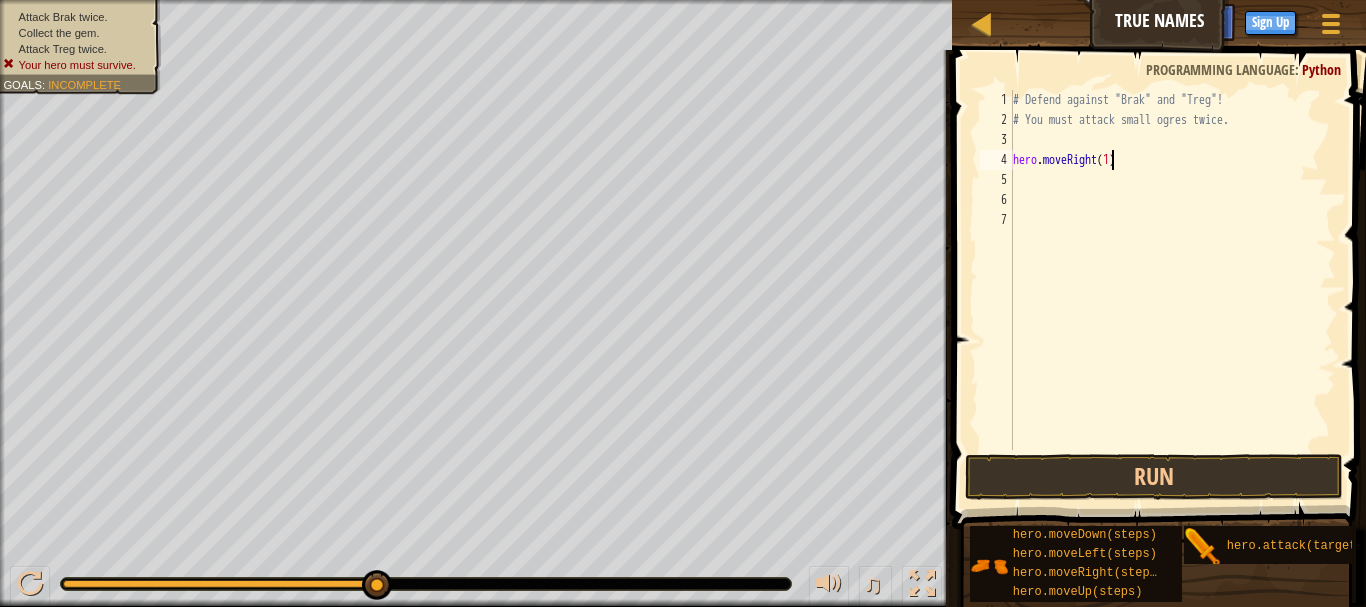 click on "# Defend against "[ENEMY]" and "[ENEMY]"! # You must attack small ogres twice. hero . moveRight ( [NUMBER] )" at bounding box center [1172, 290] 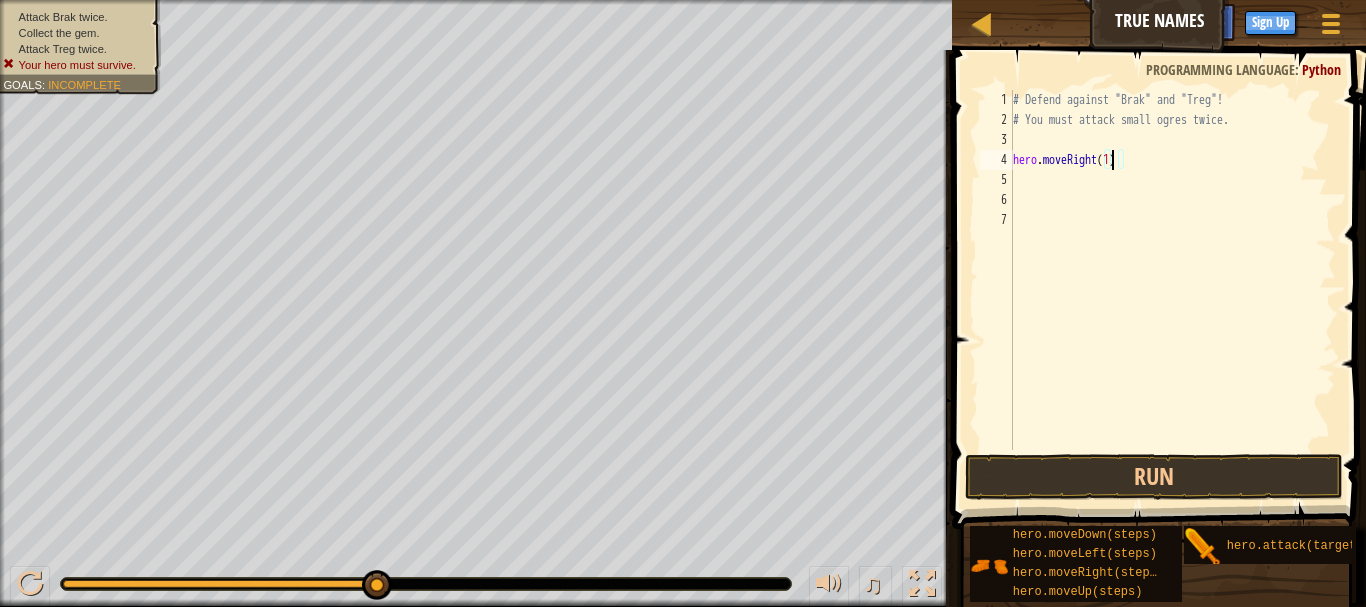 click on "# Defend against "[ENEMY]" and "[ENEMY]"! # You must attack small ogres twice. hero . moveRight ( [NUMBER] )" at bounding box center [1172, 290] 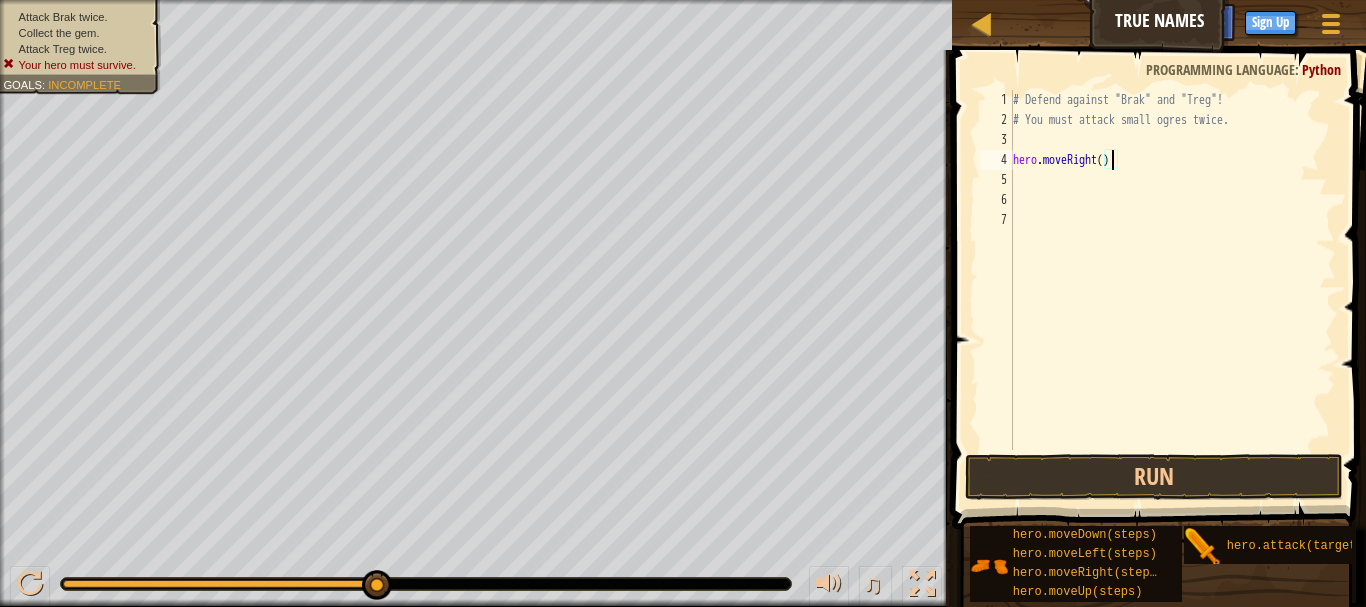scroll, scrollTop: 9, scrollLeft: 8, axis: both 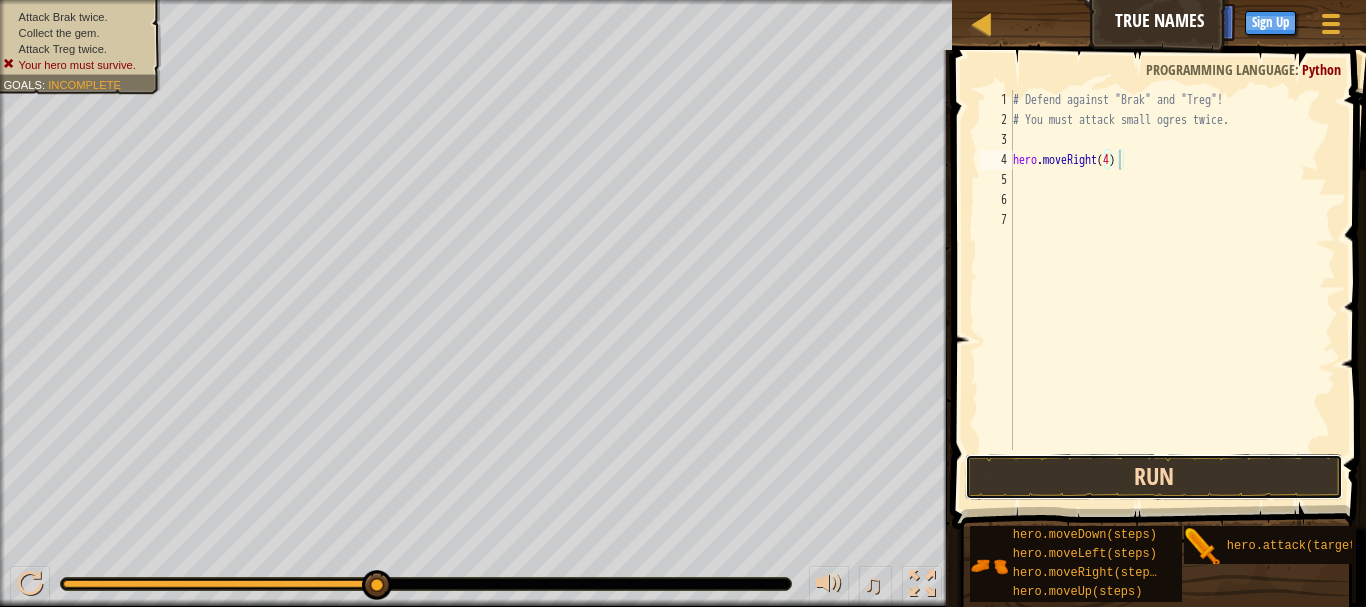 click on "Run" at bounding box center [1154, 477] 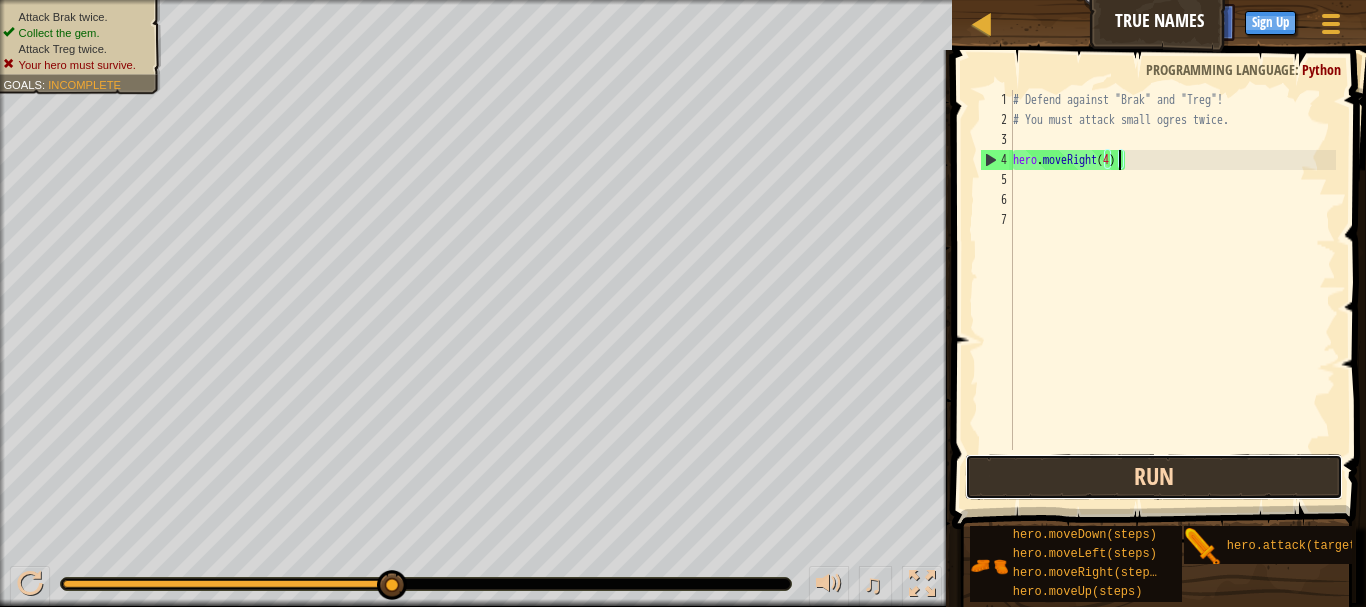 click on "Run" at bounding box center [1154, 477] 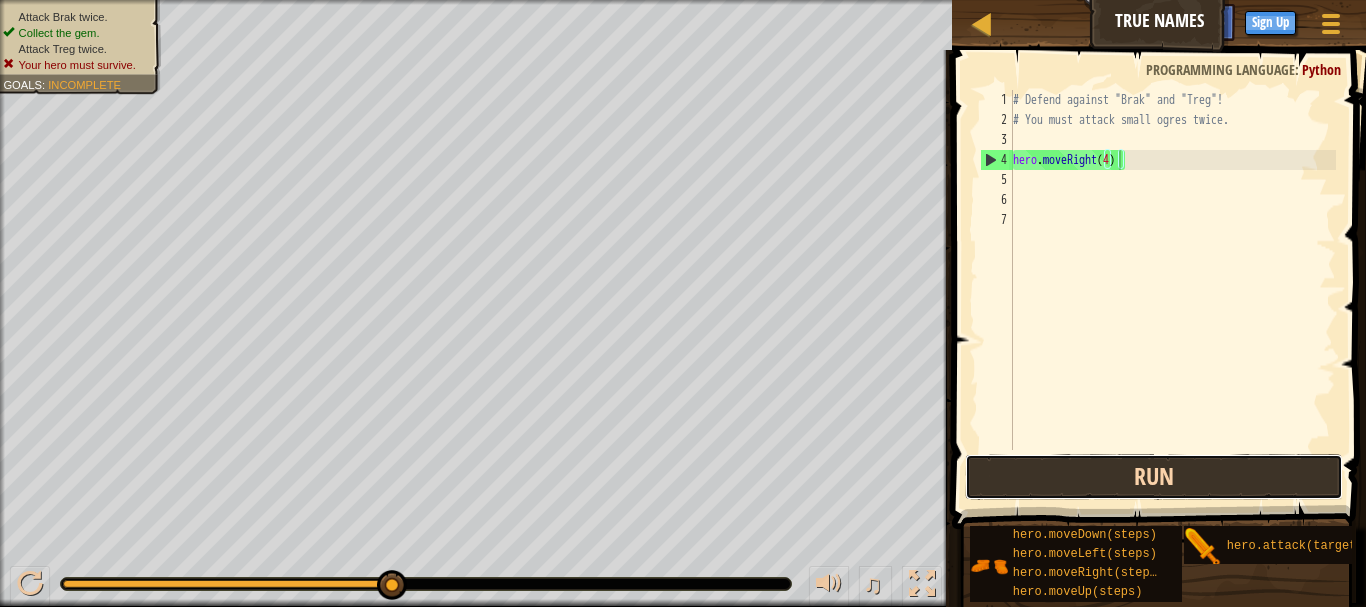 click on "Run" at bounding box center [1154, 477] 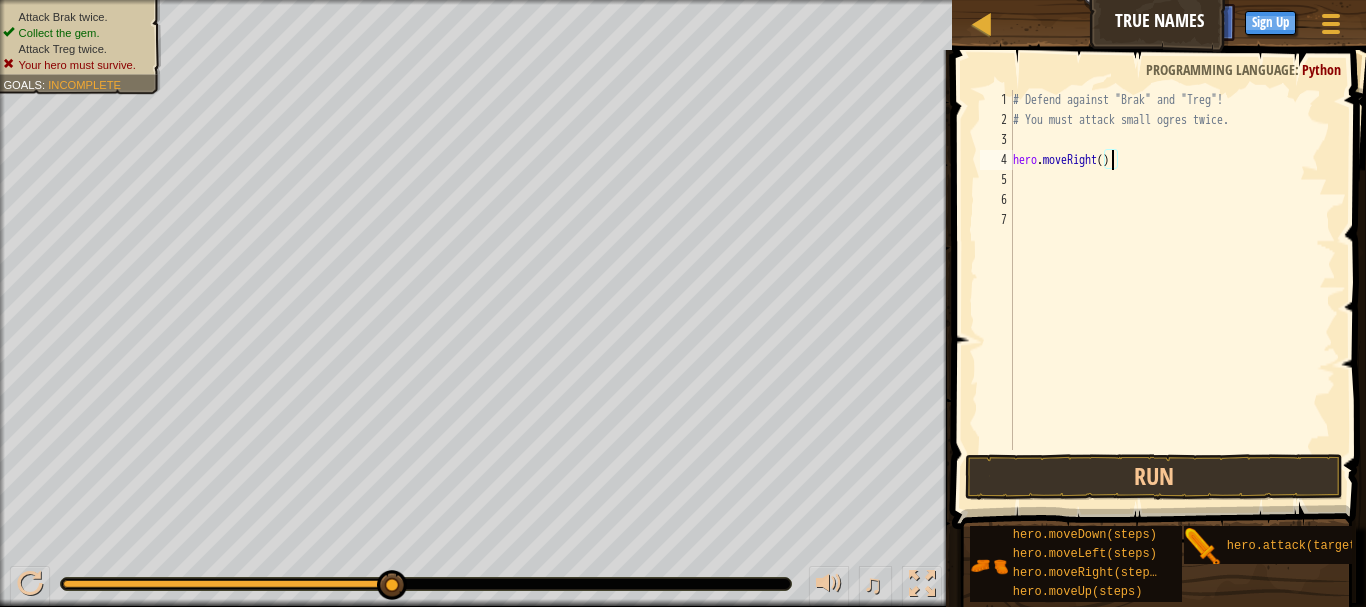 type on "hero.moveRight(3)" 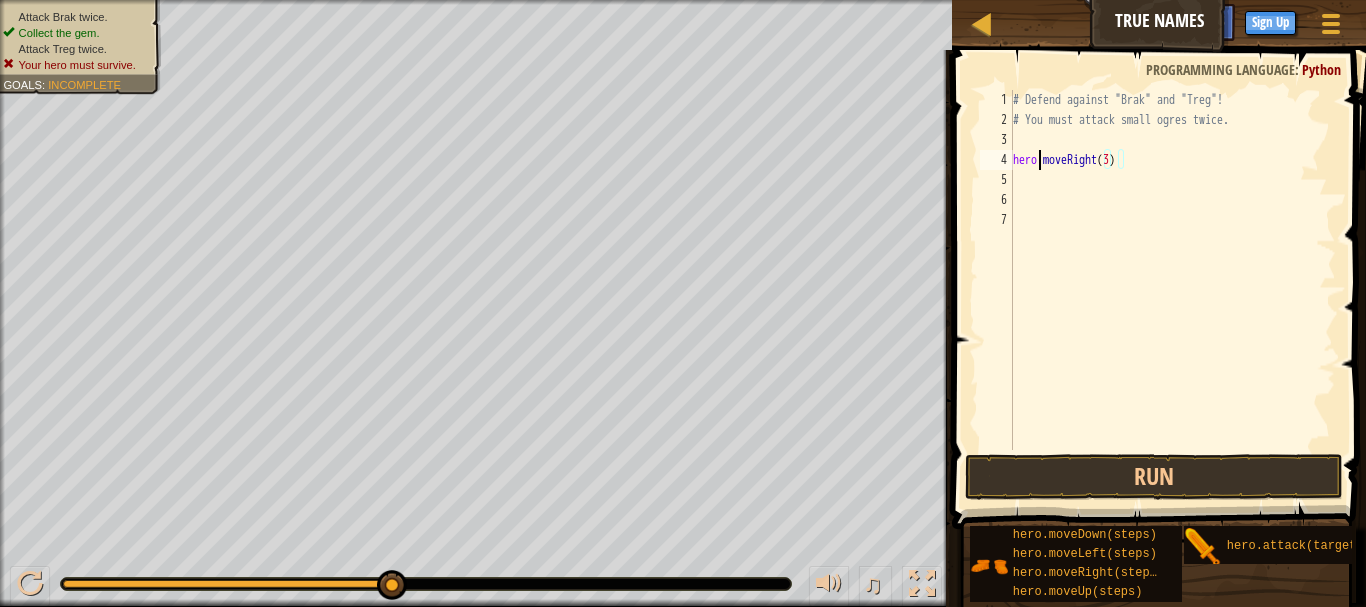 click on "# Defend against "[ENEMY]" and "[ENEMY]"! # You must attack small ogres twice. hero . moveRight ( [NUMBER] )" at bounding box center (1172, 290) 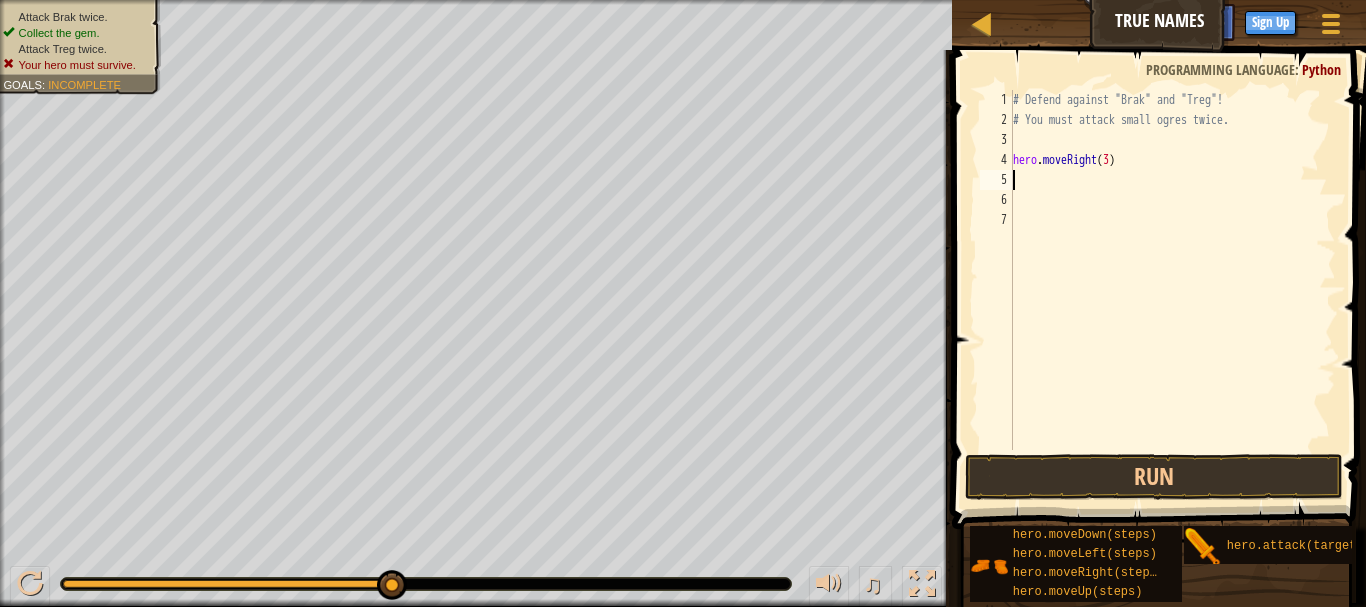 click on "# Defend against "[ENEMY]" and "[ENEMY]"! # You must attack small ogres twice. hero . moveRight ( [NUMBER] )" at bounding box center (1172, 290) 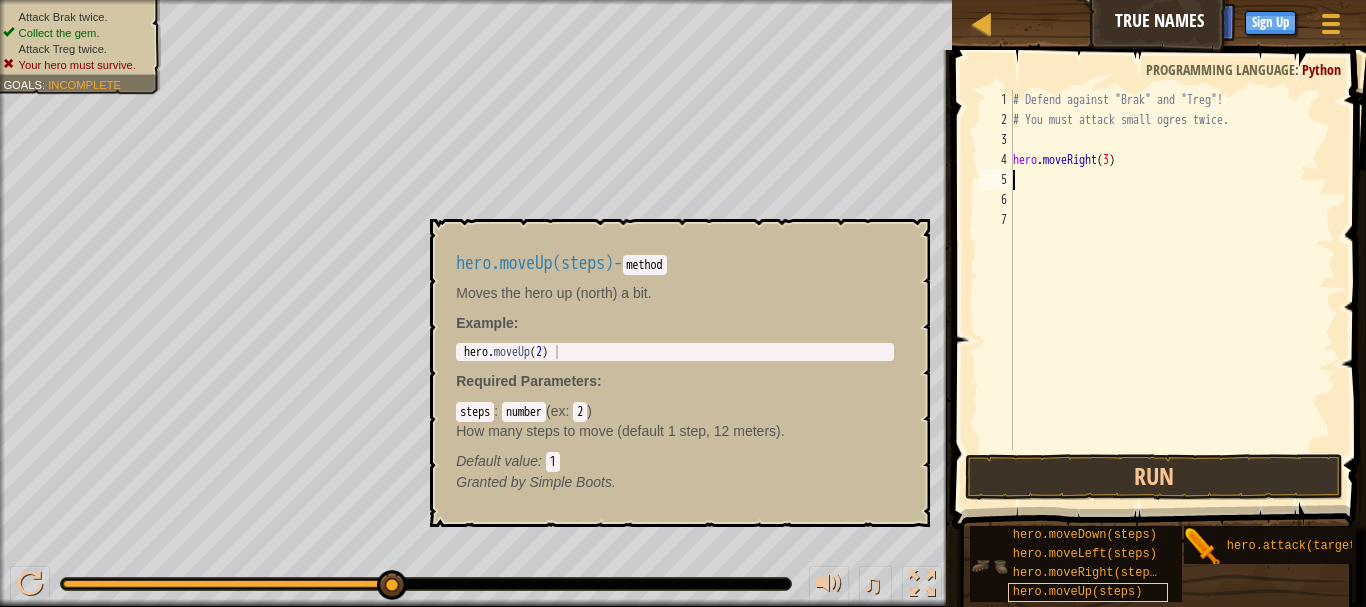 scroll, scrollTop: 0, scrollLeft: 0, axis: both 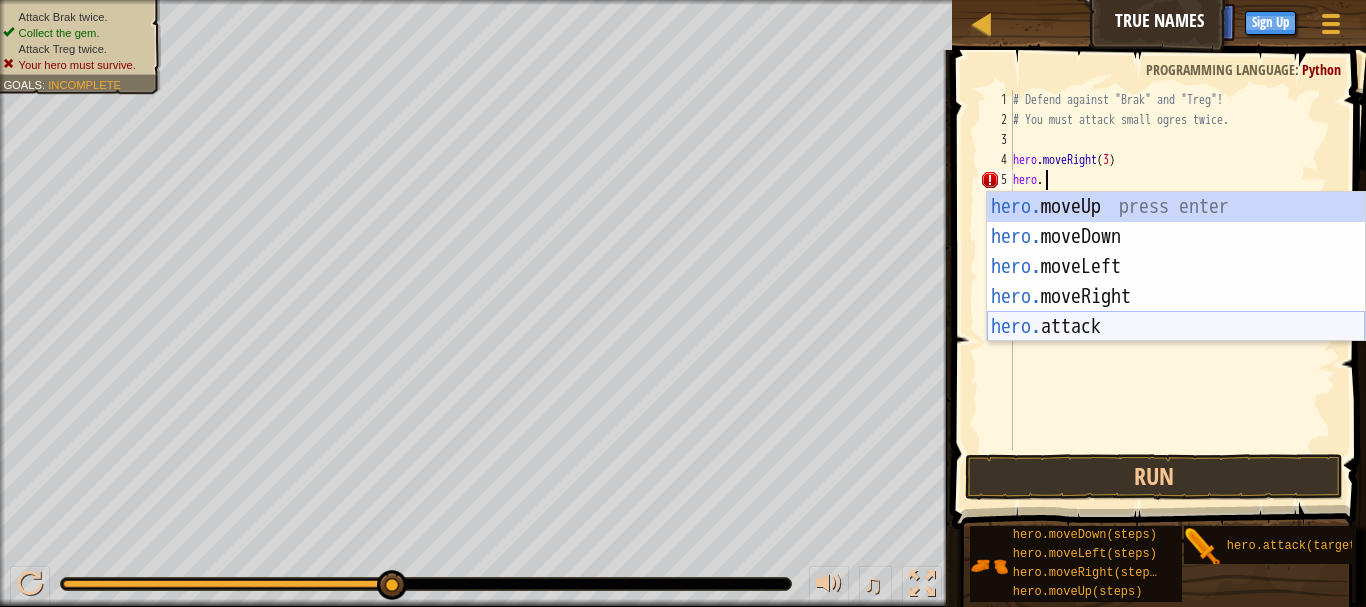 click on "hero. moveUp press enter hero. moveDown press enter hero. moveLeft press enter hero. moveRight press enter hero. attack press enter" at bounding box center (1176, 297) 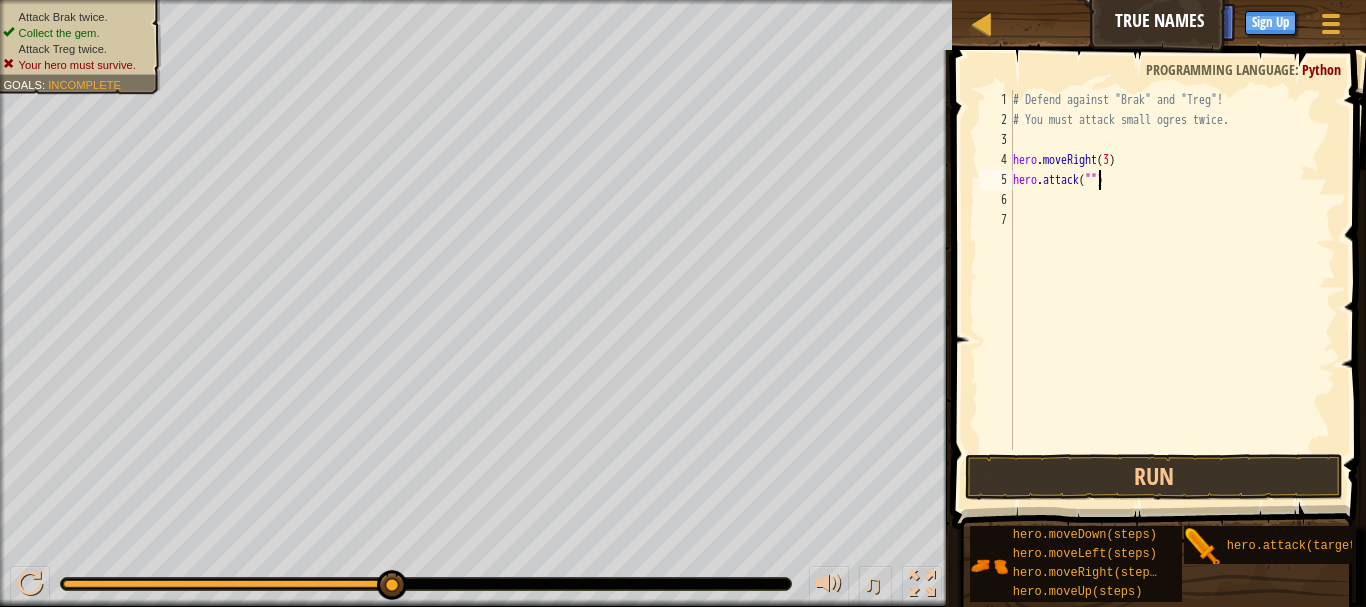 type on "hero.attack")" 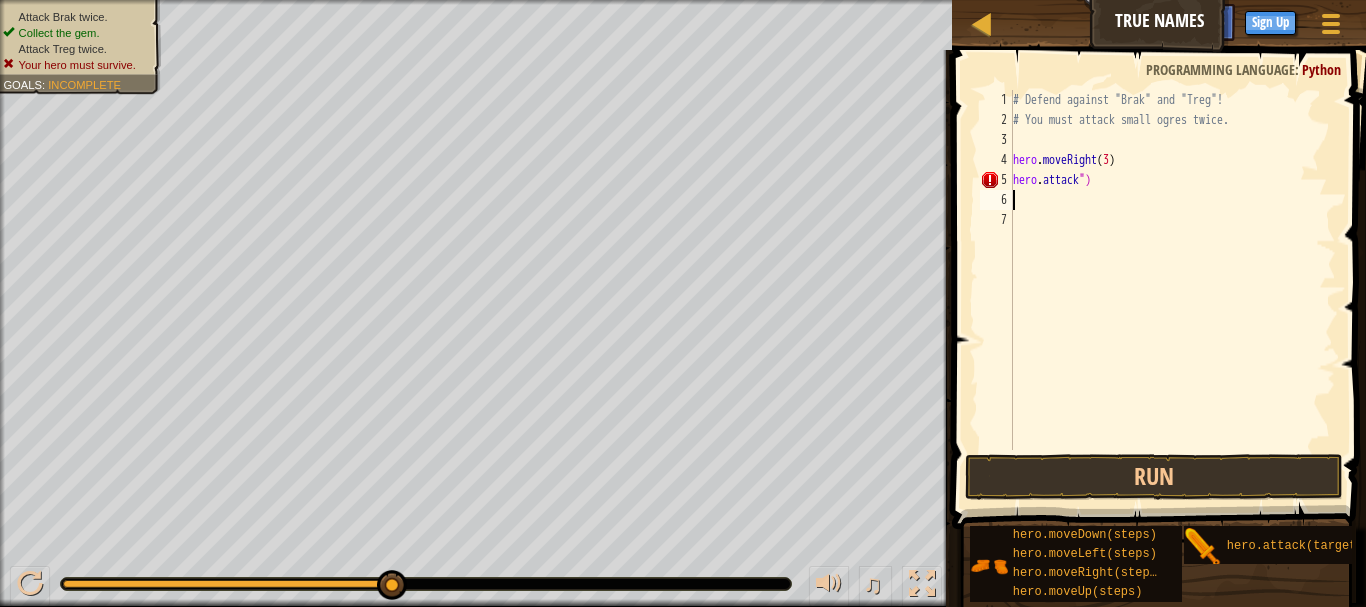 click on "# Defend against "[ENEMY]" and "[ENEMY]"! # You must attack small ogres twice. hero . moveRight ( [NUMBER] ) hero . attack ( "[ENEMY]" )" at bounding box center (1172, 290) 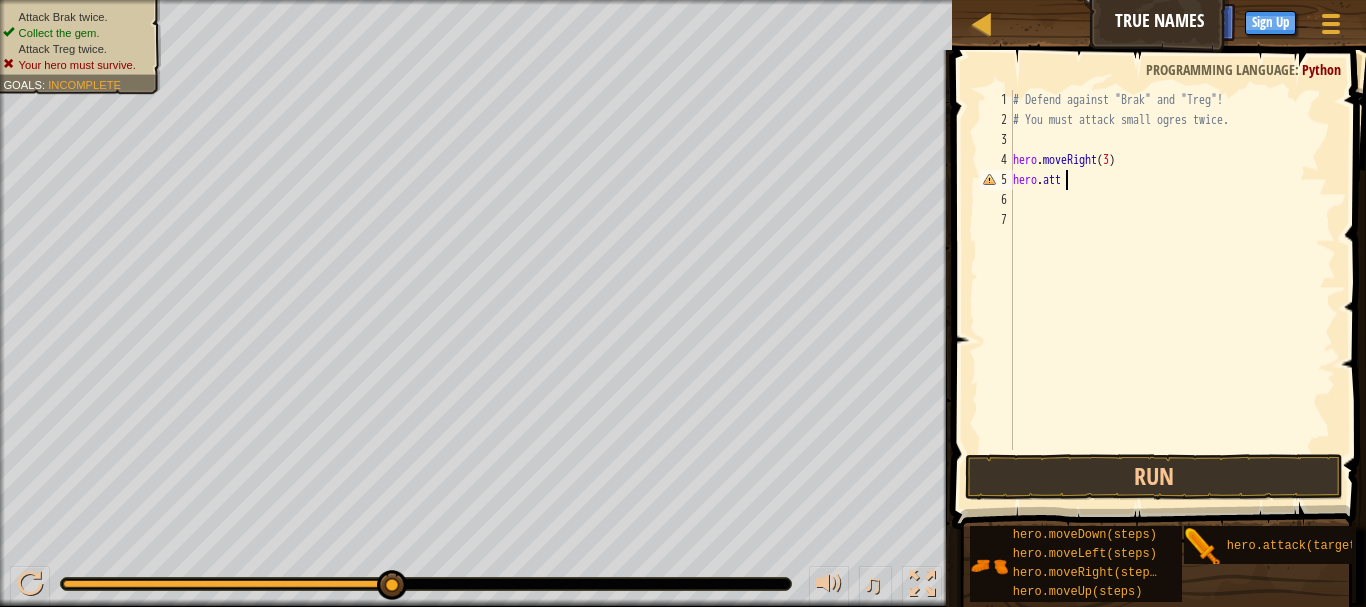 type on "h" 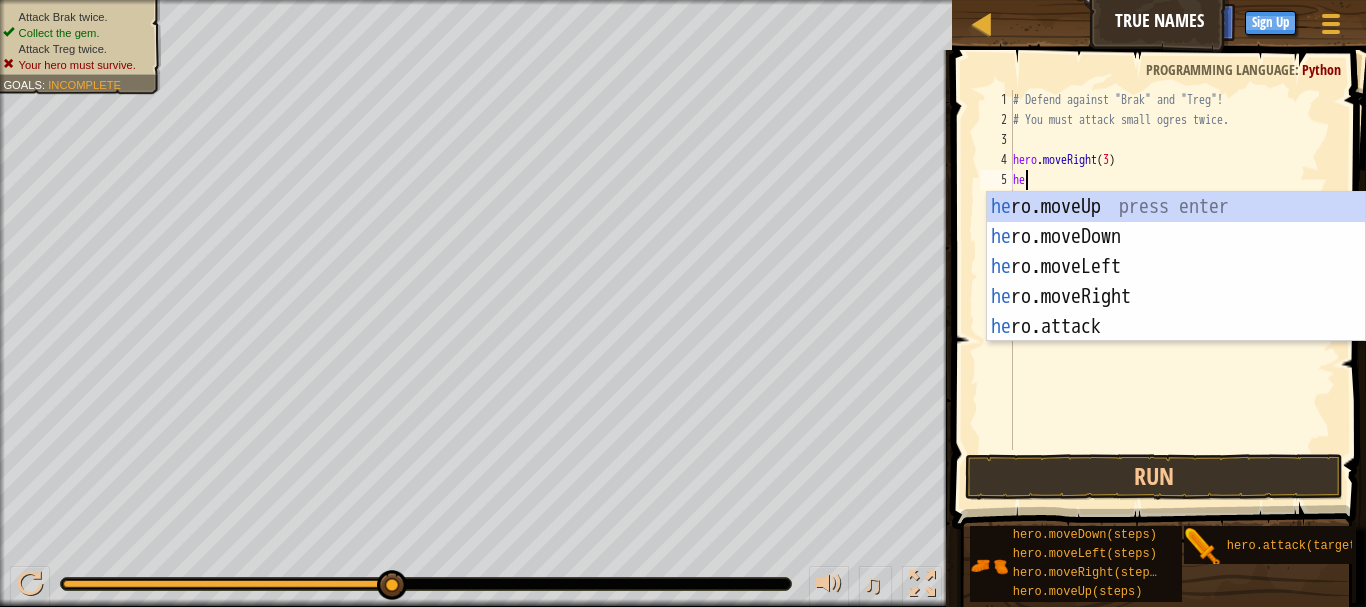scroll, scrollTop: 9, scrollLeft: 1, axis: both 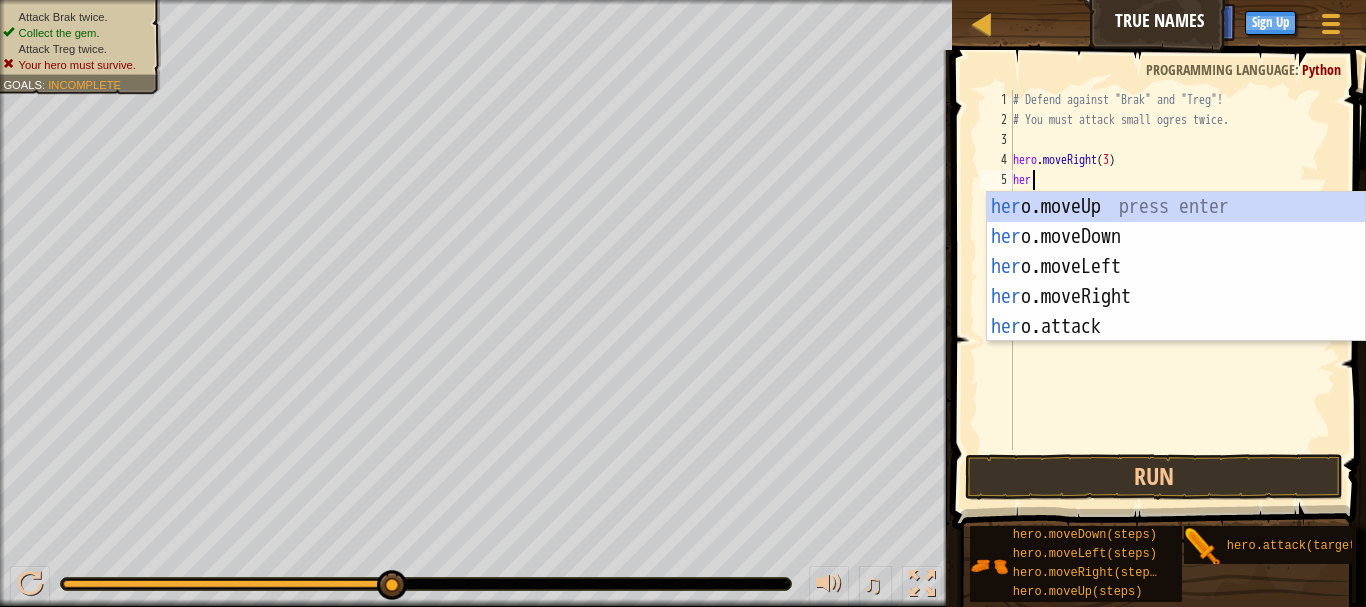 type on "hero" 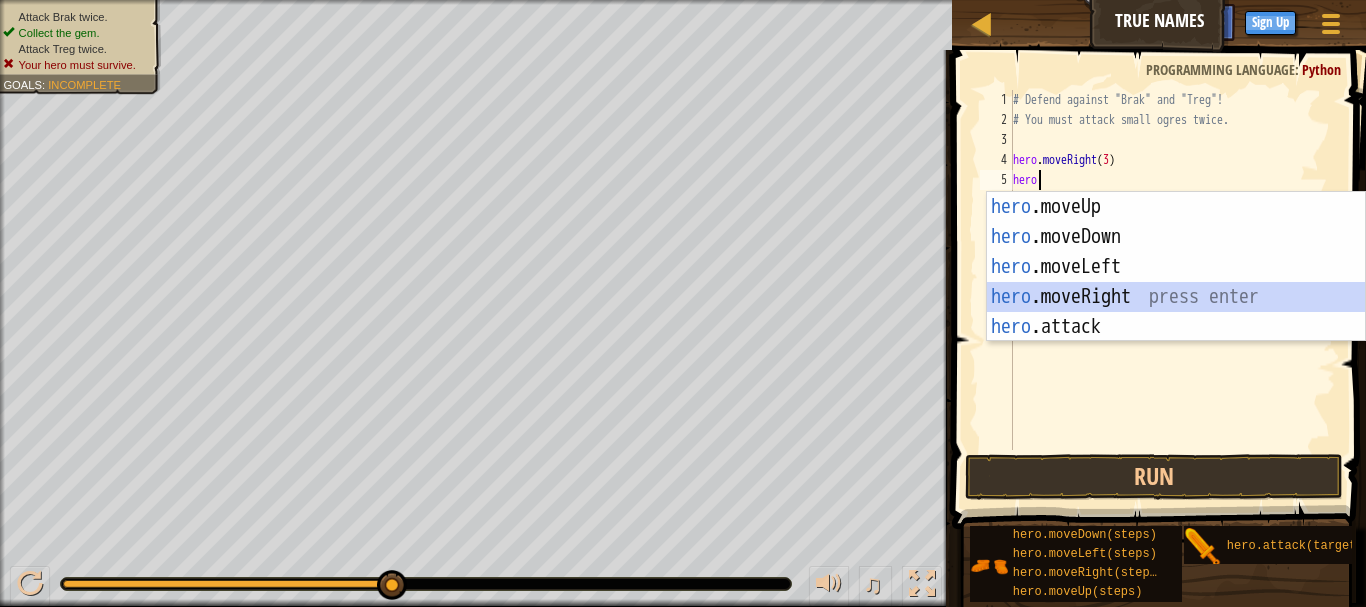 click on "hero .moveUp press enter hero .moveDown press enter hero .moveLeft press enter hero .moveRight press enter hero .attack press enter" at bounding box center (1176, 297) 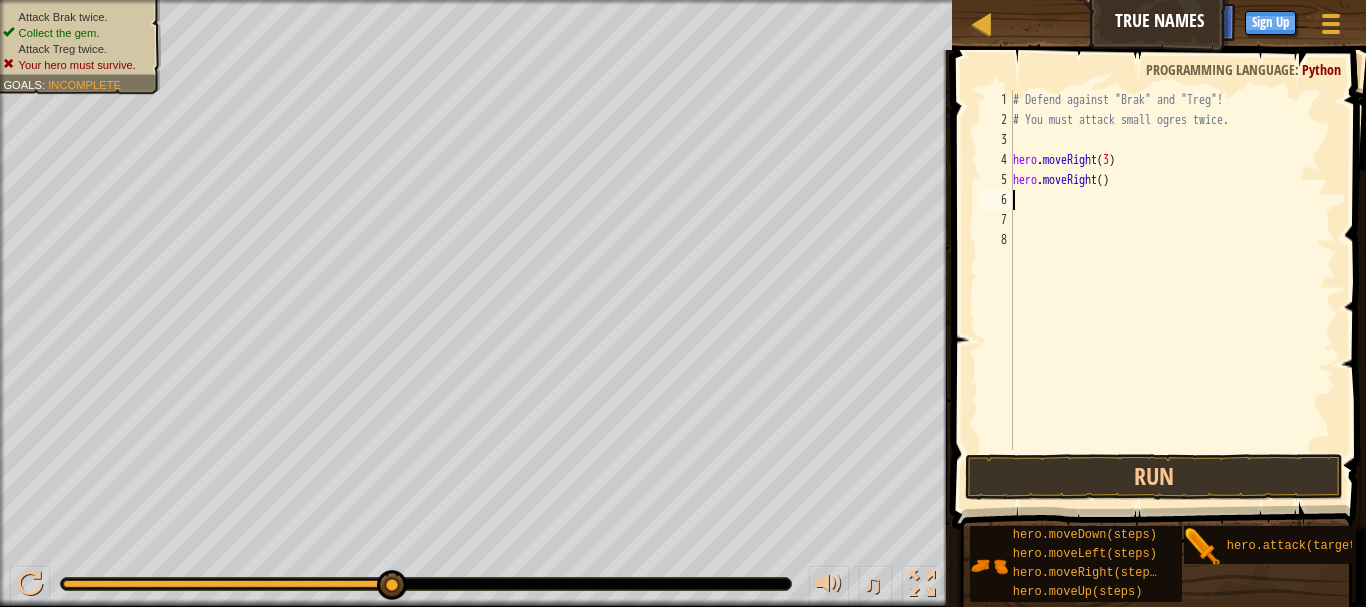 click on "# Defend against "[ENEMY]" and "[ENEMY]"! # You must attack small ogres twice. hero . moveRight ( [NUMBER] ) hero . moveRight ( )" at bounding box center [1172, 290] 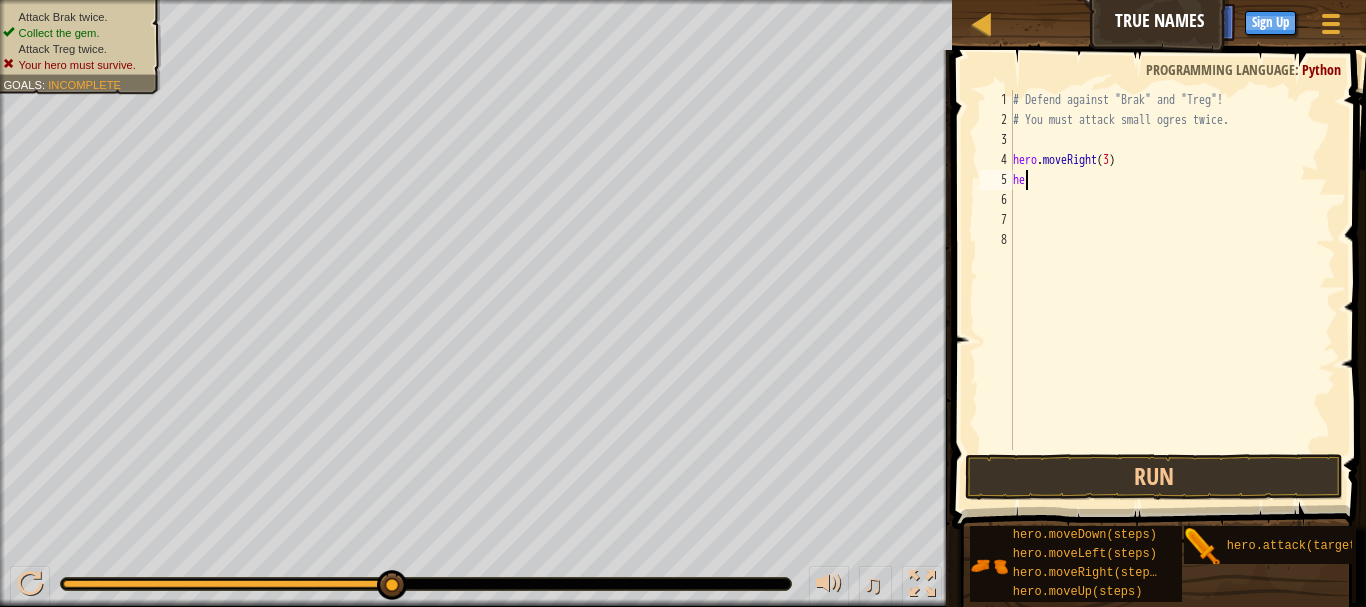 type on "h" 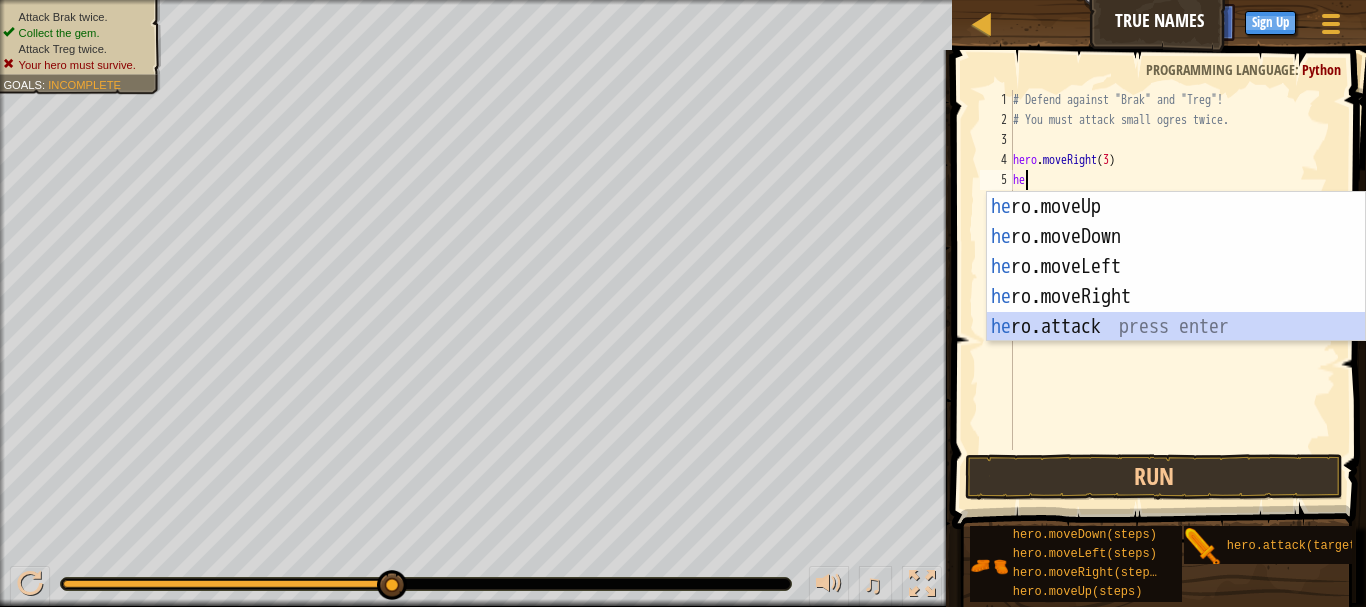 click on "hero.moveUp press enter hero.moveDown press enter hero.moveLeft press enter hero.moveRight press enter hero.attack press enter" at bounding box center [1176, 297] 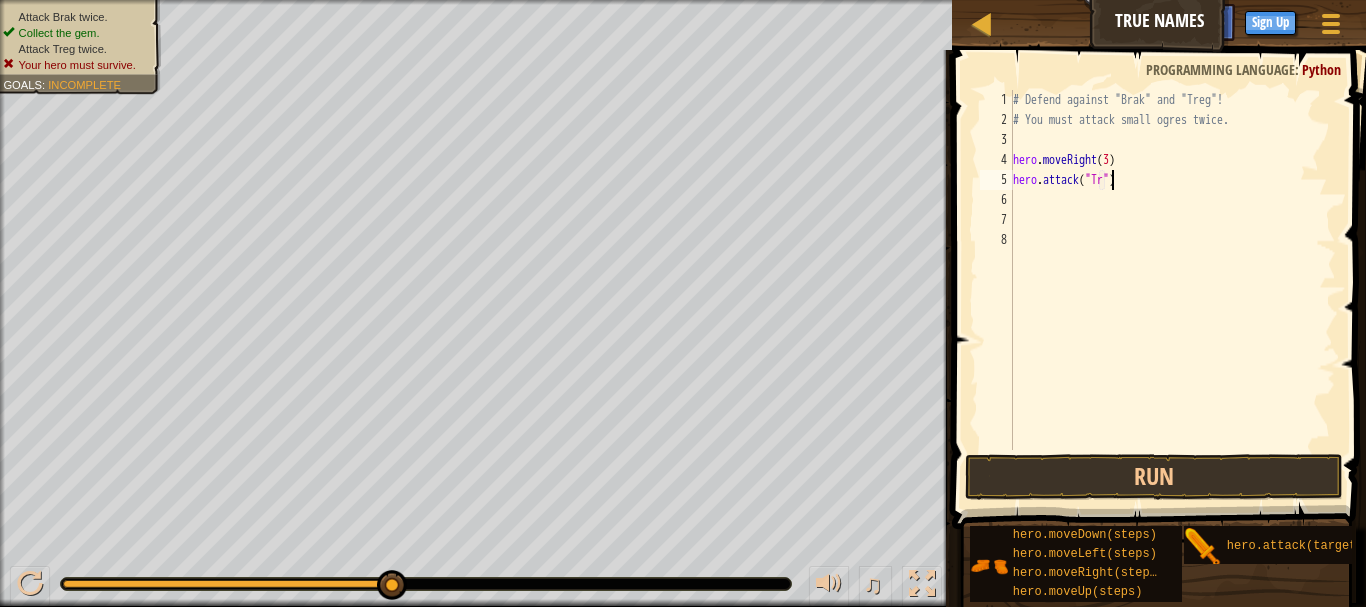 scroll, scrollTop: 9, scrollLeft: 9, axis: both 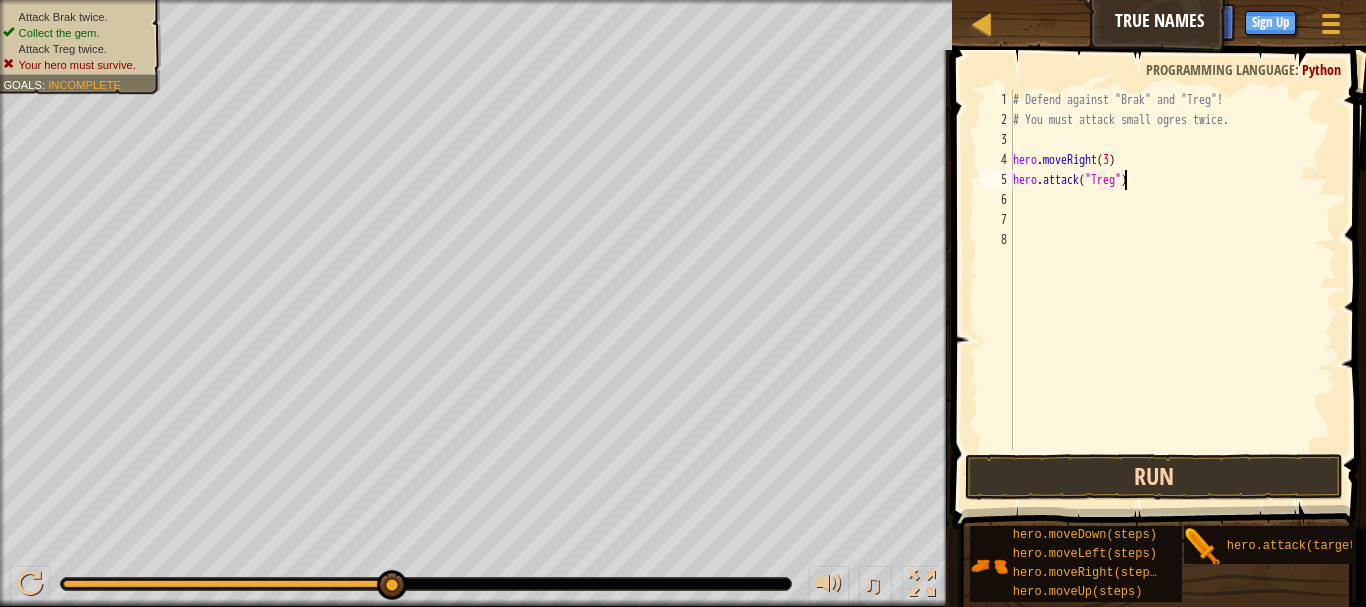 type on "hero.attack("Treg")" 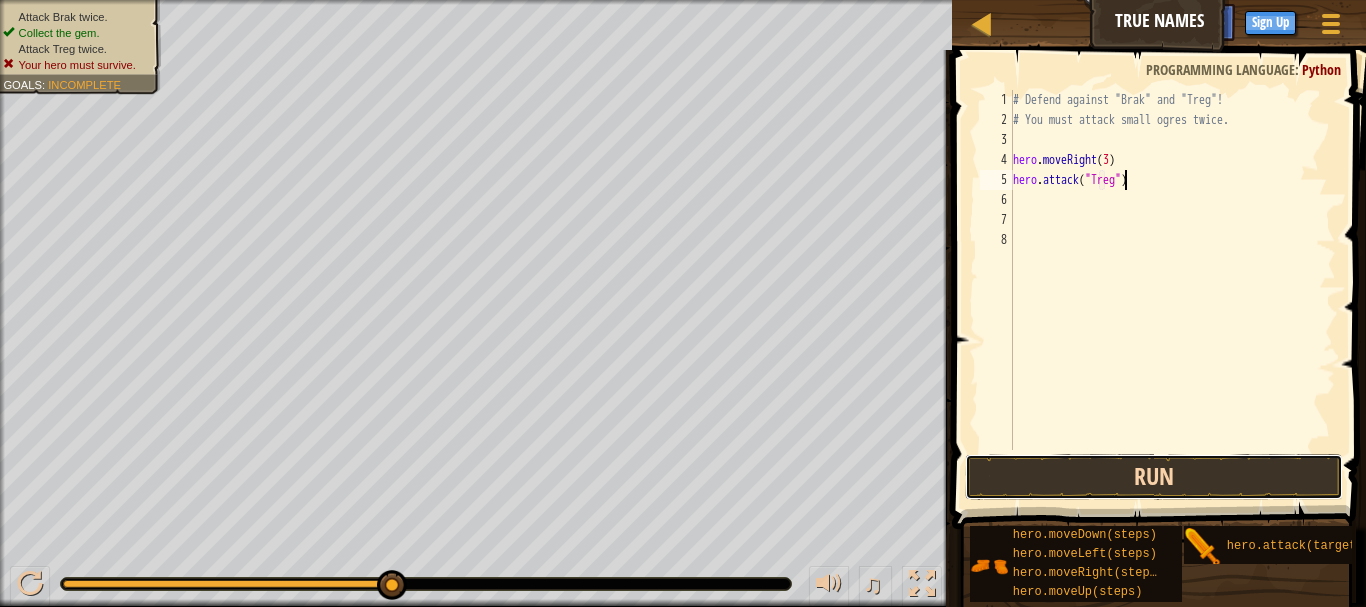click on "Run" at bounding box center (1154, 477) 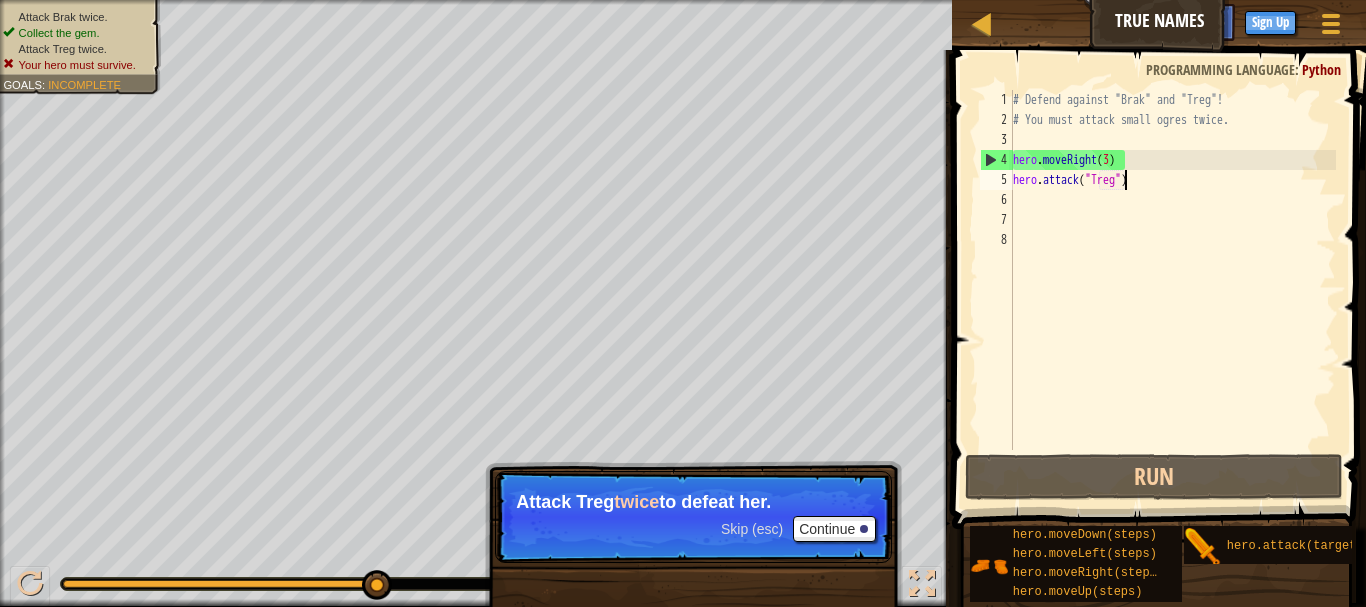 click on "# Defend against "[ENEMY]" and "[ENEMY]"! # You must attack small ogres twice. hero . moveRight ( [NUMBER] ) hero . attack ( "[ENEMY]" )" at bounding box center (1172, 290) 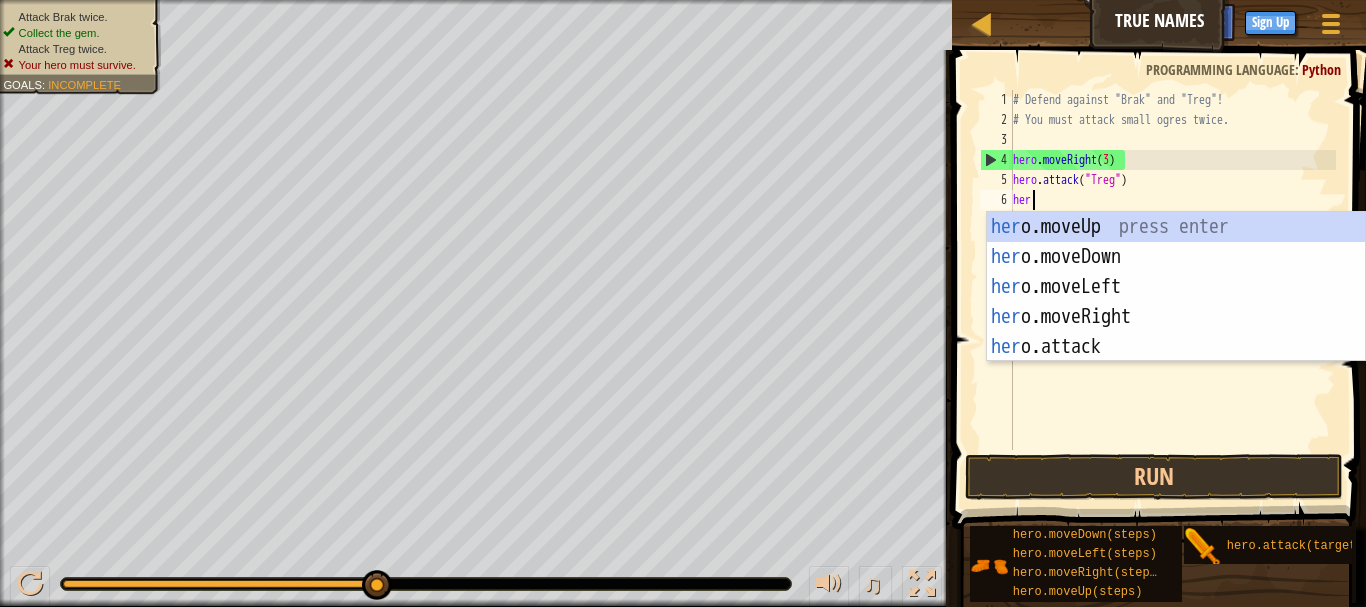 scroll, scrollTop: 9, scrollLeft: 1, axis: both 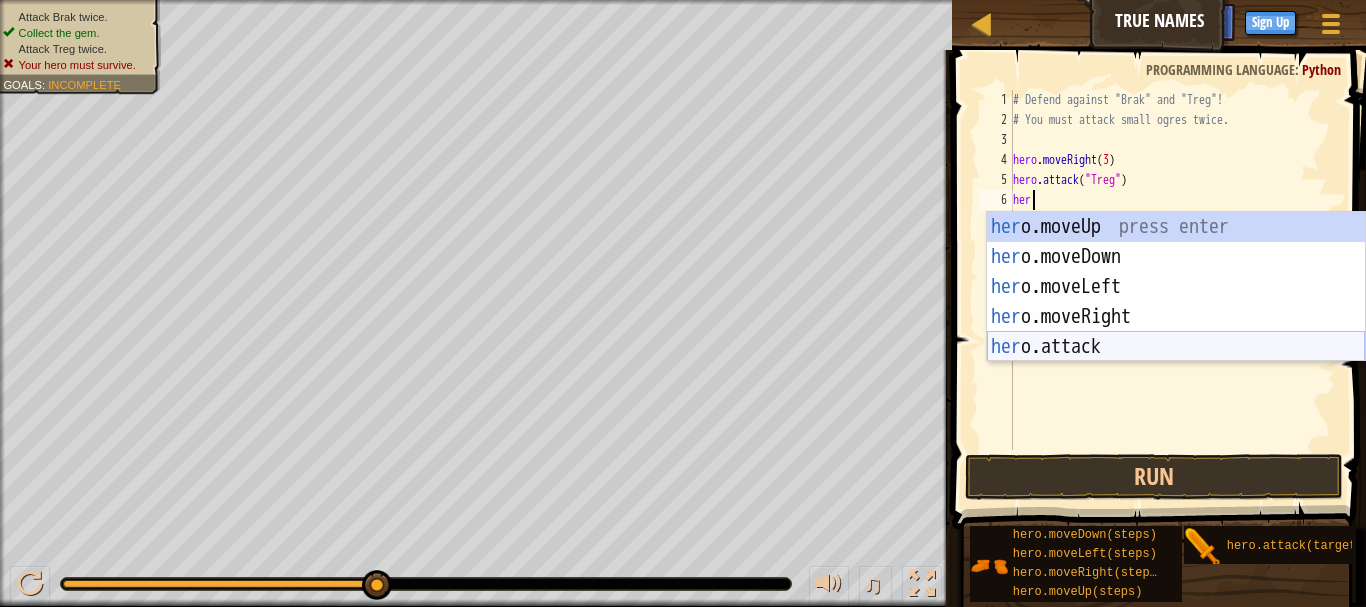 click on "her o.moveUp press enter her o.moveDown press enter her o.moveLeft press enter her o.moveRight press enter her o.attack press enter" at bounding box center [1176, 317] 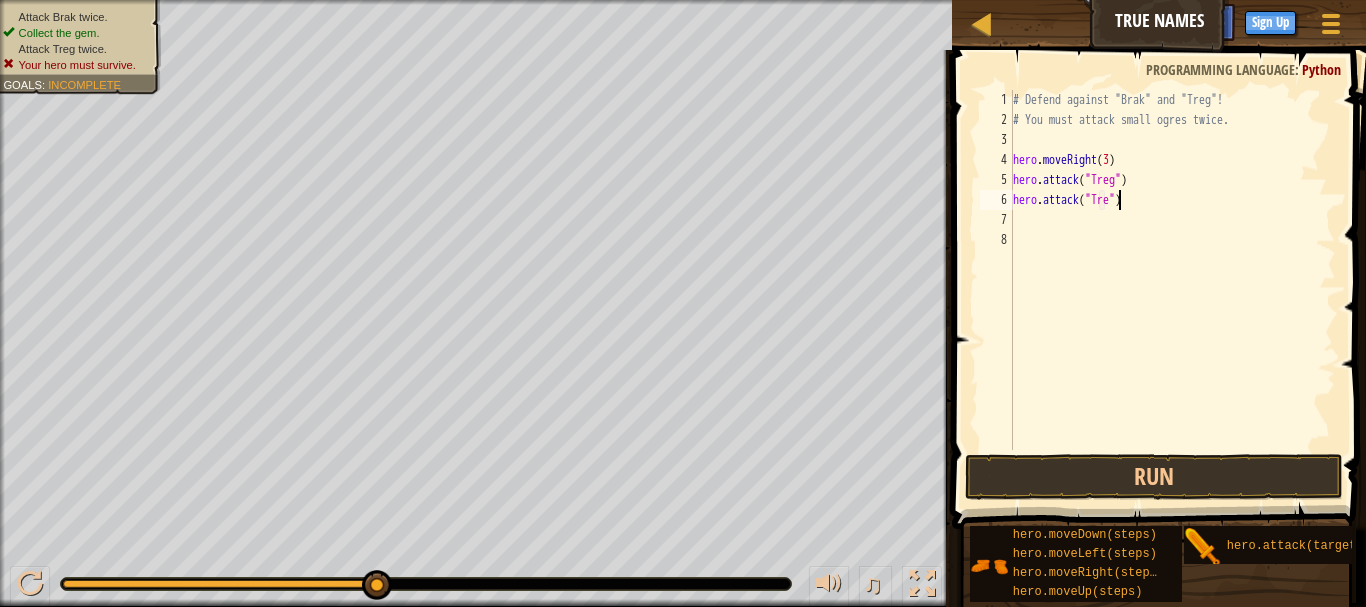 scroll, scrollTop: 9, scrollLeft: 9, axis: both 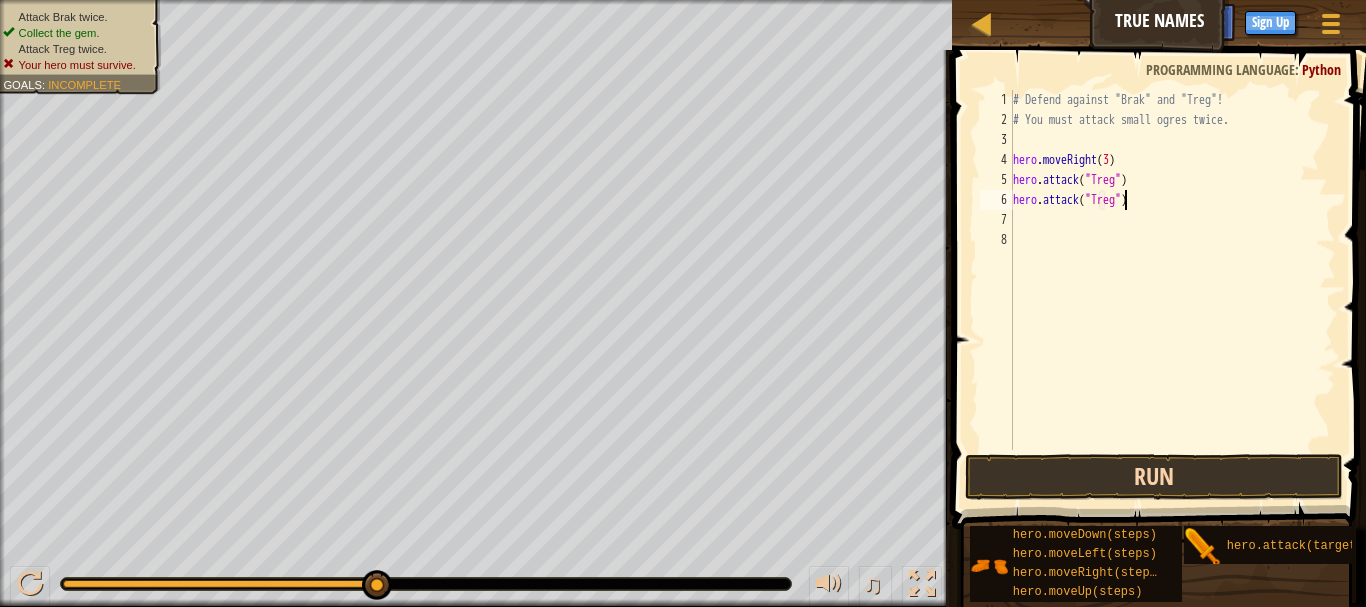 type on "hero.attack("Treg")" 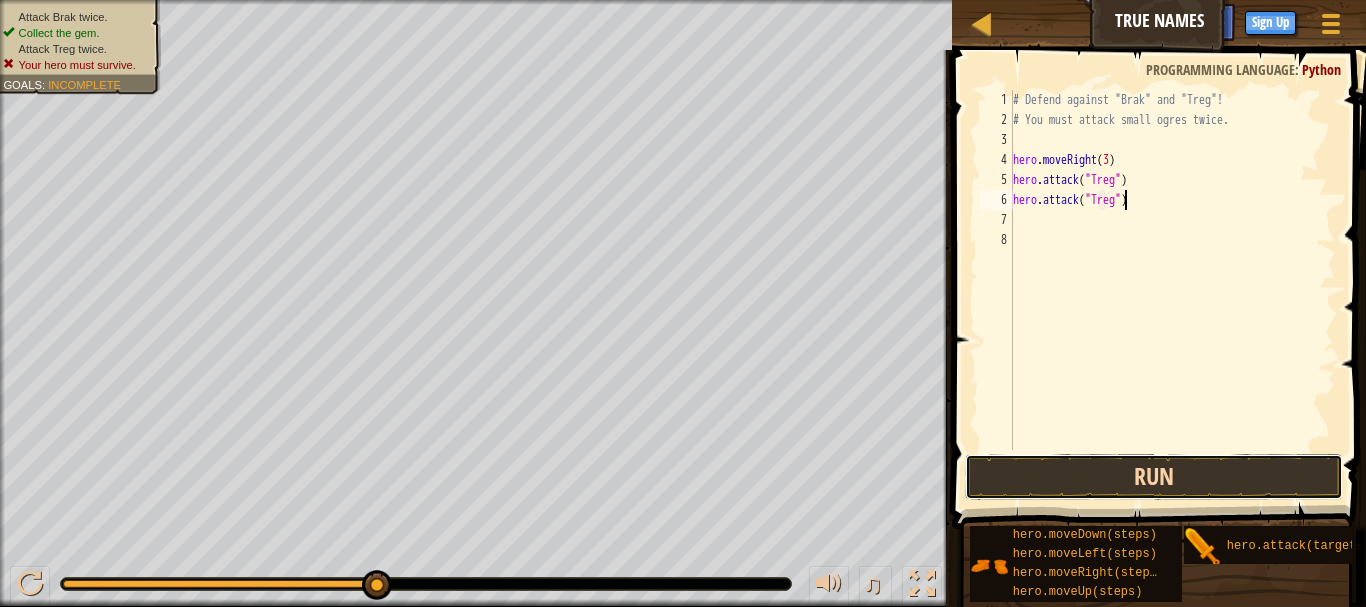 click on "Run" at bounding box center (1154, 477) 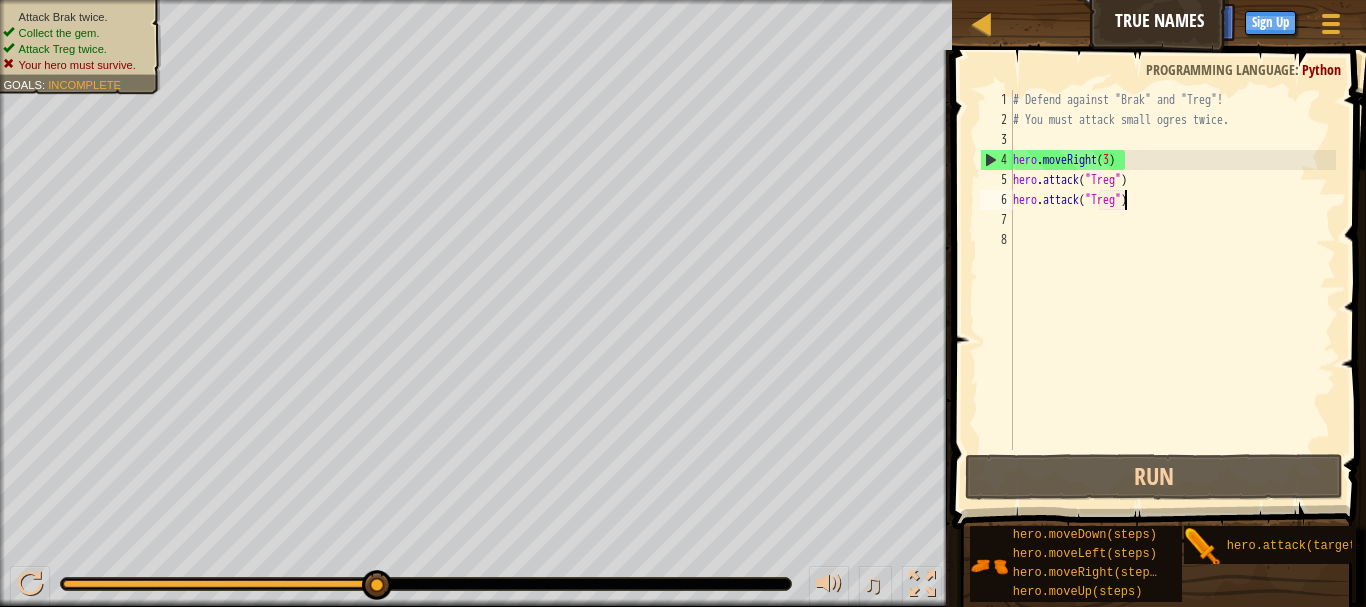 click on "# Defend against "[ENEMY]" and "[ENEMY]"! # You must attack small ogres twice. hero . moveRight ( [NUMBER] ) hero . attack ( "[ENEMY]" ) hero . attack ( "[ENEMY]" )" at bounding box center (1172, 290) 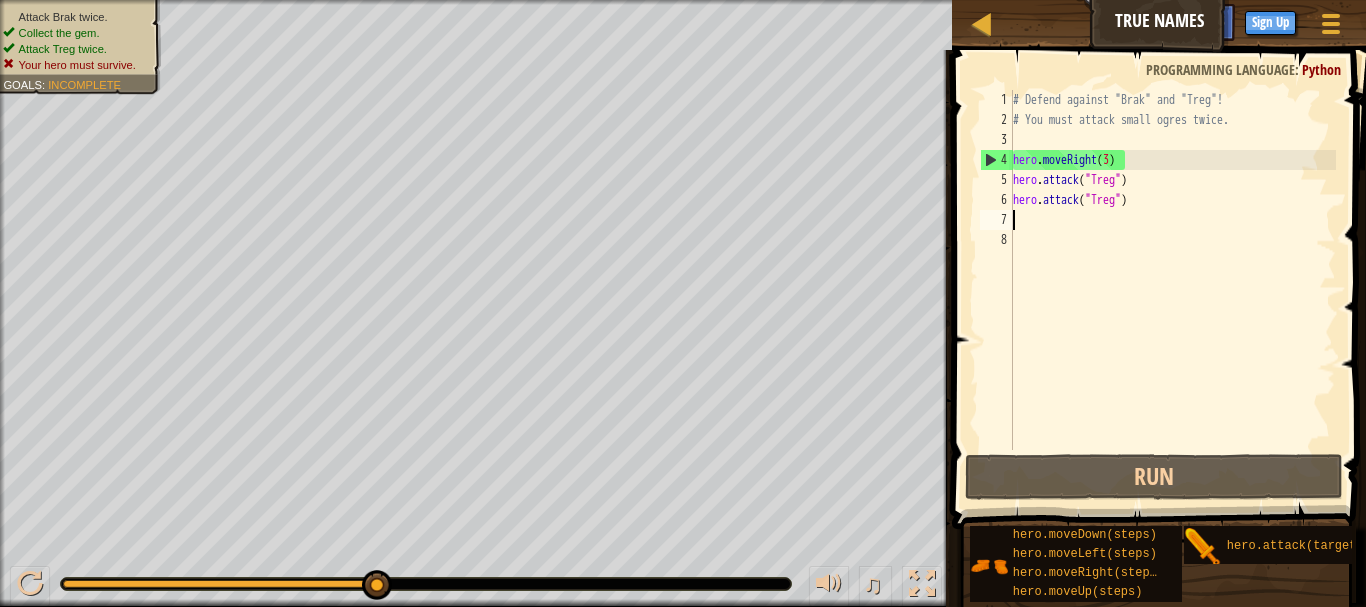 click on "# Defend against "[ENEMY]" and "[ENEMY]"! # You must attack small ogres twice. hero . moveRight ( [NUMBER] ) hero . attack ( "[ENEMY]" ) hero . attack ( "[ENEMY]" )" at bounding box center (1172, 290) 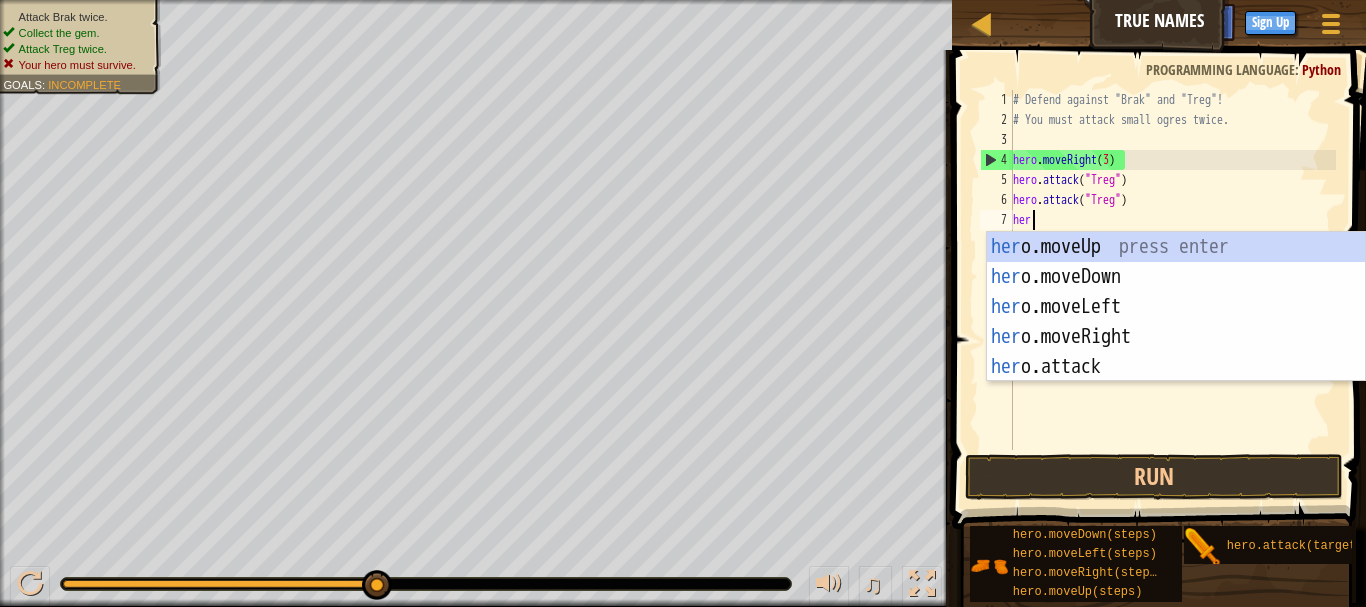 scroll, scrollTop: 9, scrollLeft: 1, axis: both 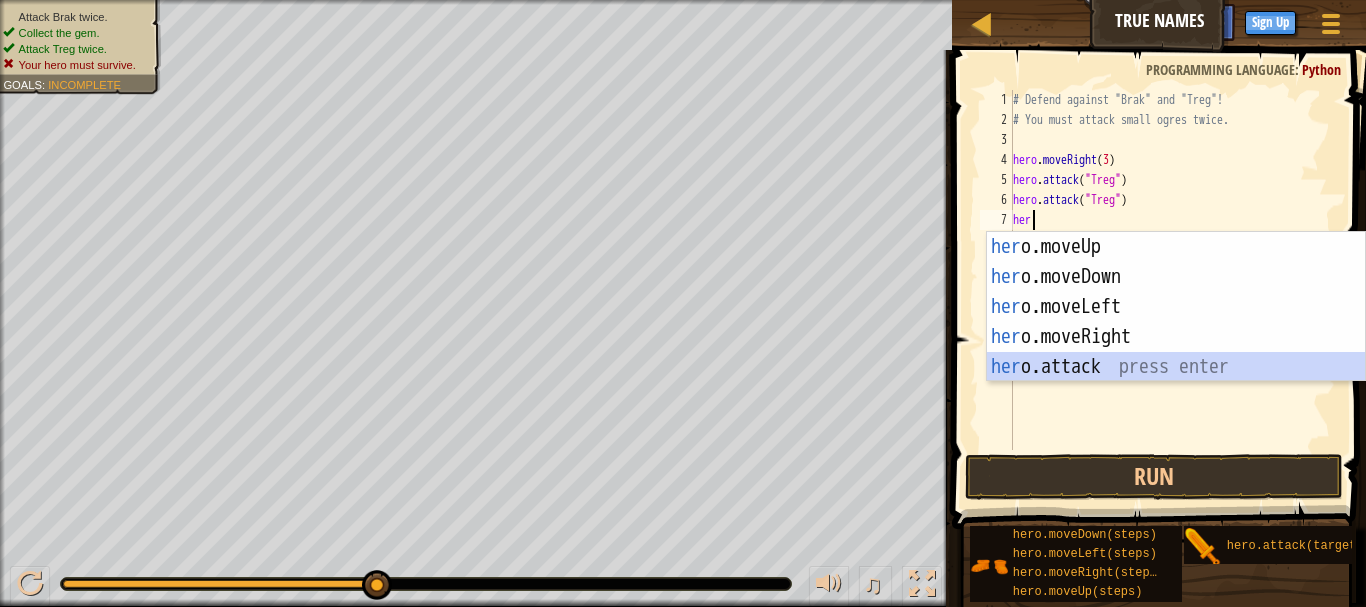 click on "her o.moveUp press enter her o.moveDown press enter her o.moveLeft press enter her o.moveRight press enter her o.attack press enter" at bounding box center (1176, 337) 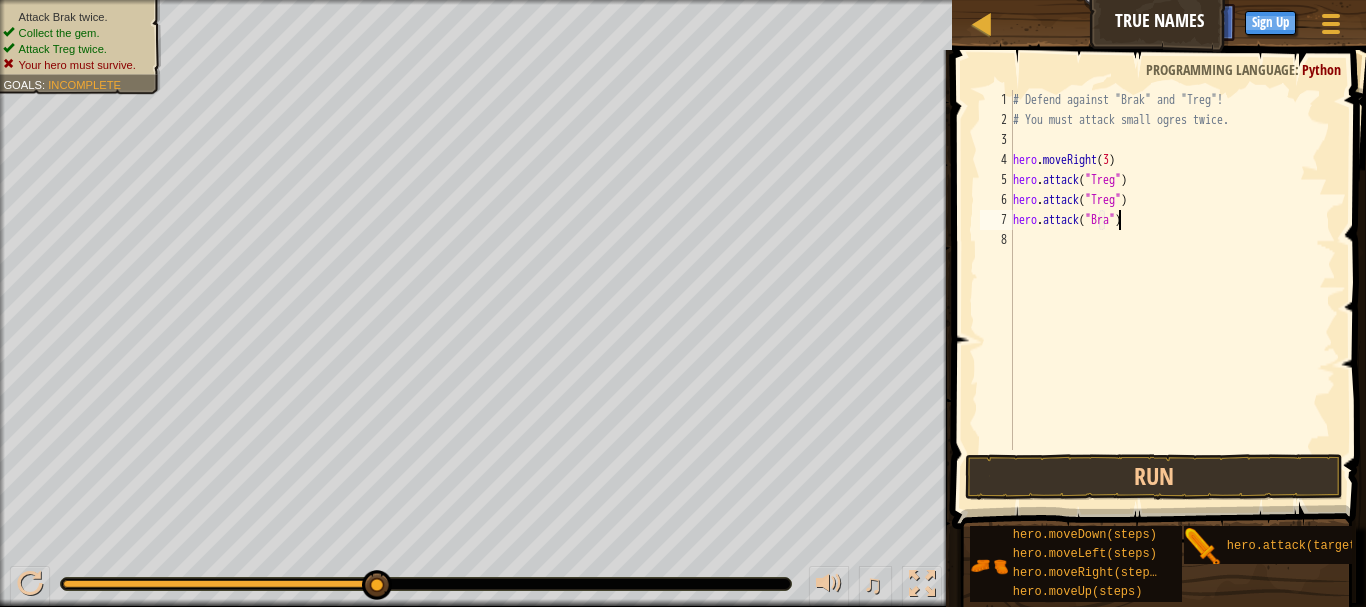 scroll, scrollTop: 9, scrollLeft: 9, axis: both 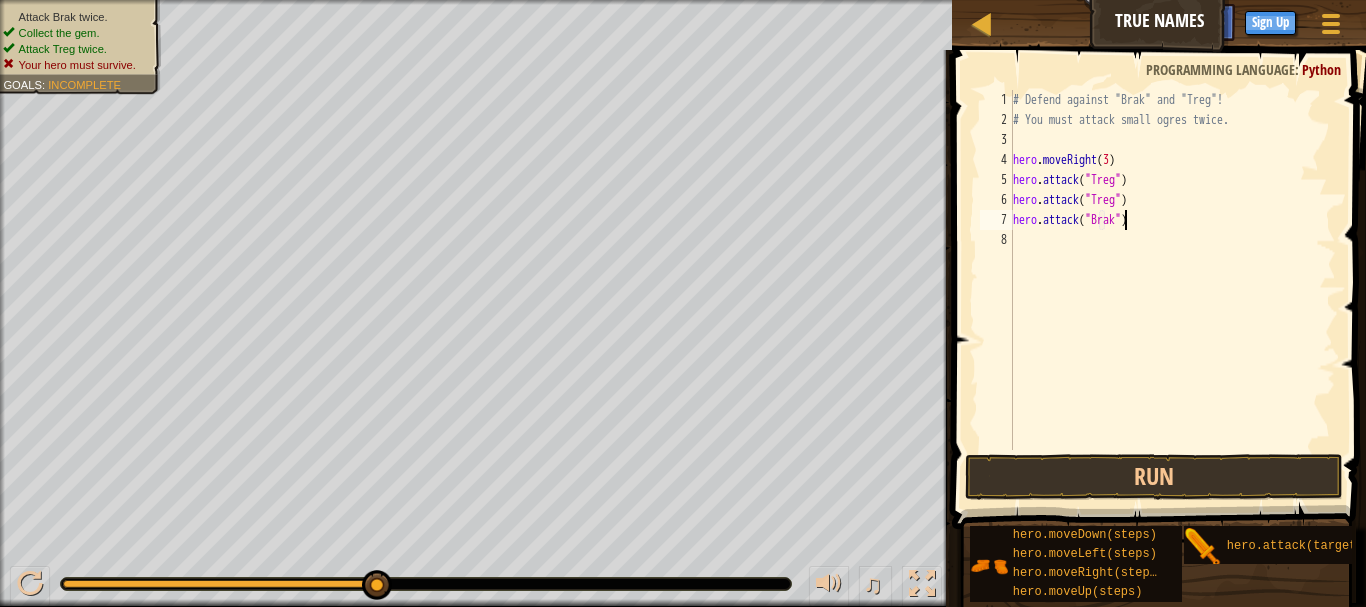 click on "# Defend against "[ENEMY]" and "[ENEMY]"! # You must attack small ogres twice. hero . moveRight ( [NUMBER] ) hero . attack ( "[ENEMY]" ) hero . attack ( "[ENEMY]" ) hero . attack ( "[ENEMY]" )" at bounding box center (1172, 290) 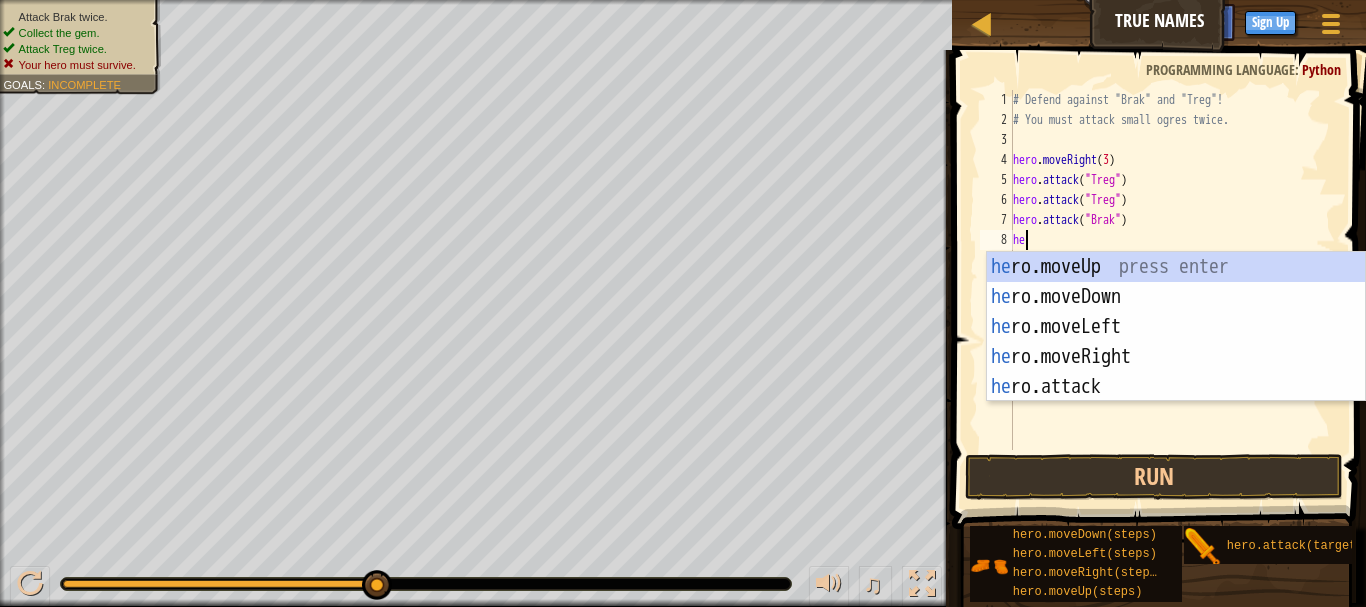 scroll, scrollTop: 9, scrollLeft: 1, axis: both 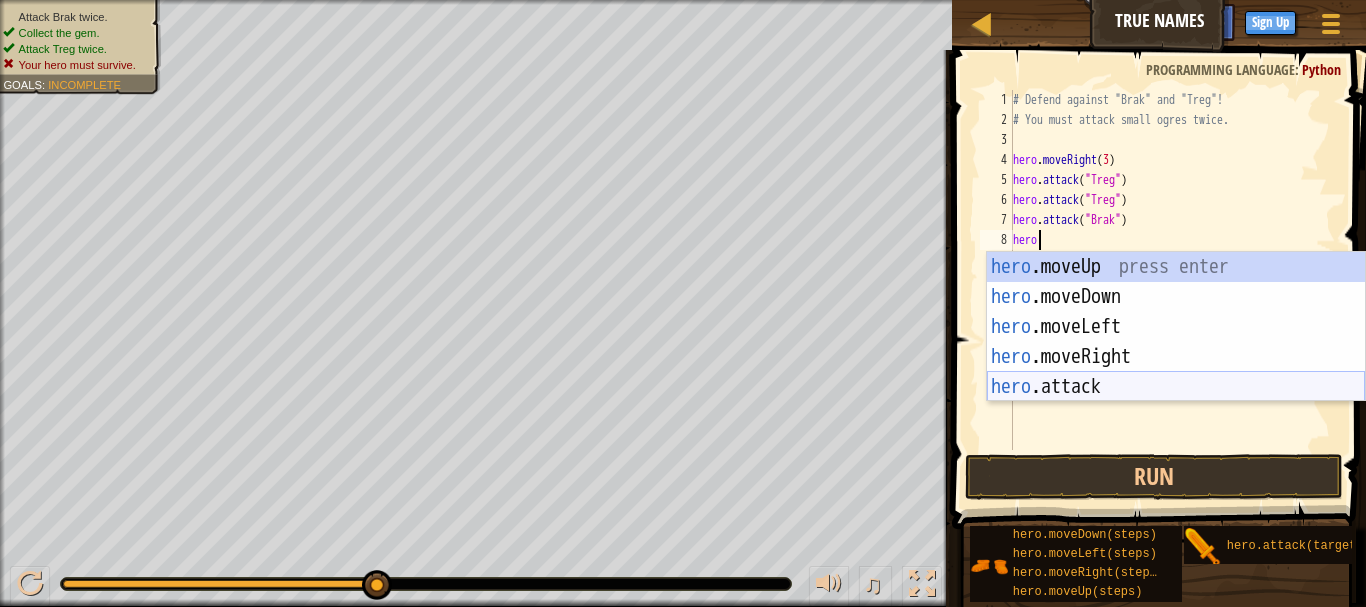 click on "hero .moveUp press enter hero .moveDown press enter hero .moveLeft press enter hero .moveRight press enter hero .attack press enter" at bounding box center (1176, 357) 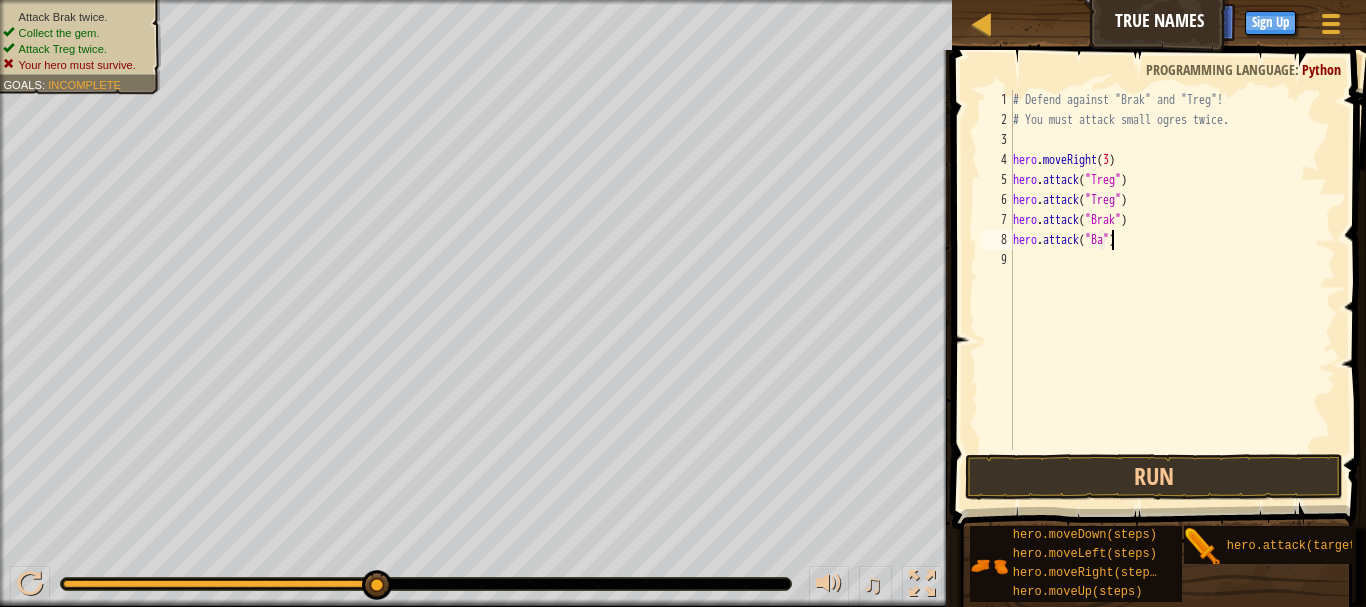 scroll, scrollTop: 9, scrollLeft: 9, axis: both 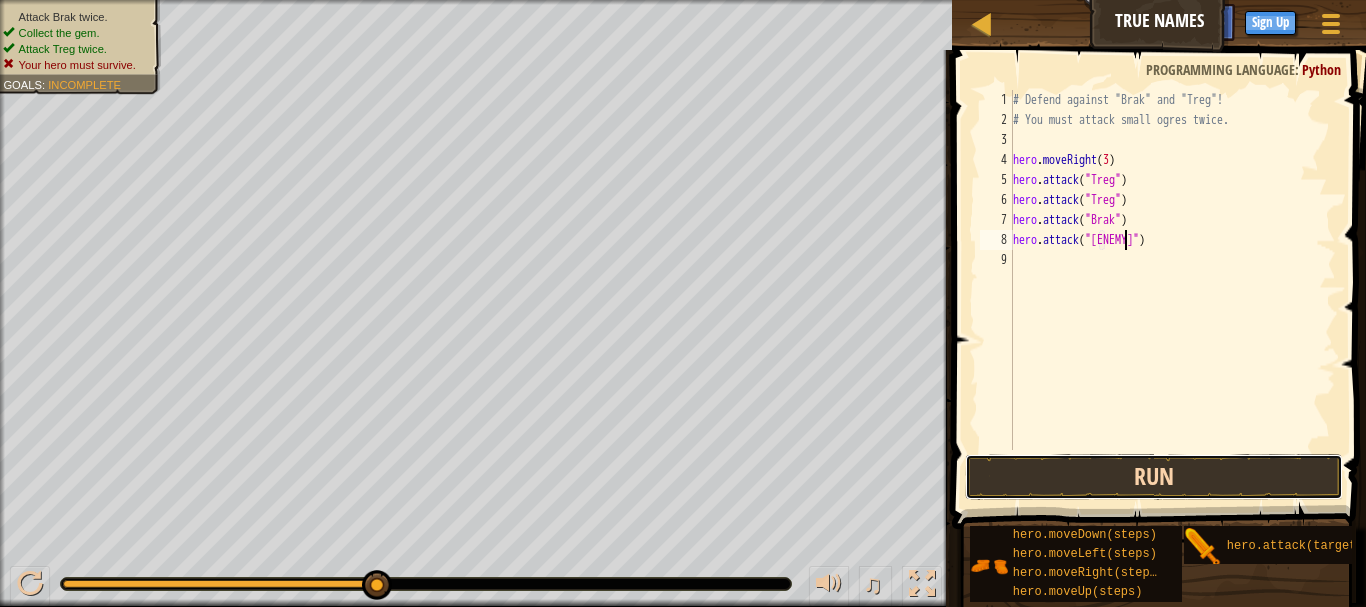 click on "Run" at bounding box center [1154, 477] 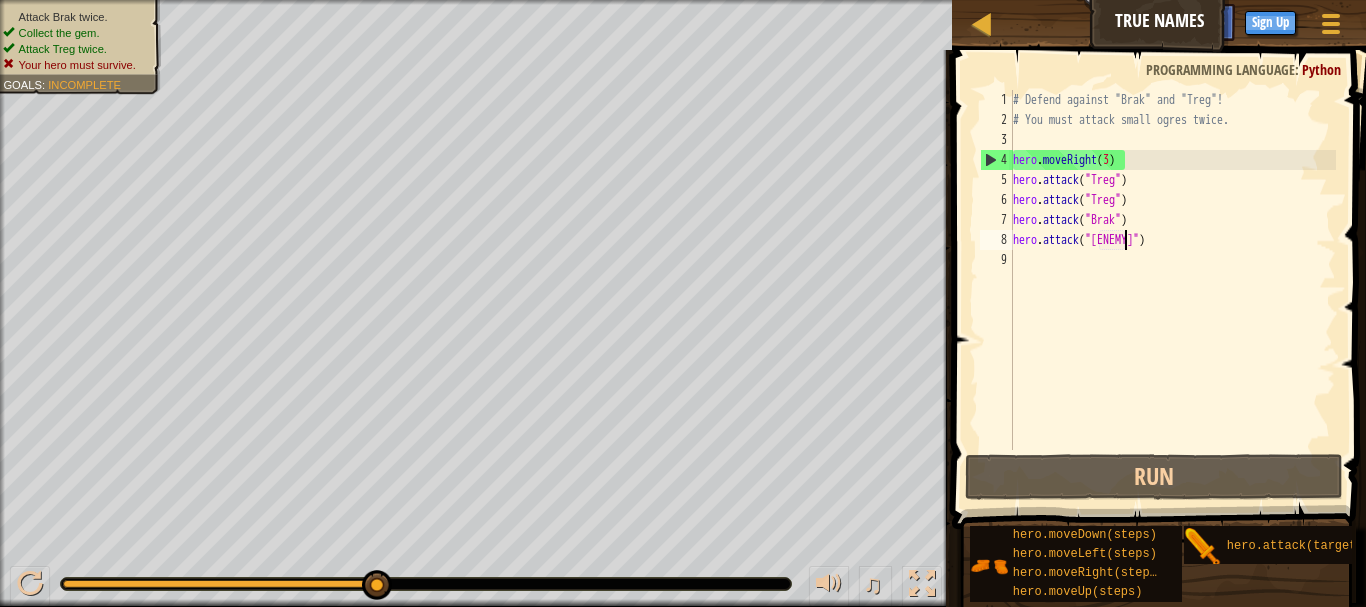click on "# Defend against "[ENEMY]" and "[ENEMY]"! # You must attack small ogres twice. hero . moveRight ( [NUMBER] ) hero . attack ( "[ENEMY]" ) hero . attack ( "[ENEMY]" ) hero . attack ( "[ENEMY]" ) hero . attack ( "[ENEMY]" )" at bounding box center [1172, 290] 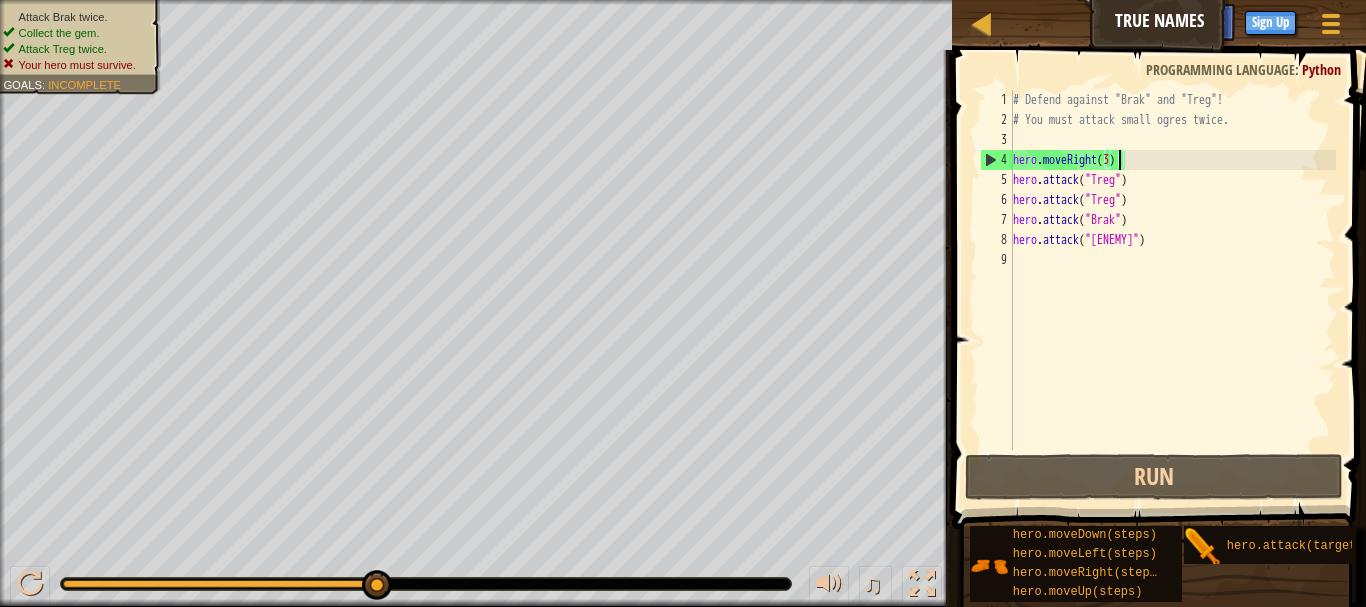 scroll, scrollTop: 9, scrollLeft: 8, axis: both 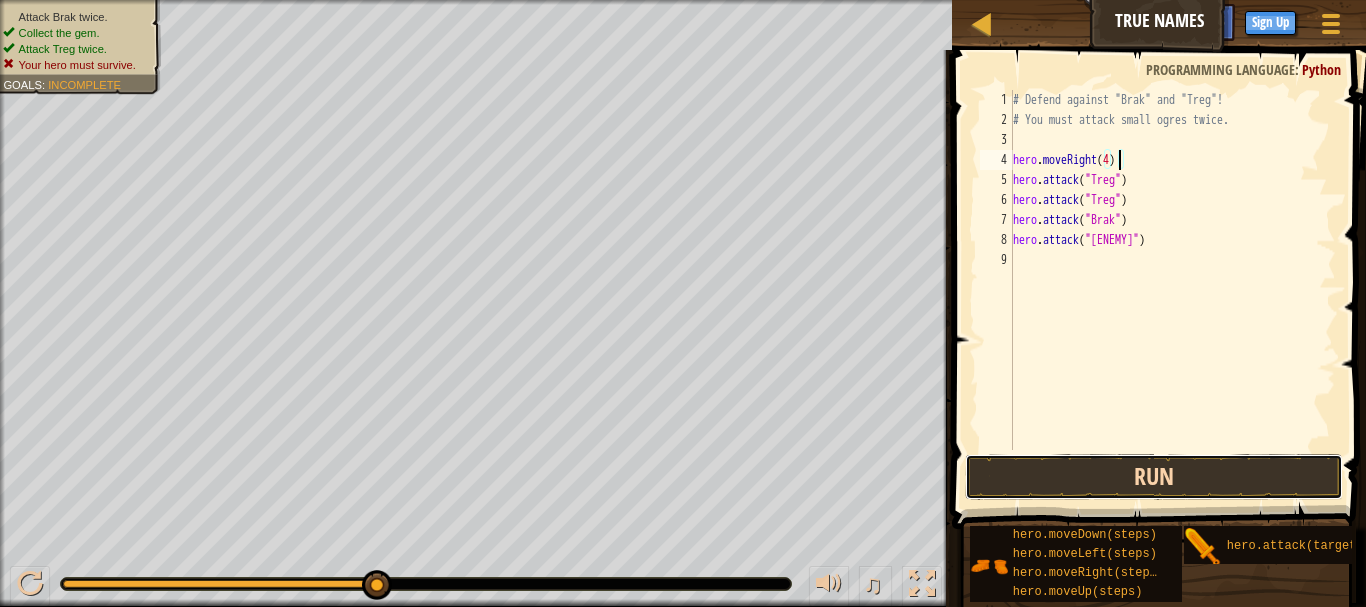 click on "Run" at bounding box center (1154, 477) 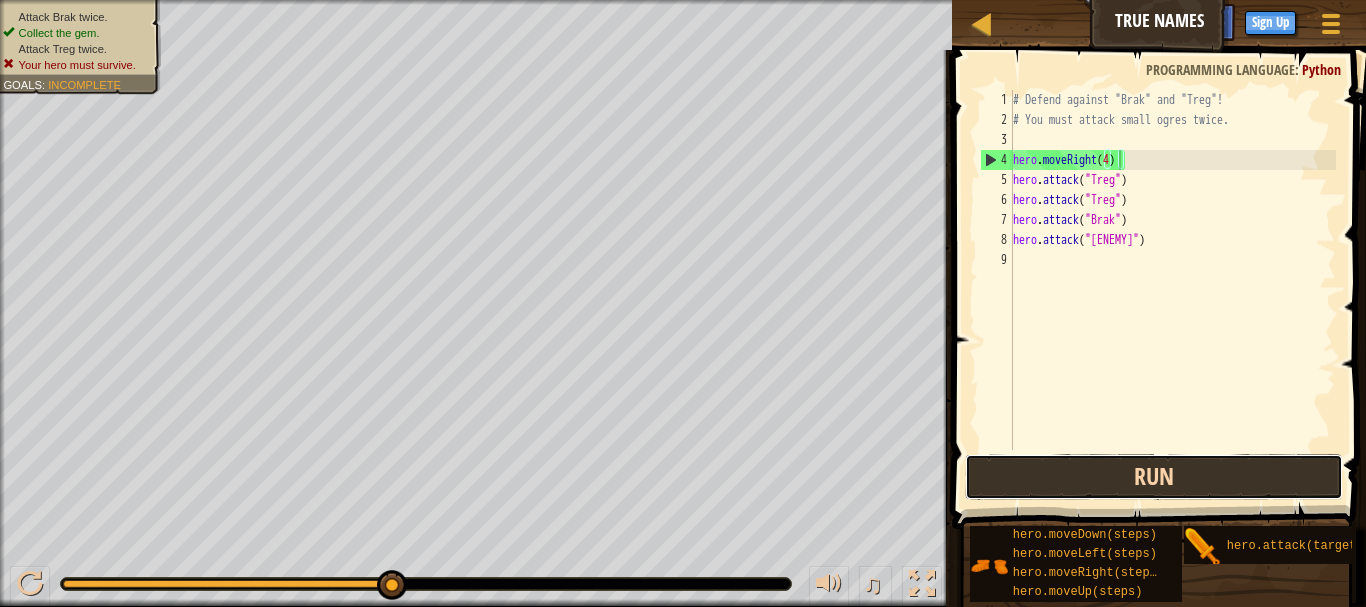 click on "Run" at bounding box center (1154, 477) 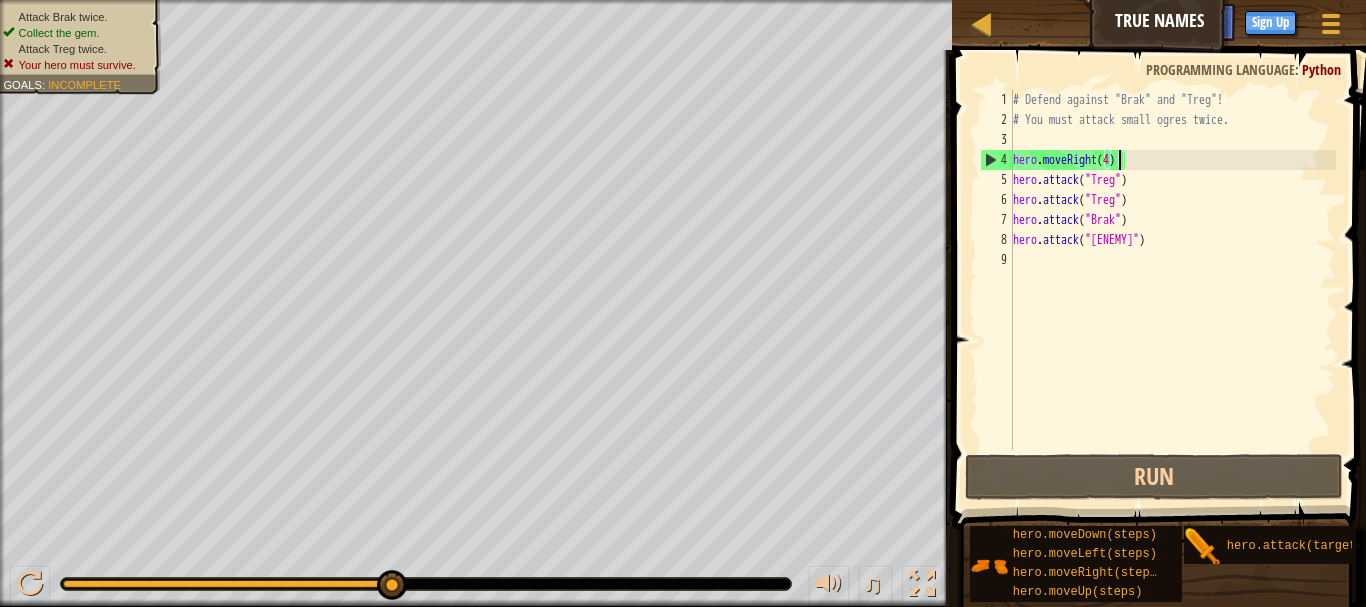 click on "# Defend against "[ENEMY]" and "[ENEMY]"! # You must attack small ogres twice. hero . moveRight ( [NUMBER] ) hero . attack ( "[ENEMY]" ) hero . attack ( "[ENEMY]" ) hero . attack ( "[ENEMY]" ) hero . attack ( "[ENEMY]" )" at bounding box center [1172, 290] 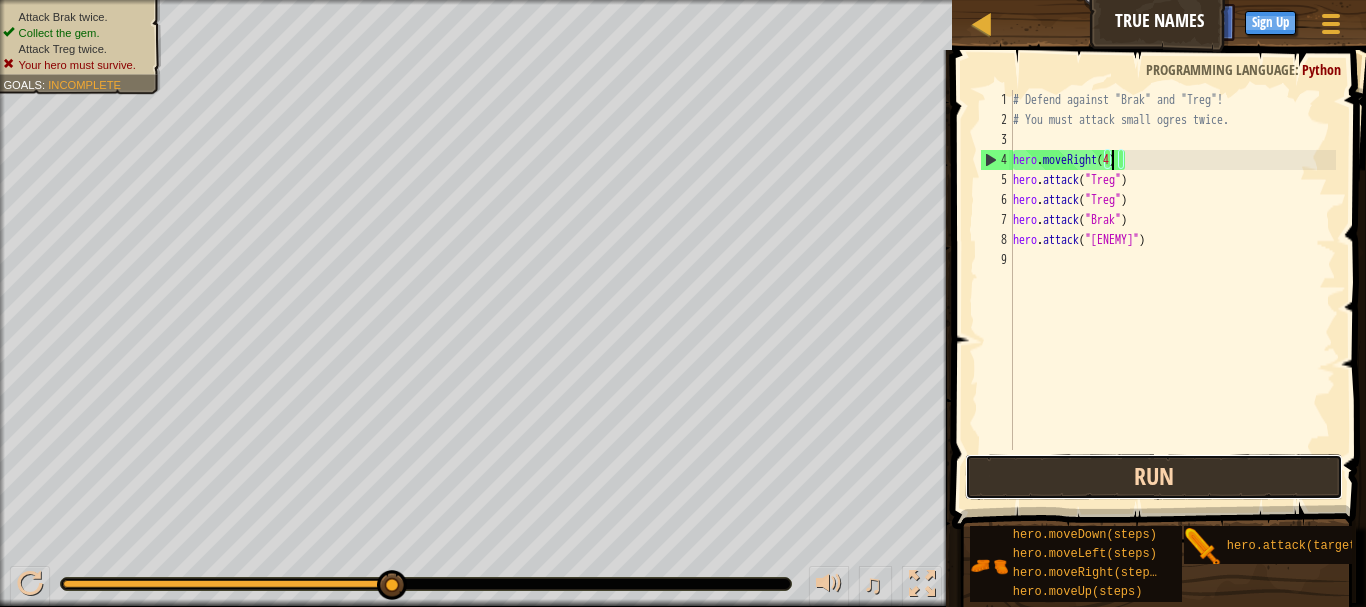 click on "Run" at bounding box center (1154, 477) 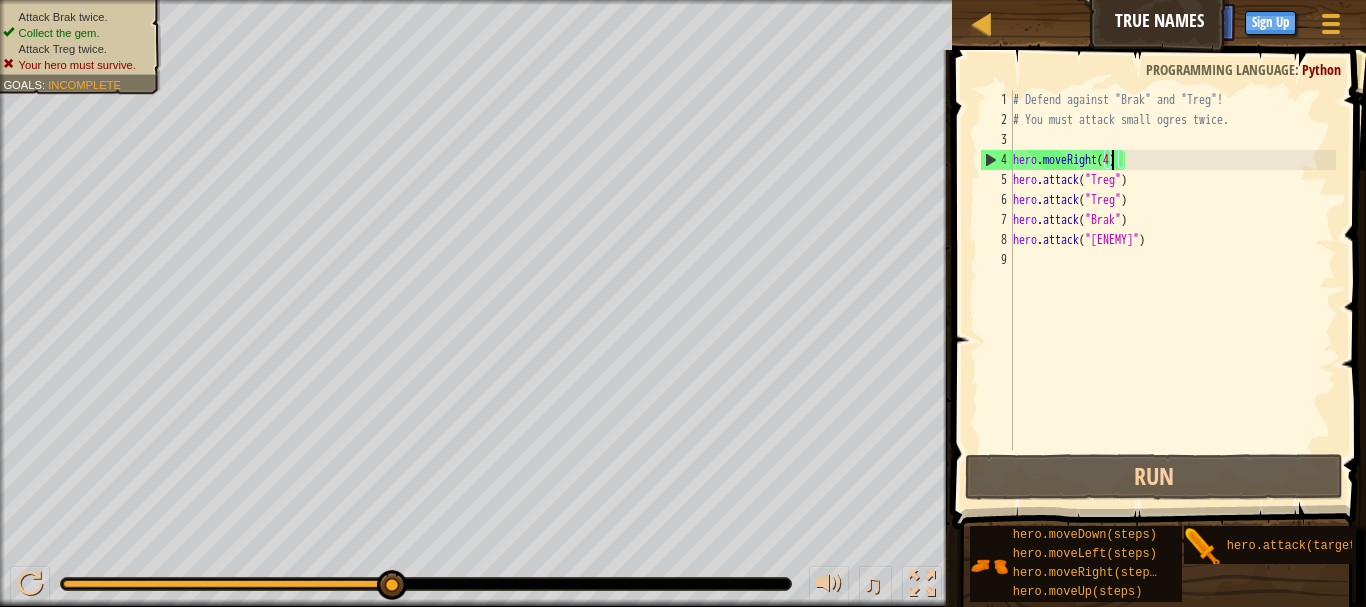 scroll, scrollTop: 9, scrollLeft: 9, axis: both 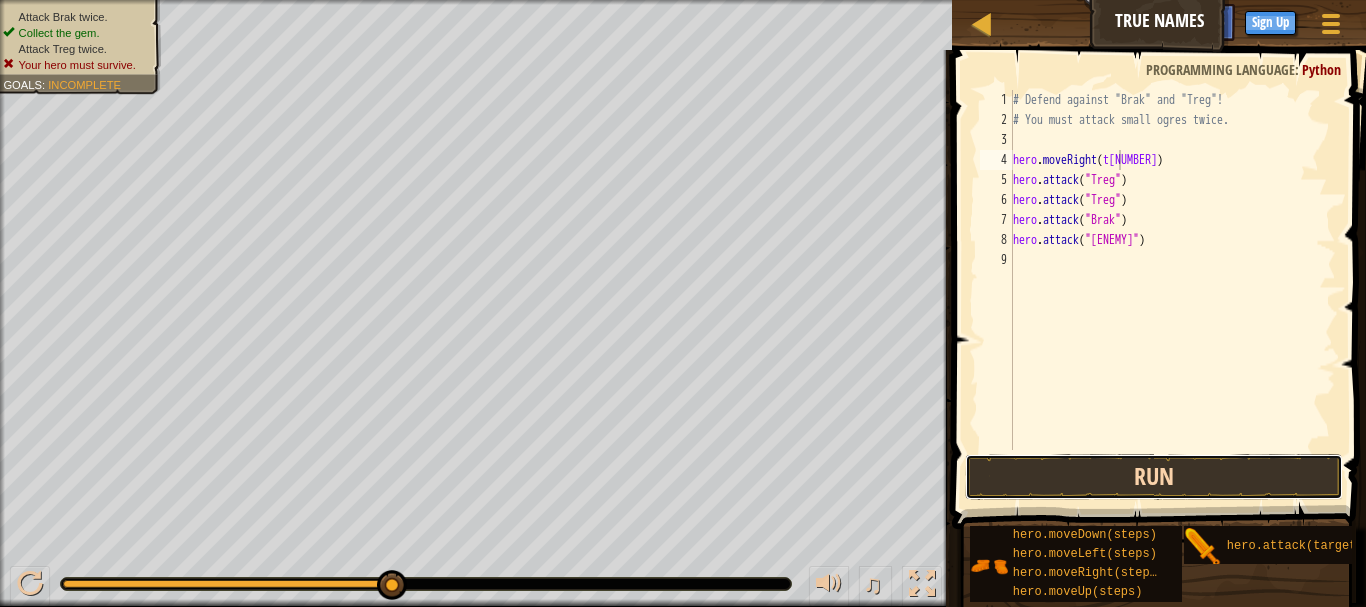 click on "Run" at bounding box center (1154, 477) 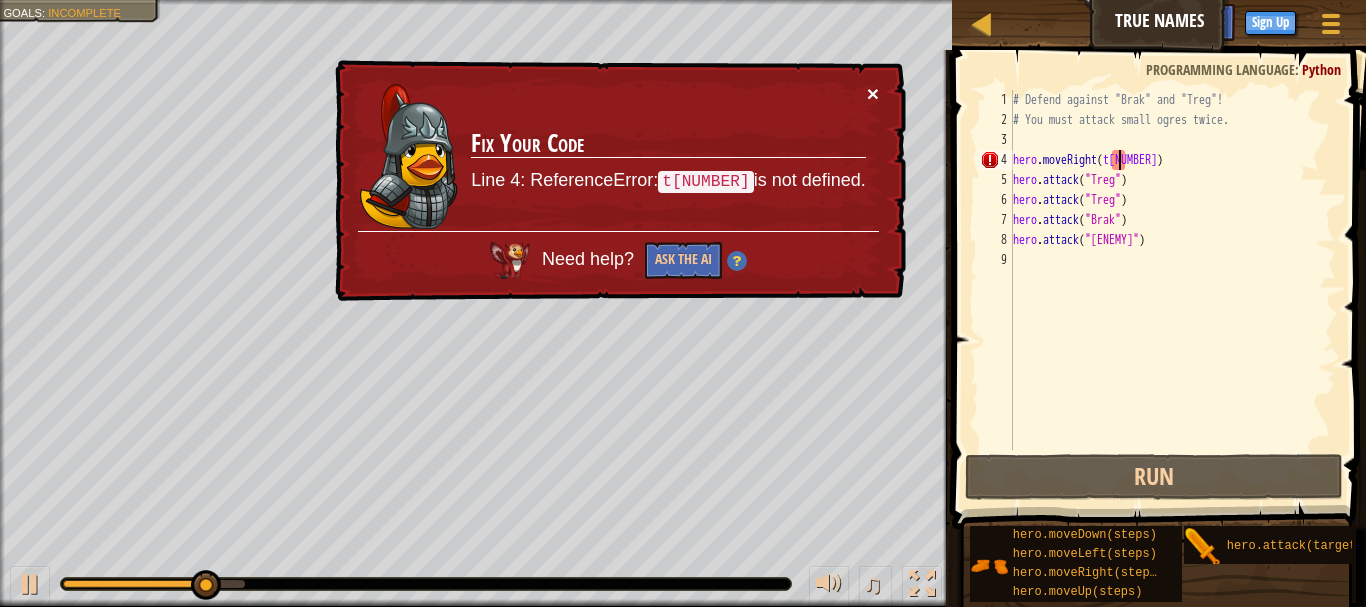 click on "×" at bounding box center (873, 93) 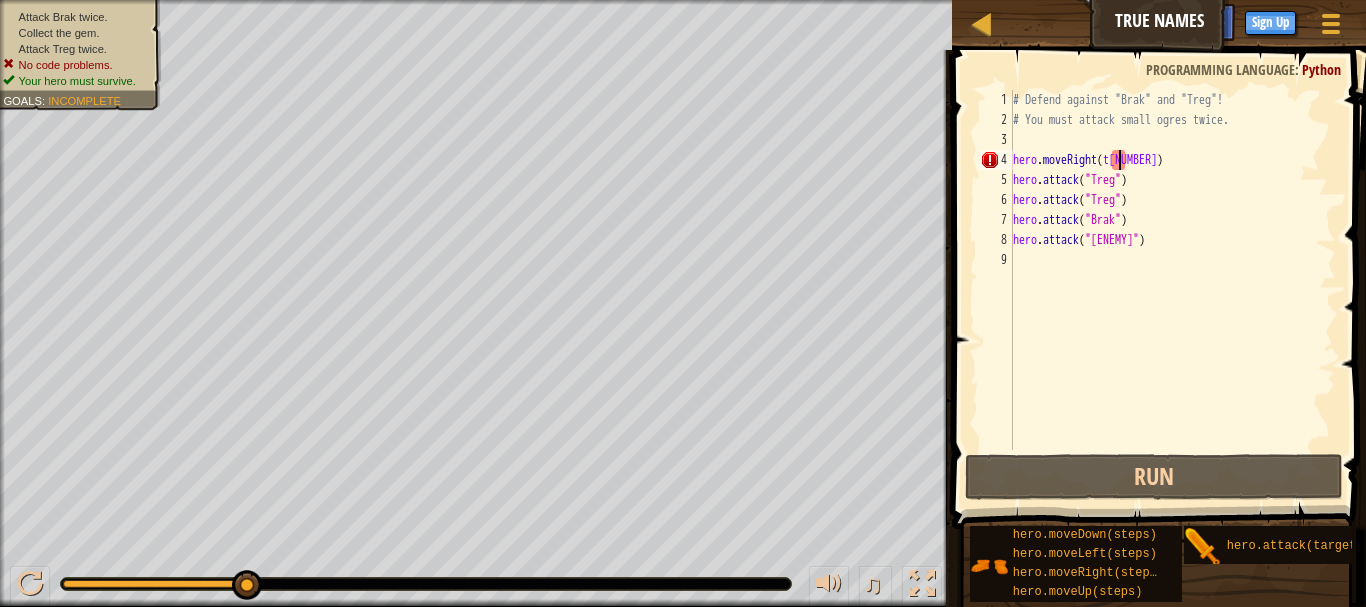 click on "# Defend against "[ENEMY]" and "[ENEMY]"! # You must attack small ogres twice. hero . moveRight ( t[NUMBER] ) hero . attack ( "[ENEMY]" ) hero . attack ( "[ENEMY]" ) hero . attack ( "[ENEMY]" ) hero . attack ( "[ENEMY]" )" at bounding box center (1172, 290) 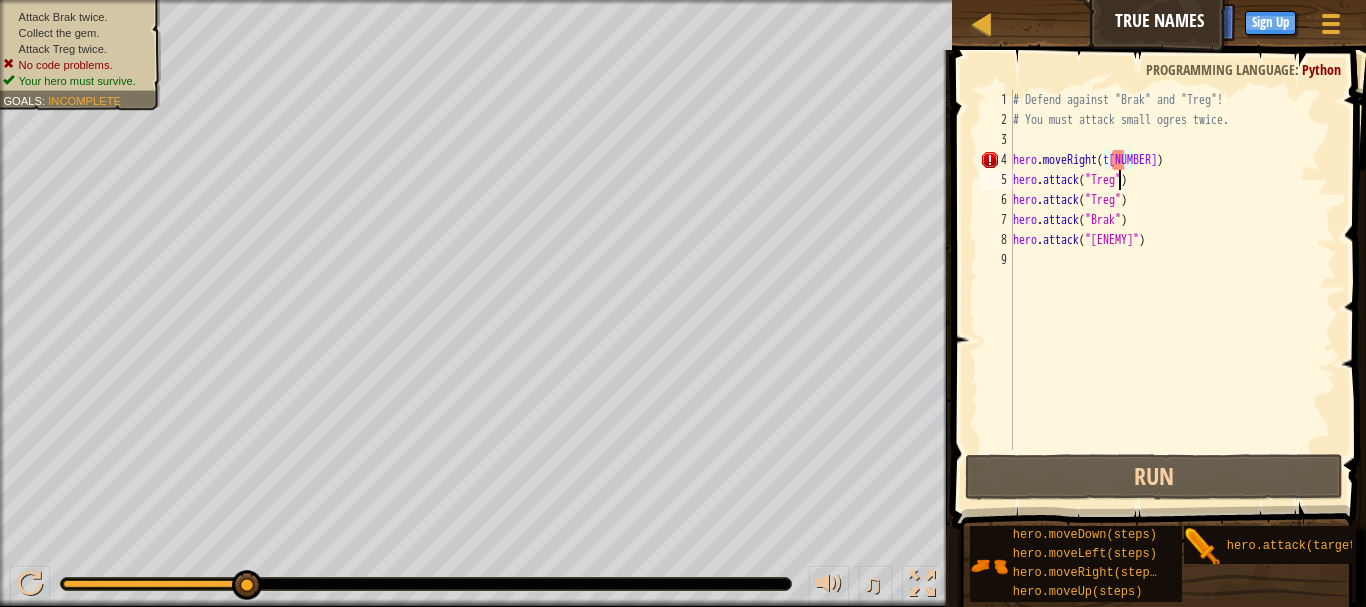 click on "# Defend against "[ENEMY]" and "[ENEMY]"! # You must attack small ogres twice. hero . moveRight ( t[NUMBER] ) hero . attack ( "[ENEMY]" ) hero . attack ( "[ENEMY]" ) hero . attack ( "[ENEMY]" ) hero . attack ( "[ENEMY]" )" at bounding box center (1172, 290) 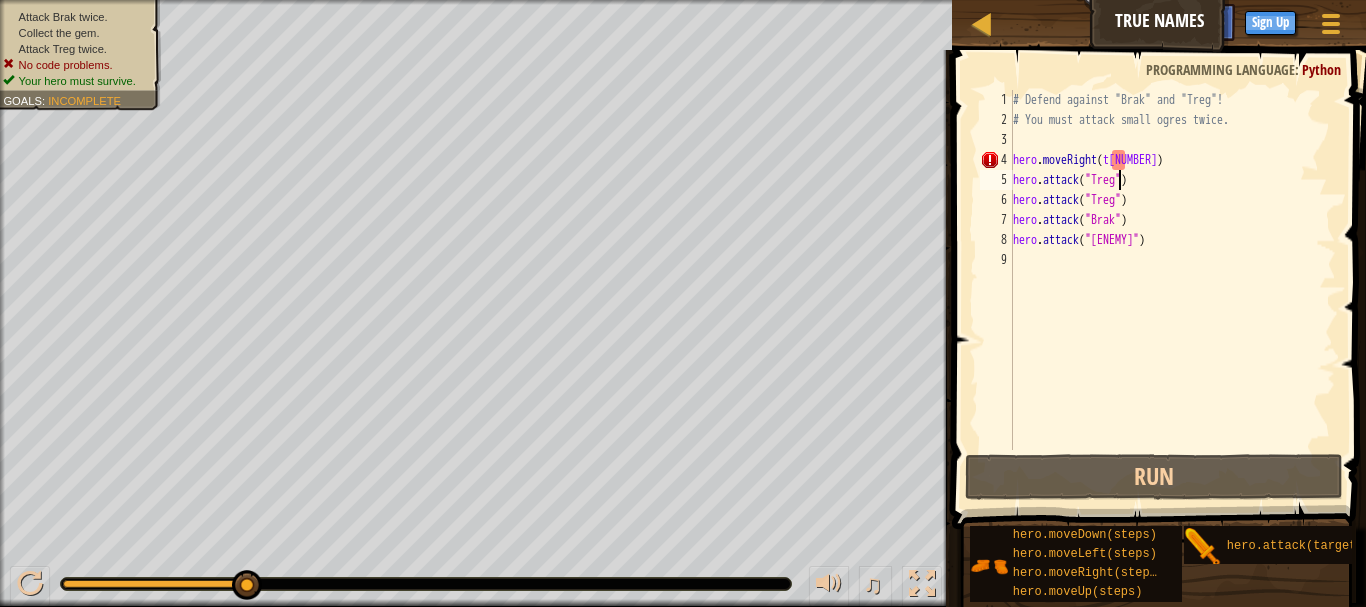 click on "# Defend against "[ENEMY]" and "[ENEMY]"! # You must attack small ogres twice. hero . moveRight ( t[NUMBER] ) hero . attack ( "[ENEMY]" ) hero . attack ( "[ENEMY]" ) hero . attack ( "[ENEMY]" ) hero . attack ( "[ENEMY]" )" at bounding box center (1172, 290) 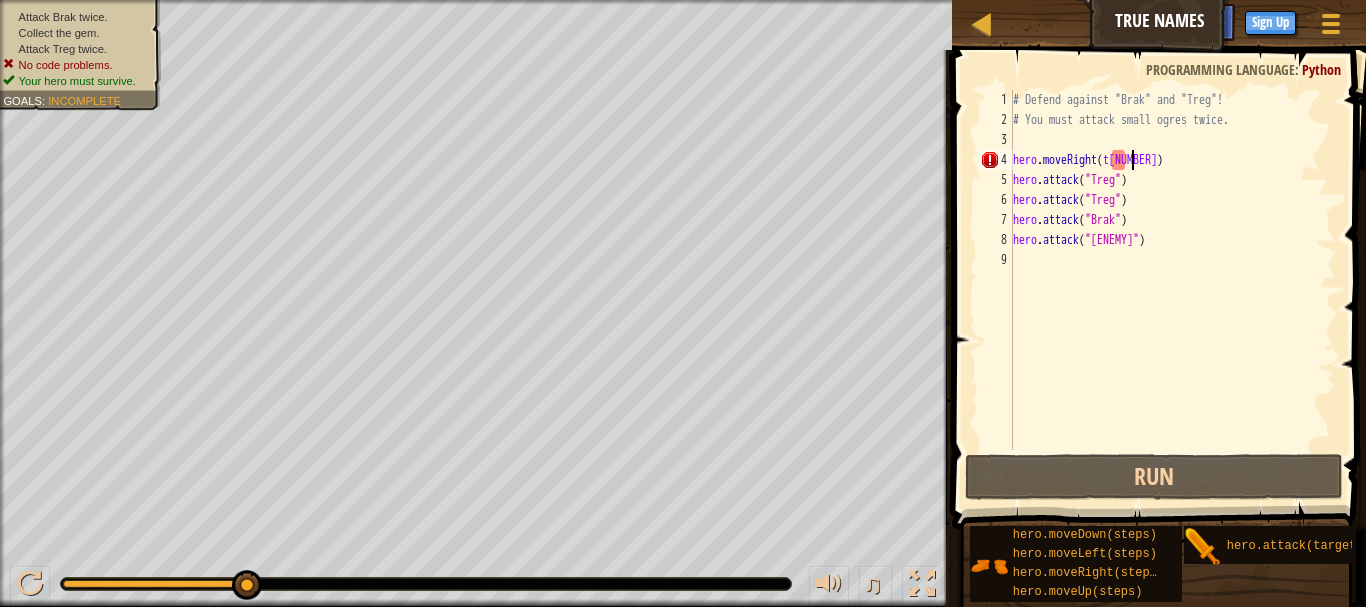 click on "# Defend against "[ENEMY]" and "[ENEMY]"! # You must attack small ogres twice. hero . moveRight ( t[NUMBER] ) hero . attack ( "[ENEMY]" ) hero . attack ( "[ENEMY]" ) hero . attack ( "[ENEMY]" ) hero . attack ( "[ENEMY]" )" at bounding box center (1172, 290) 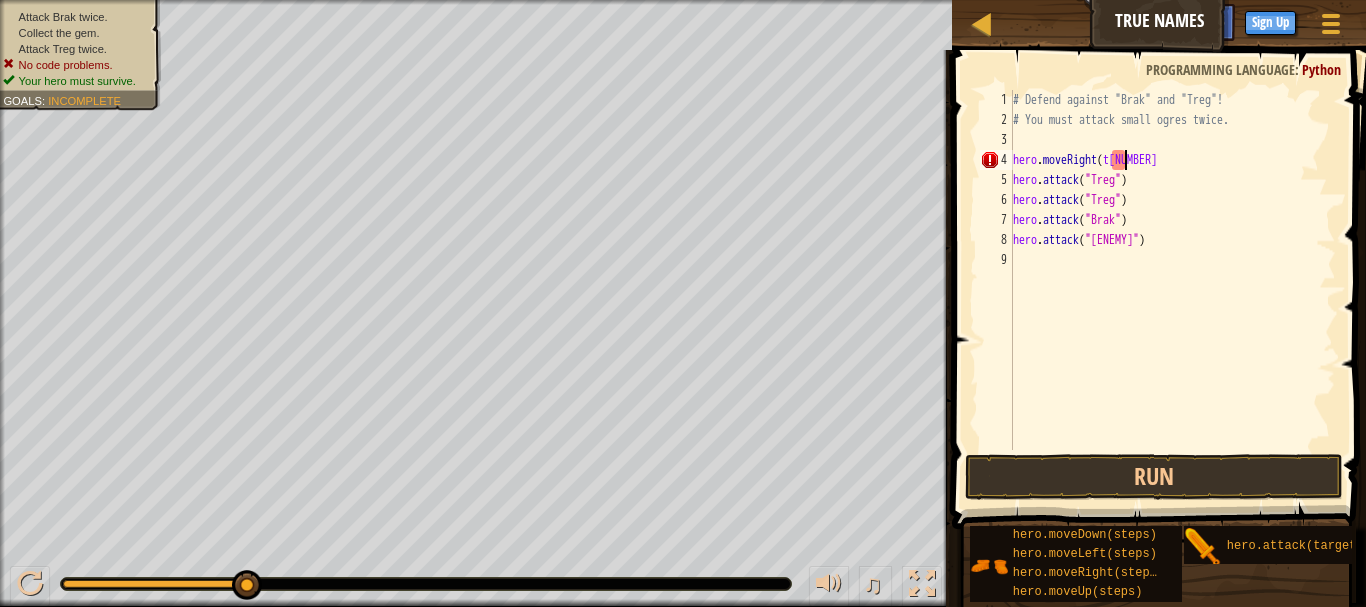 scroll, scrollTop: 9, scrollLeft: 8, axis: both 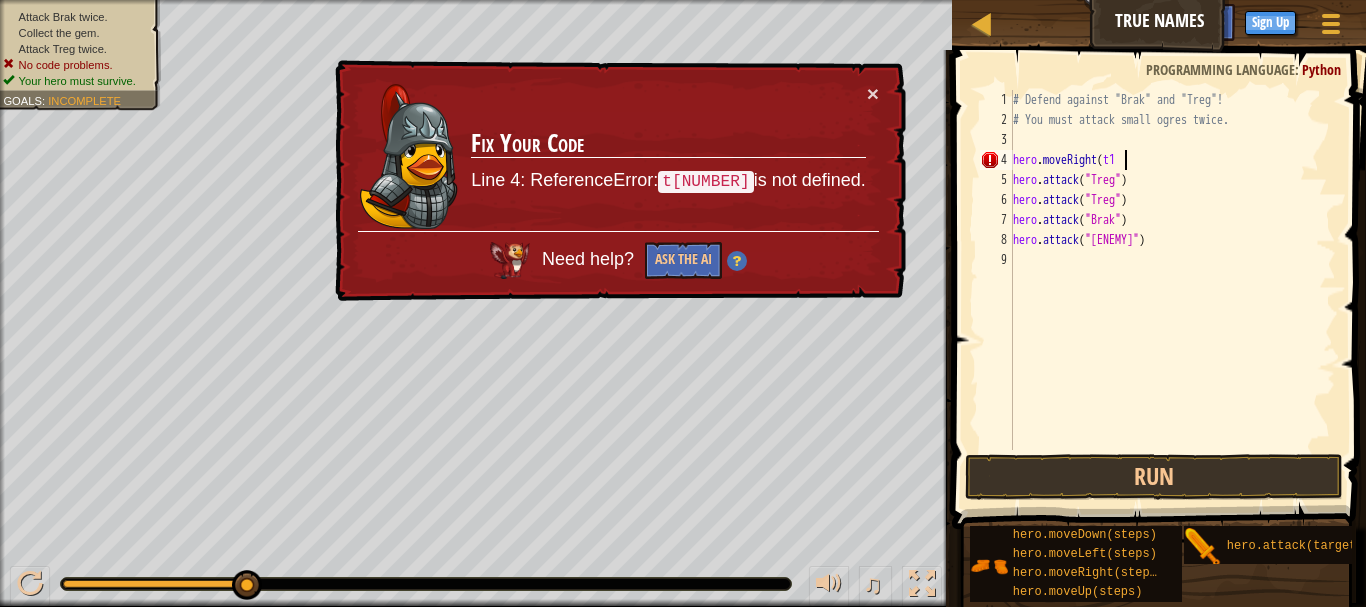 click on "Fix Your Code Line [NUMBER]: ReferenceError: t[NUMBER] is not defined." at bounding box center [668, 157] 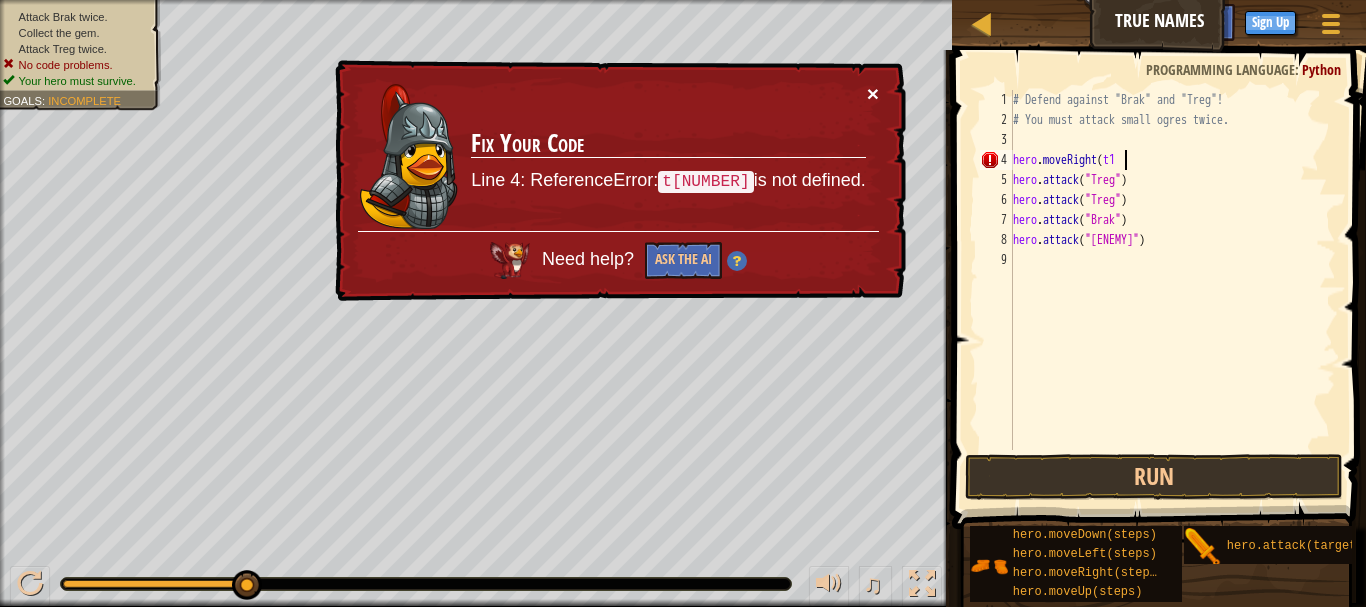 click on "×" at bounding box center (873, 93) 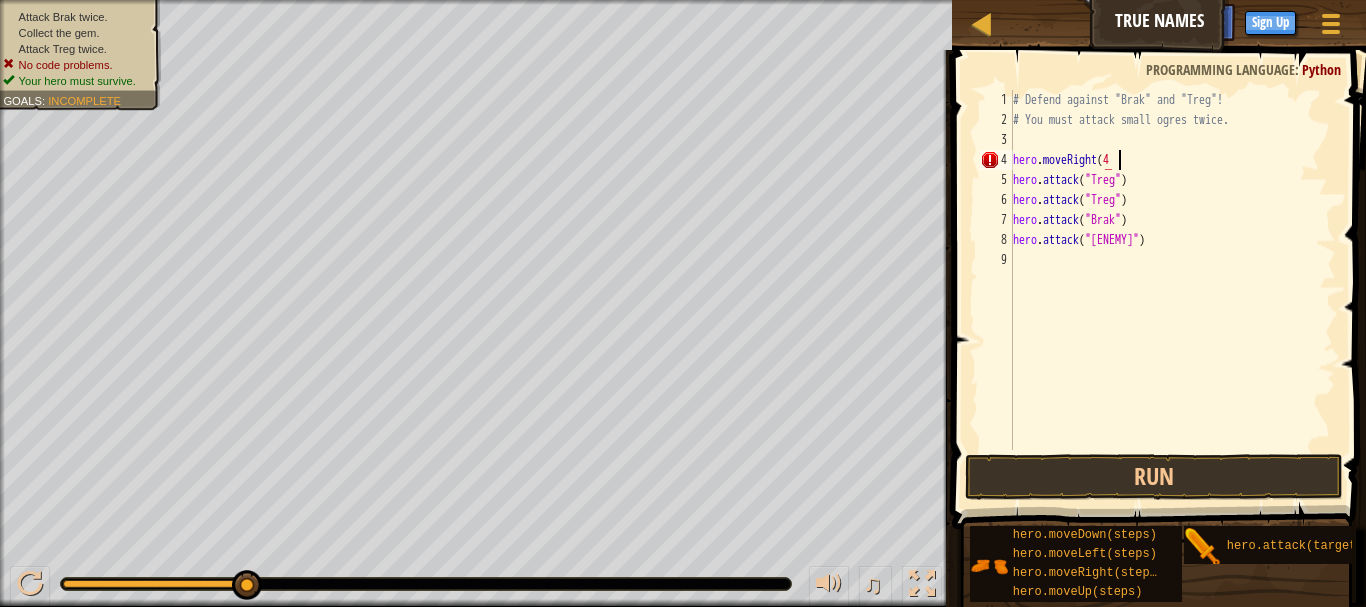 scroll, scrollTop: 9, scrollLeft: 8, axis: both 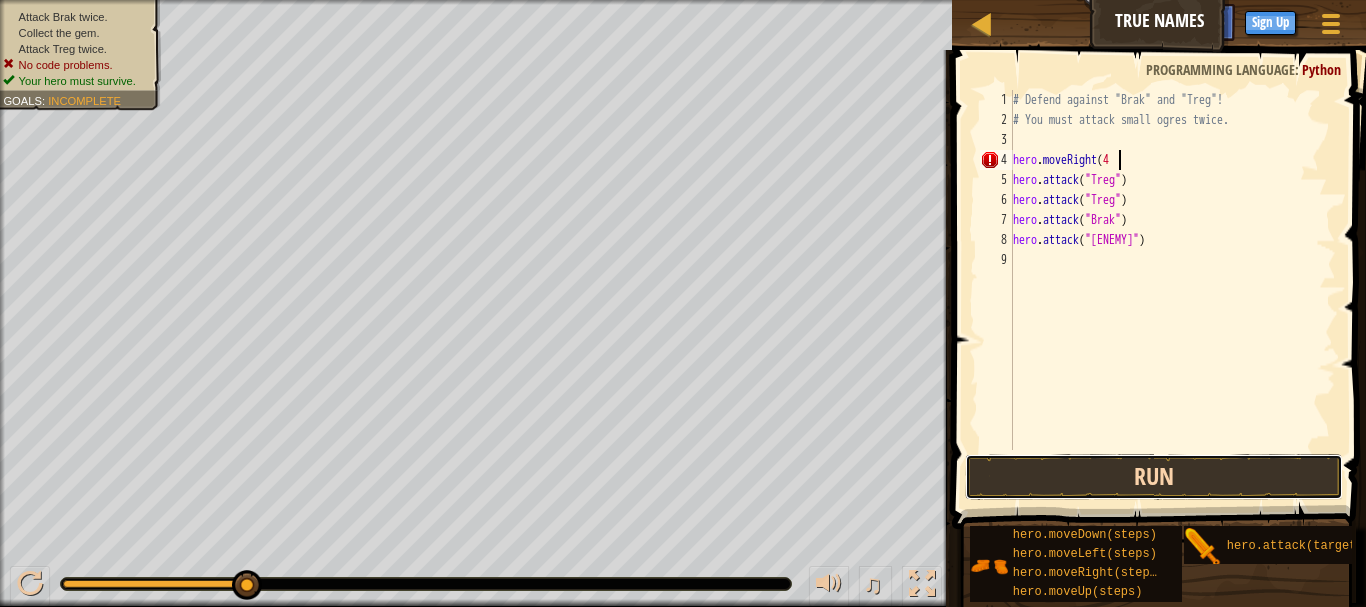 click on "Run" at bounding box center (1154, 477) 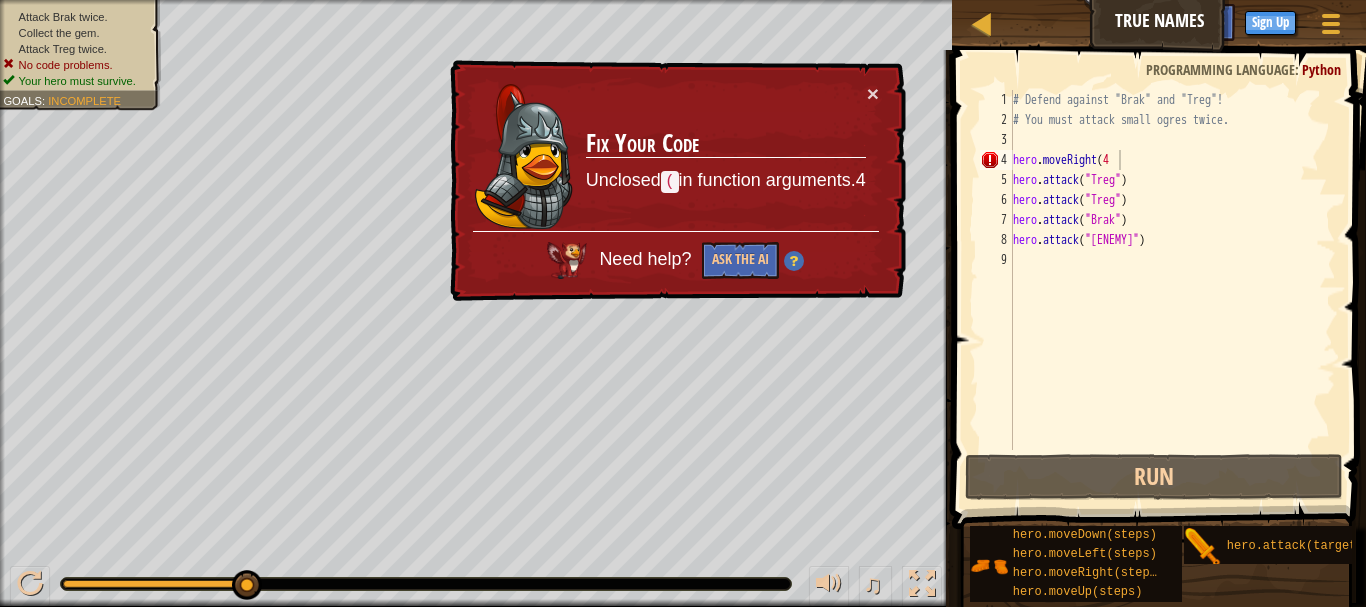 click on "Fix Your Code Unclosed  (  in function arguments.[NUMBER]" at bounding box center (726, 157) 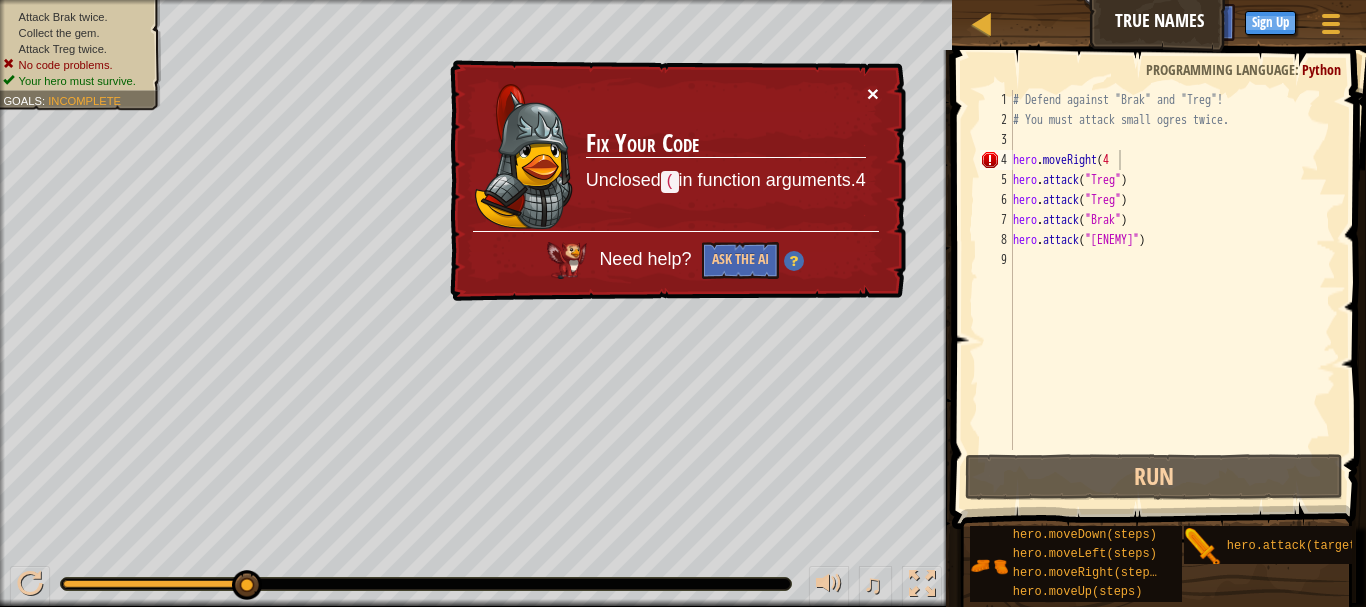click on "×" at bounding box center (873, 93) 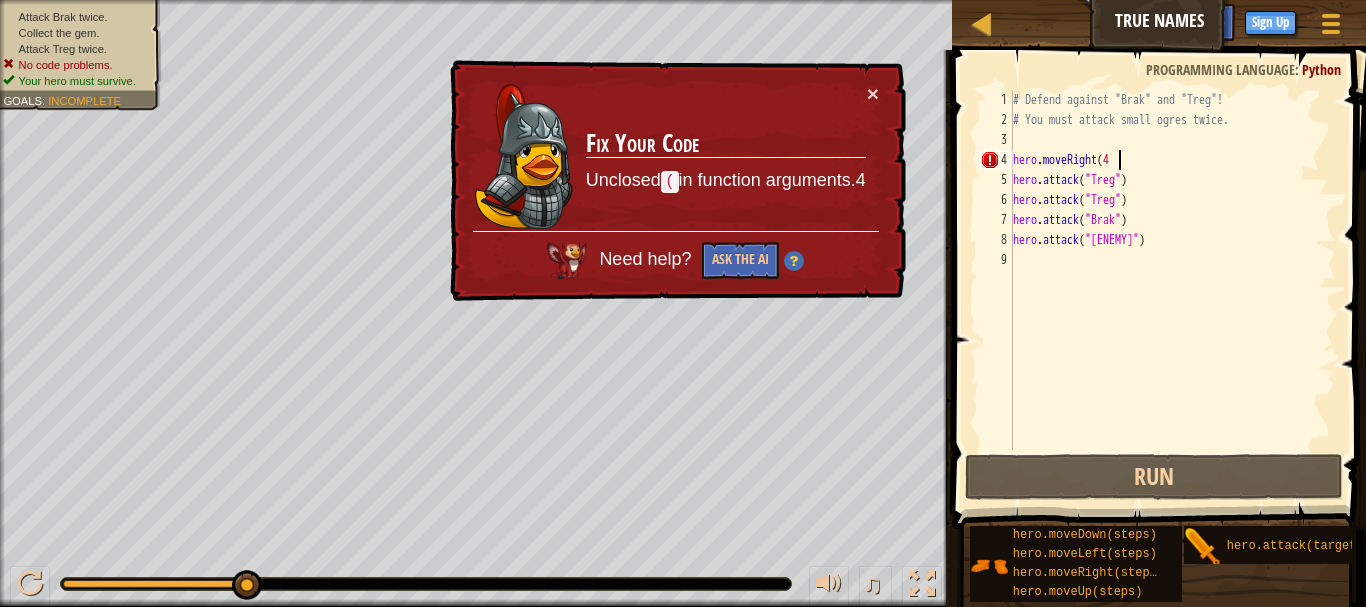 click on "Fix Your Code Unclosed  (  in function arguments.[NUMBER]
Need help? Ask the AI" at bounding box center (676, 181) 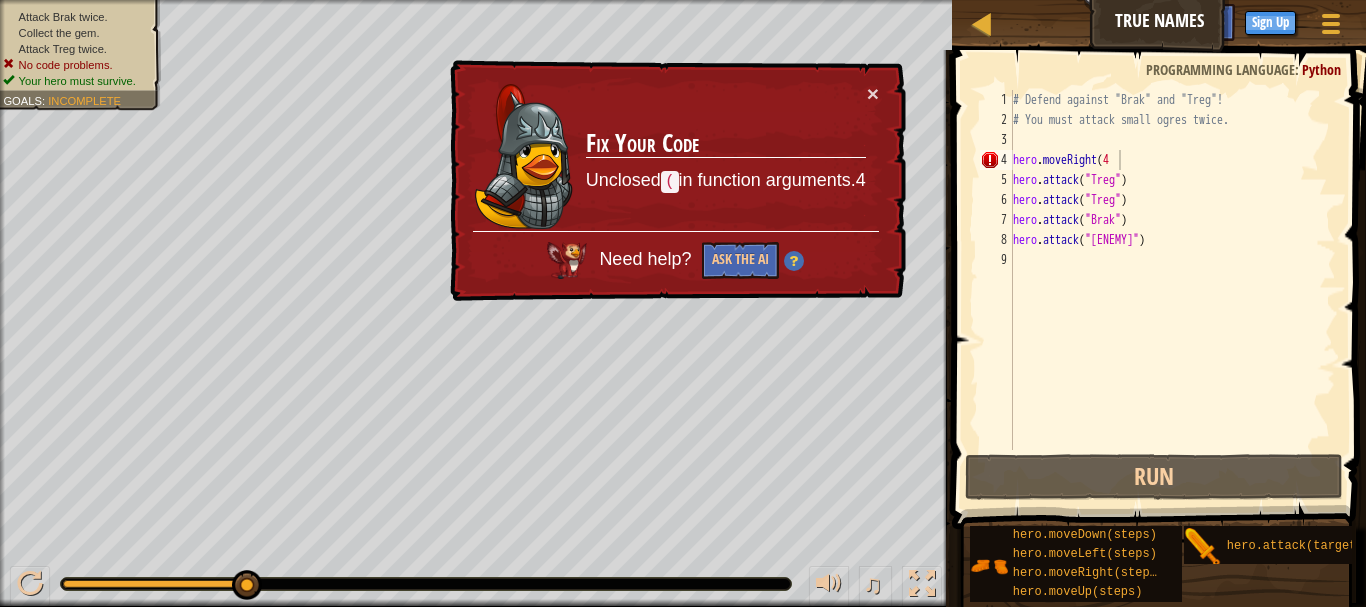 click on "Fix Your Code Unclosed  (  in function arguments.[NUMBER]
Need help? Ask the AI" at bounding box center [676, 181] 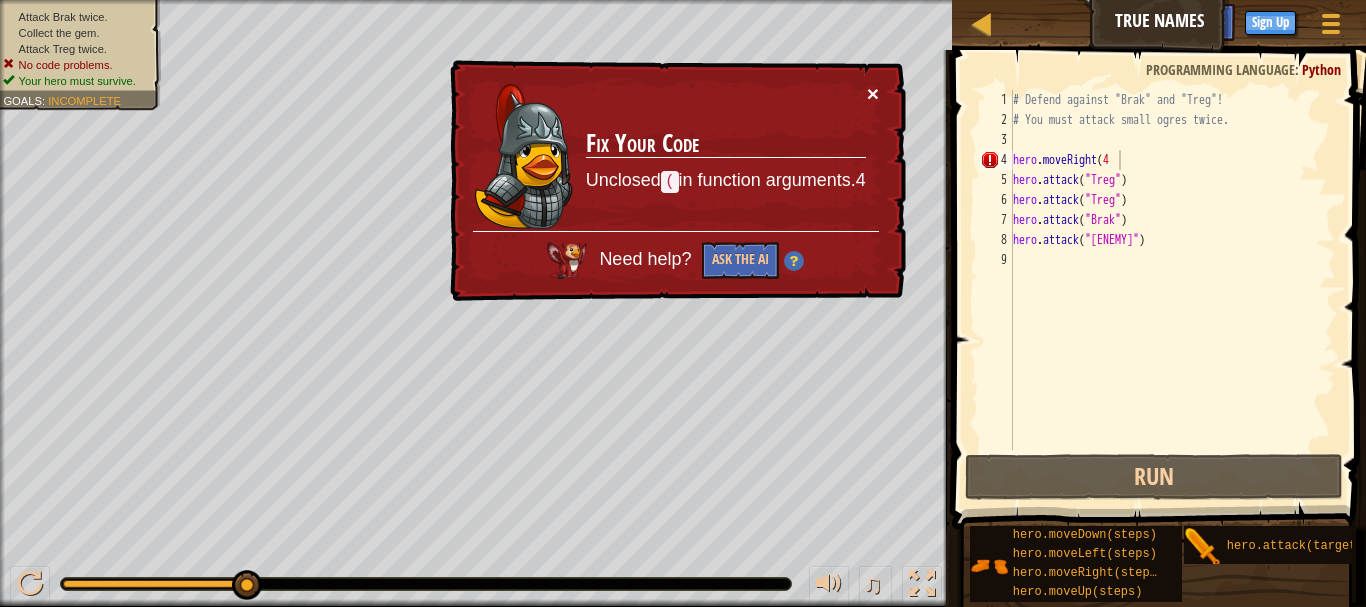click on "×" at bounding box center [873, 93] 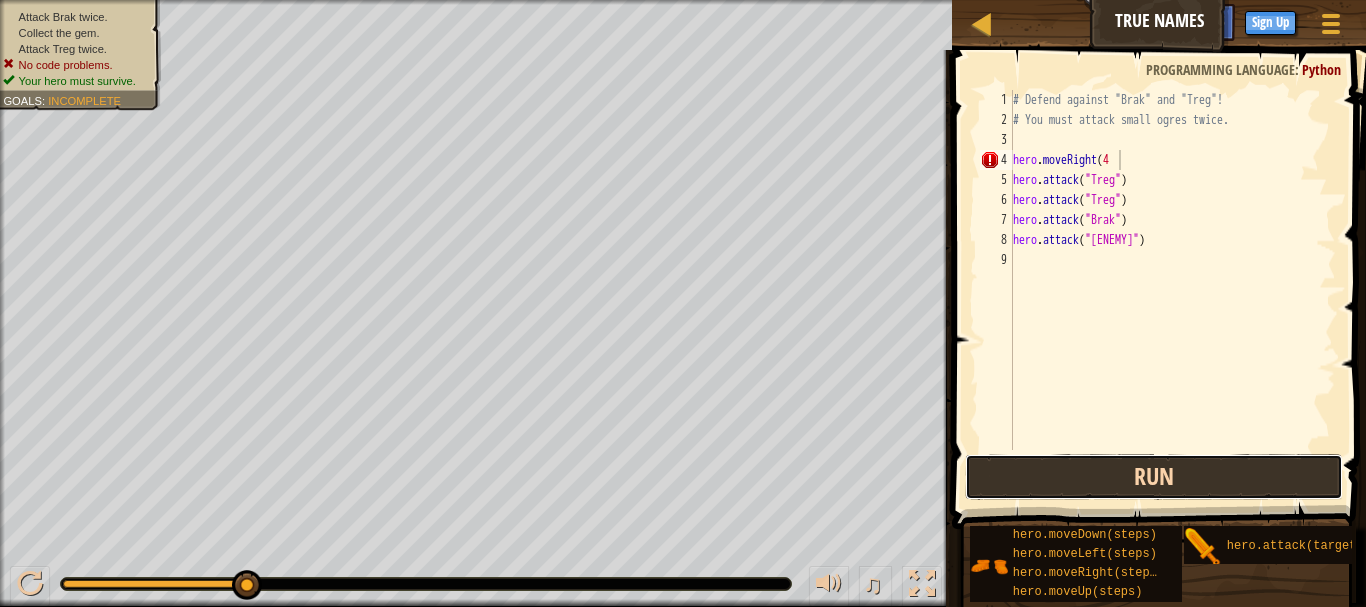 click on "Run" at bounding box center (1154, 477) 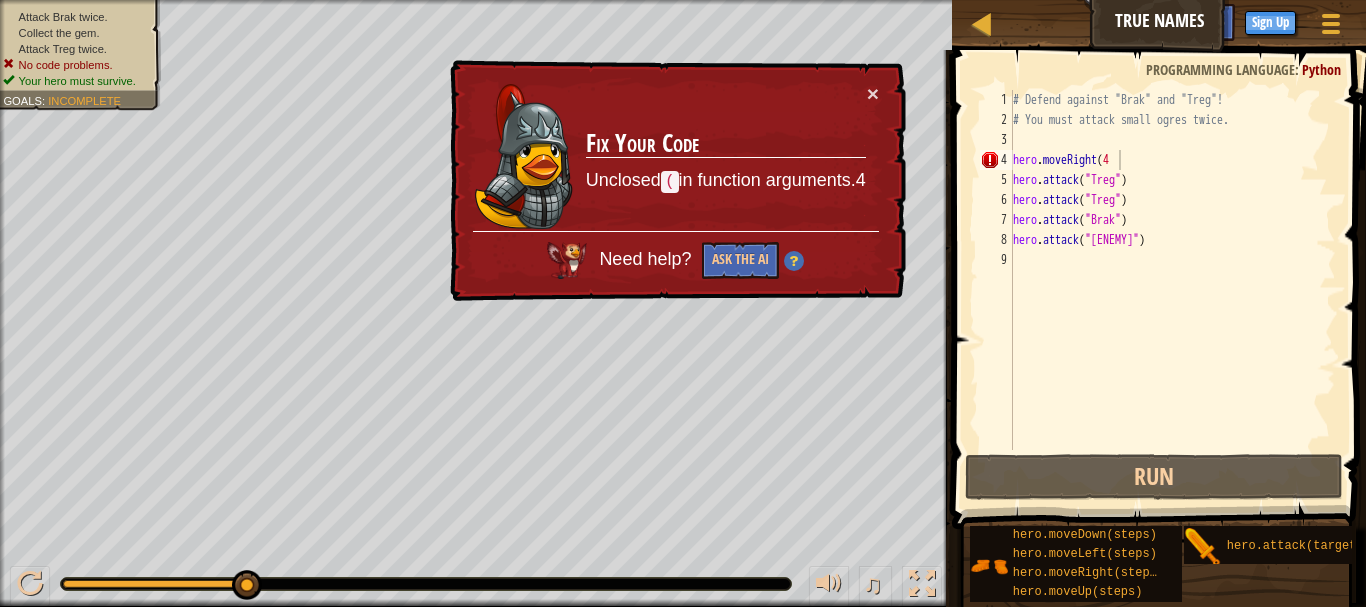 click on "Fix Your Code Unclosed  (  in function arguments.[NUMBER]" at bounding box center [726, 157] 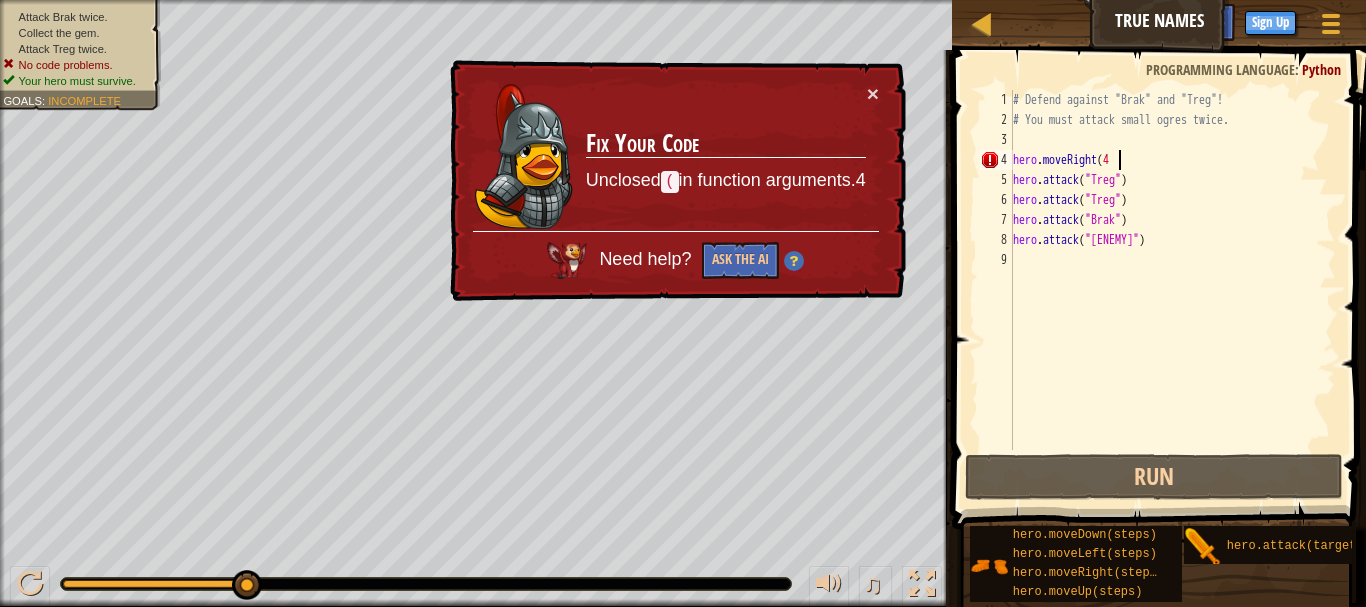 click on "Fix Your Code Unclosed  (  in function arguments.[NUMBER]" at bounding box center (726, 157) 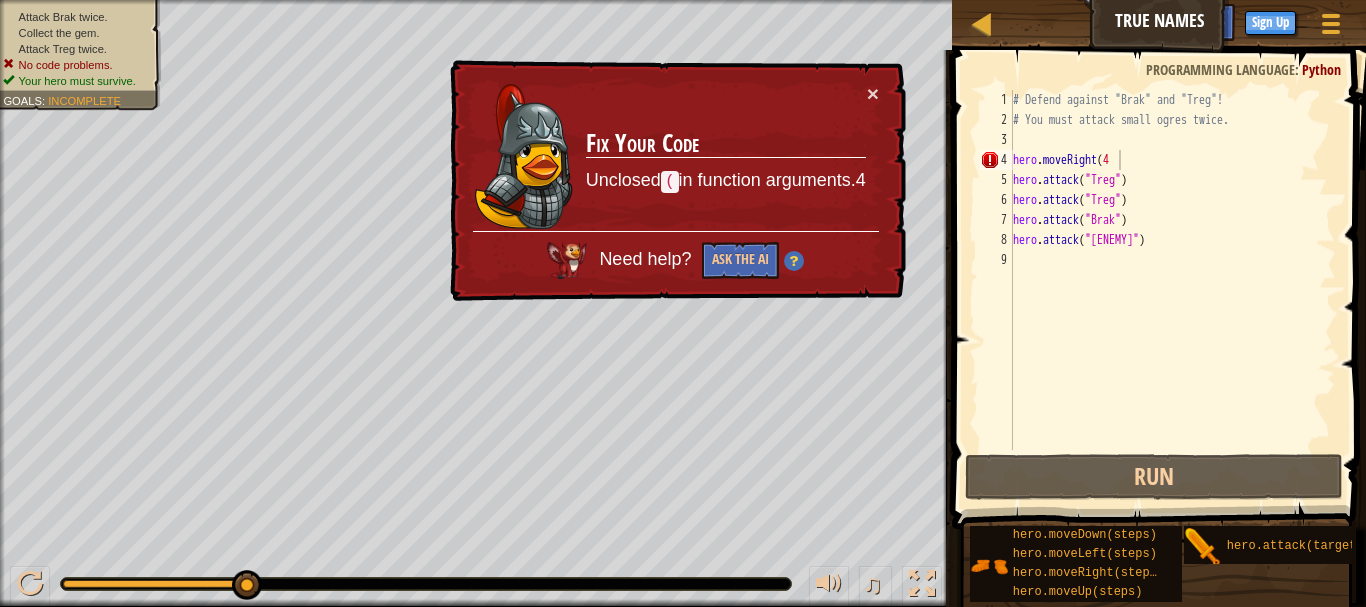 click on "Fix Your Code Unclosed  (  in function arguments.[NUMBER]
Need help? Ask the AI" at bounding box center (676, 181) 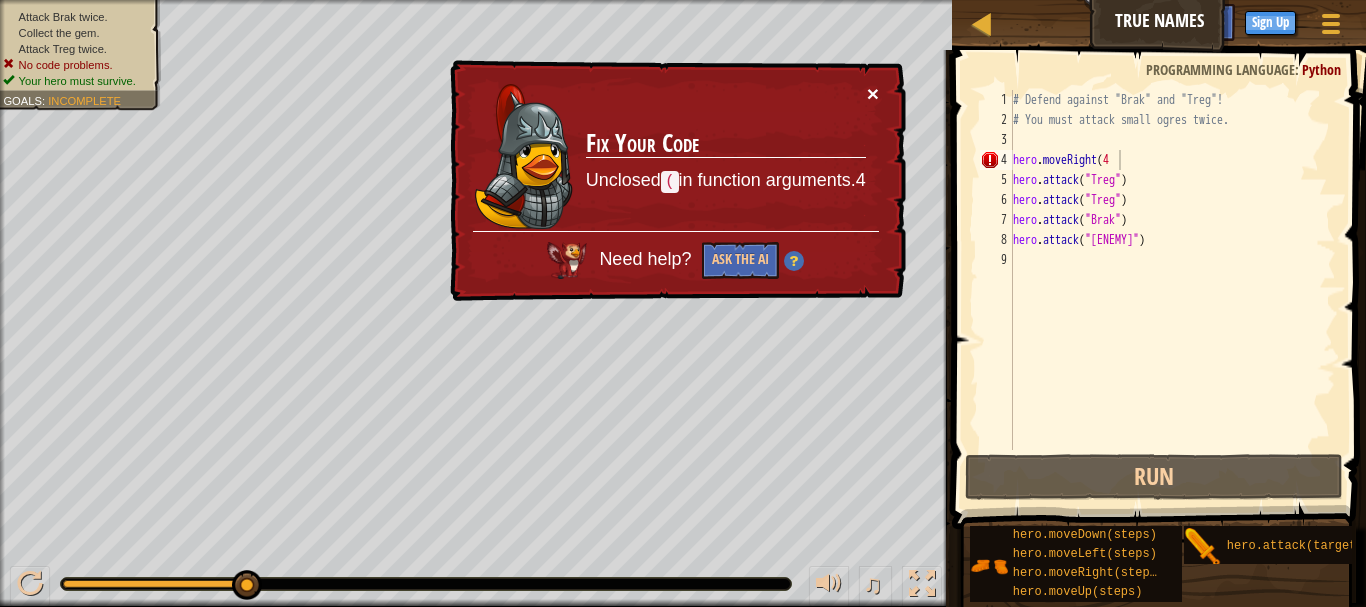 click on "×" at bounding box center [873, 93] 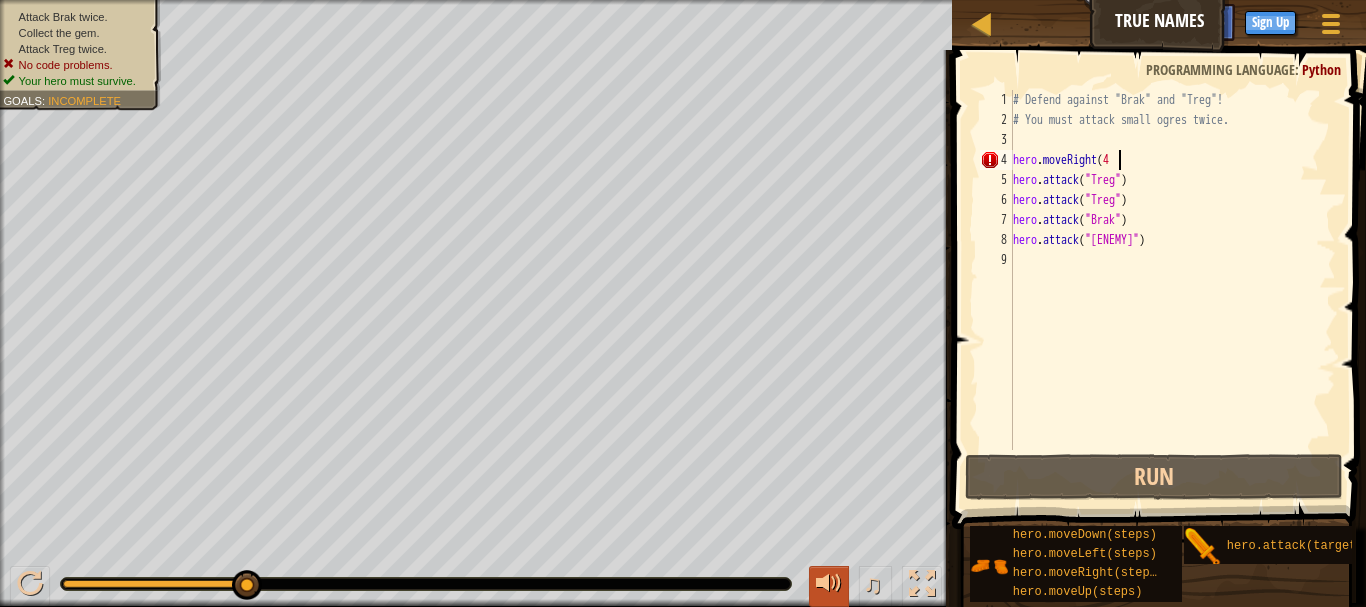 click at bounding box center [829, 584] 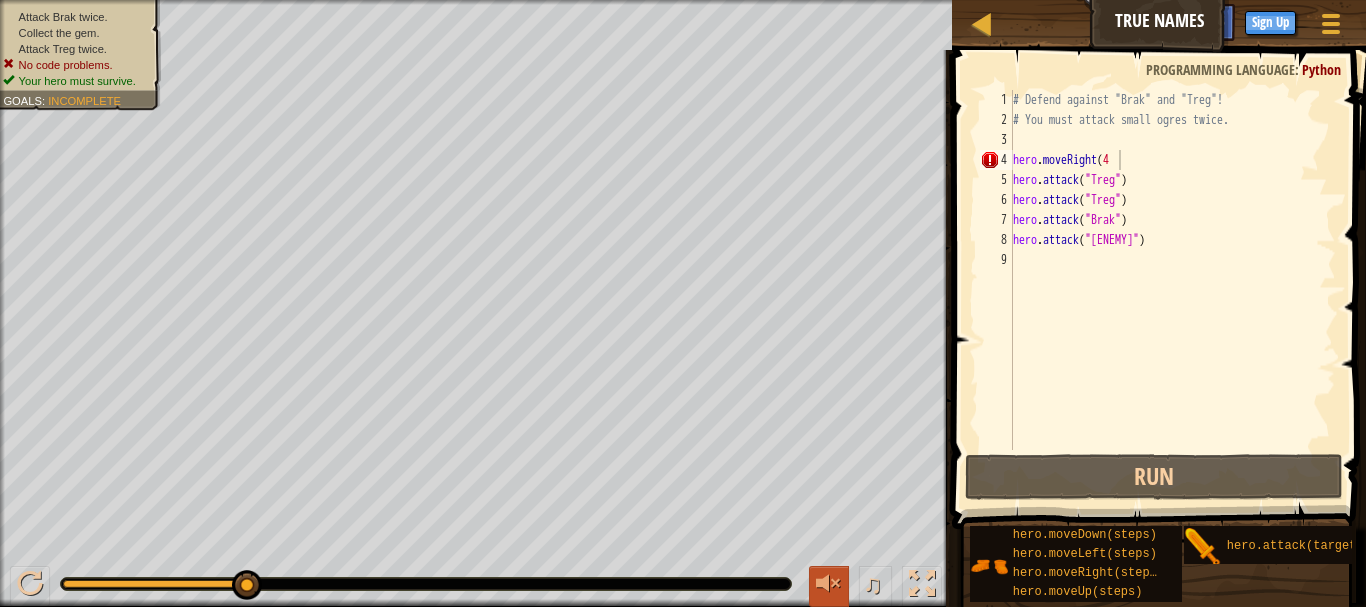 click at bounding box center (829, 584) 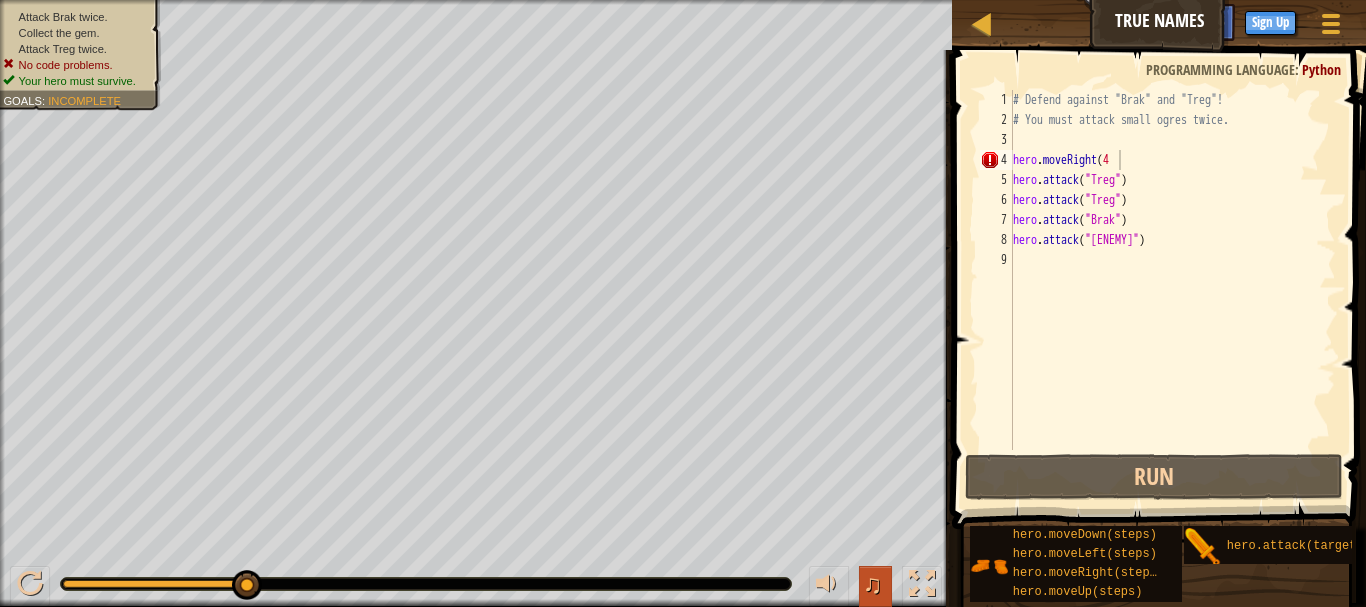 click on "♫" at bounding box center (873, 584) 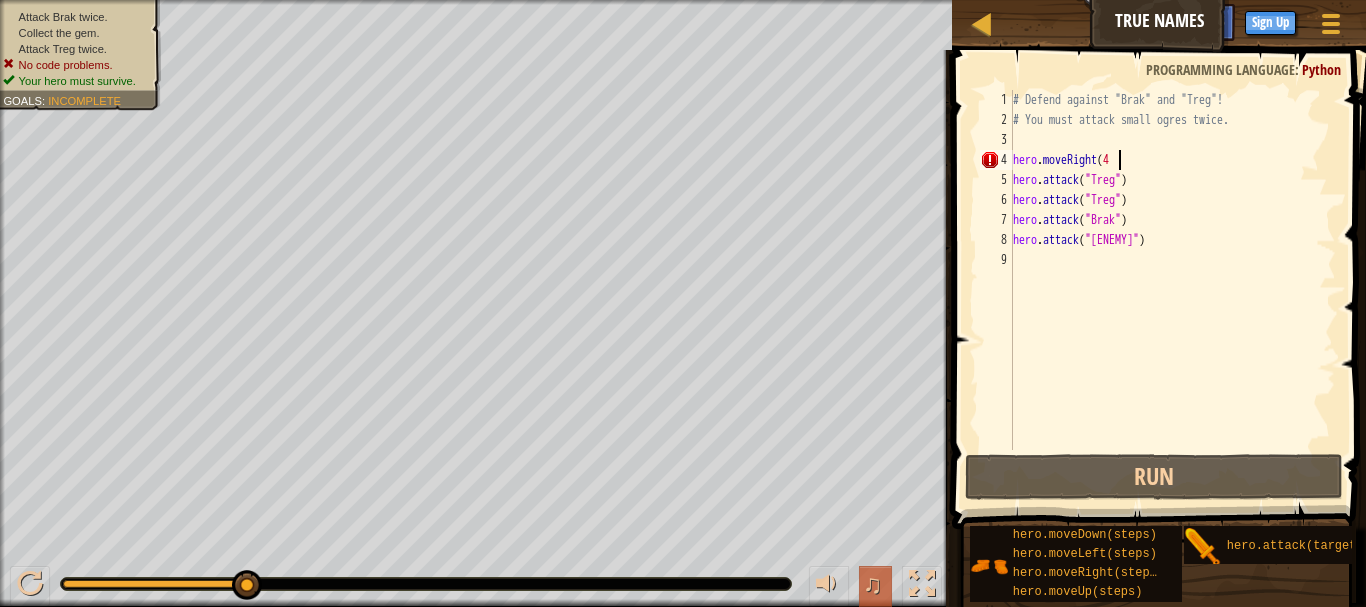 click on "♫" at bounding box center (873, 584) 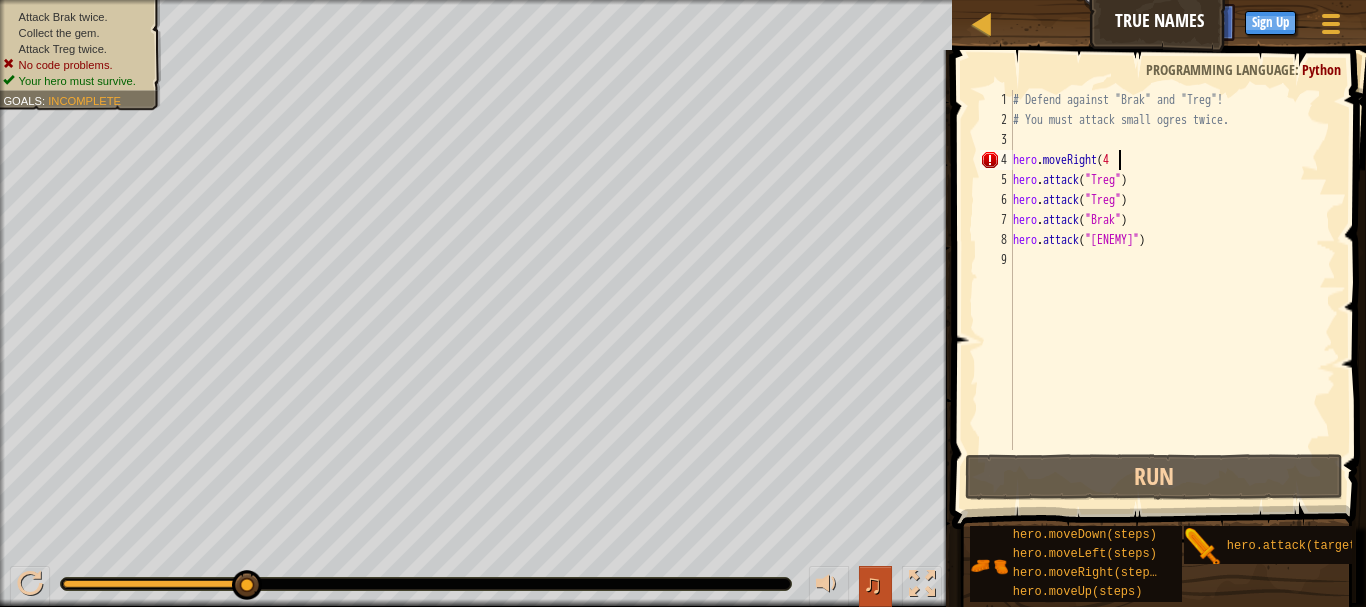 click on "♫" at bounding box center [873, 584] 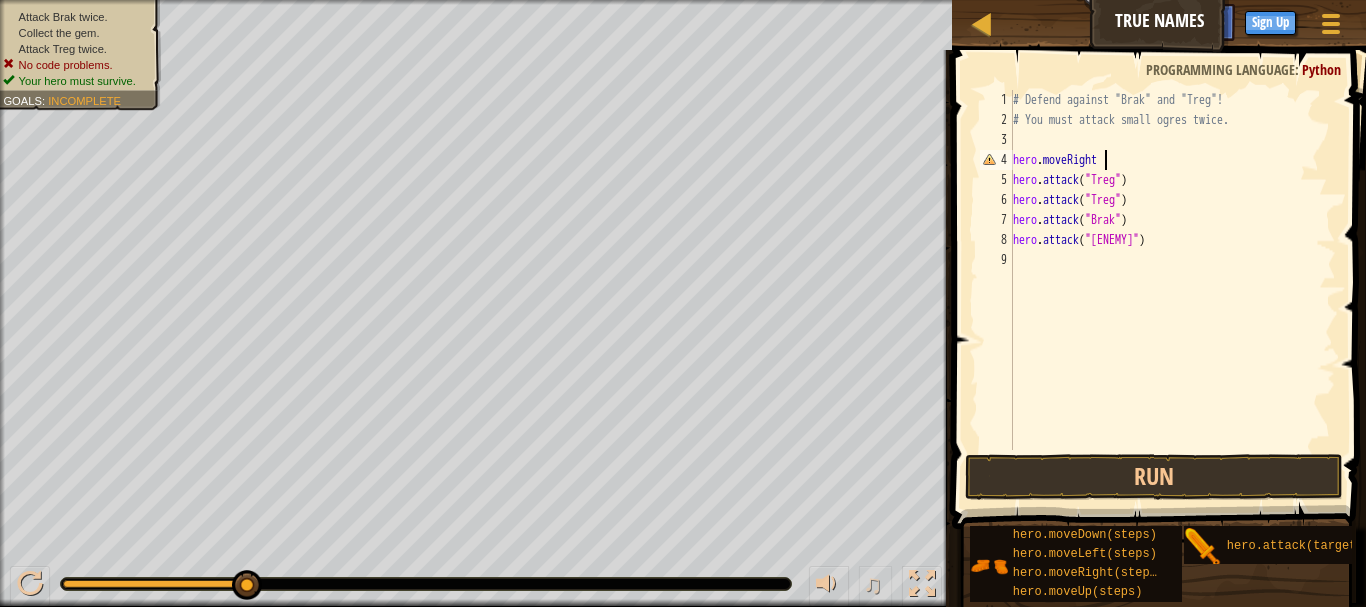 scroll, scrollTop: 9, scrollLeft: 6, axis: both 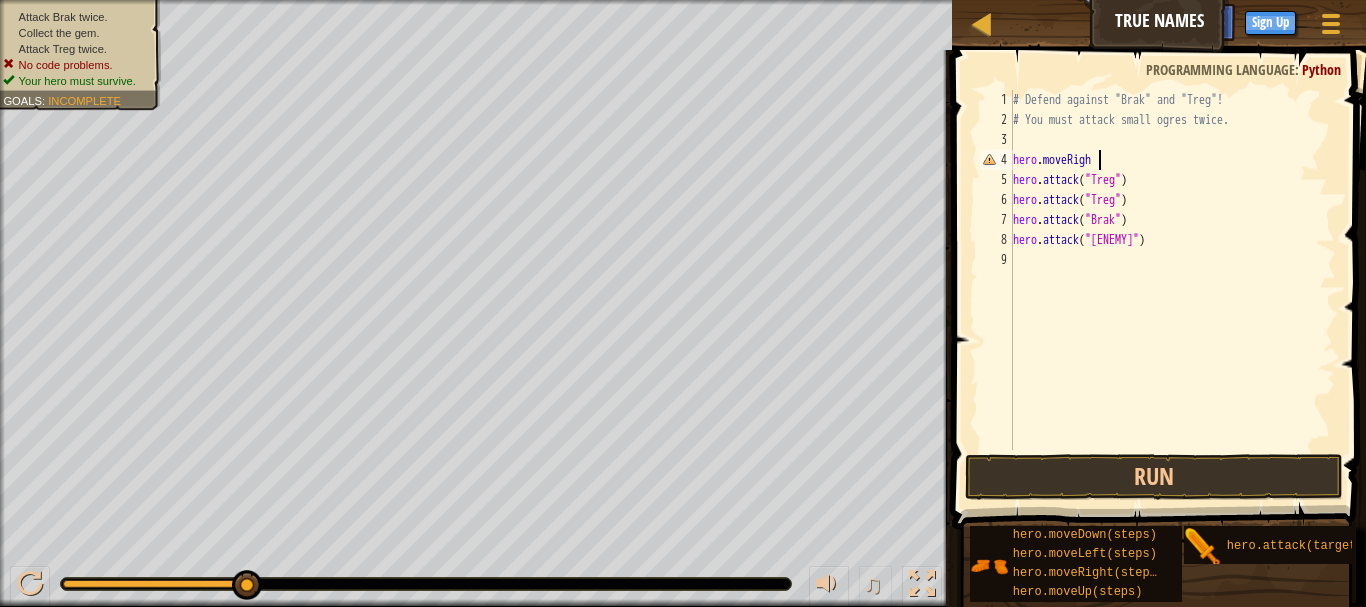 type on "hero.moveRight" 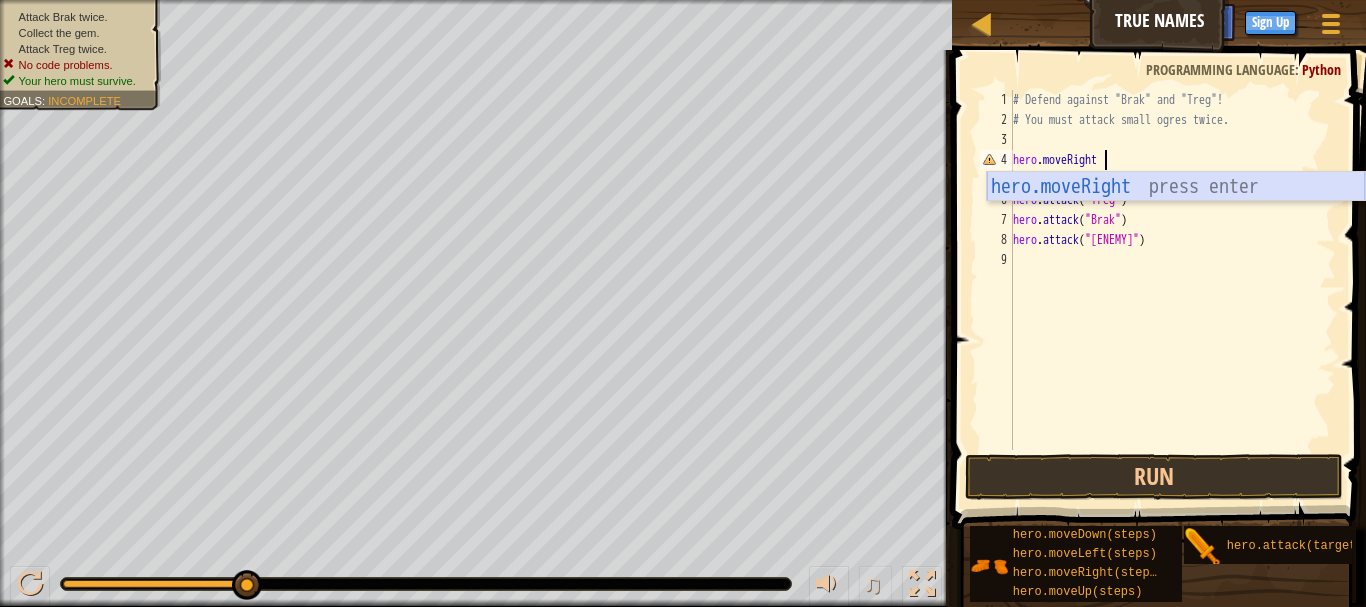 click on "hero.moveRight press enter" at bounding box center [1176, 217] 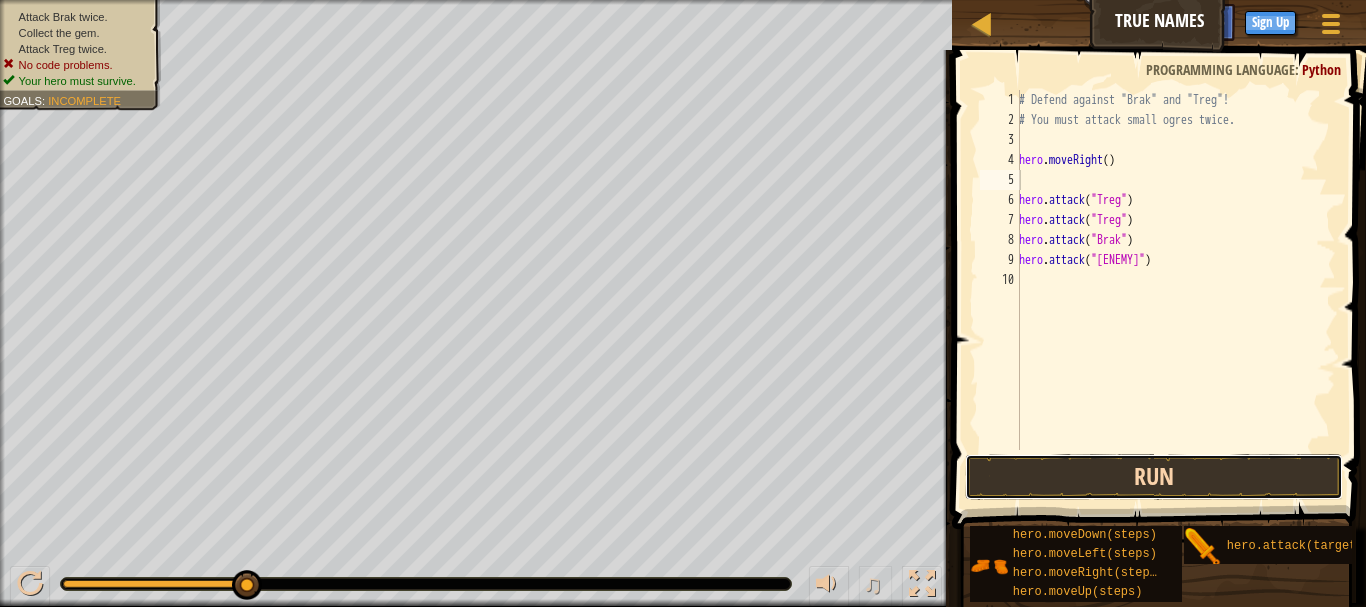 click on "Run" at bounding box center [1154, 477] 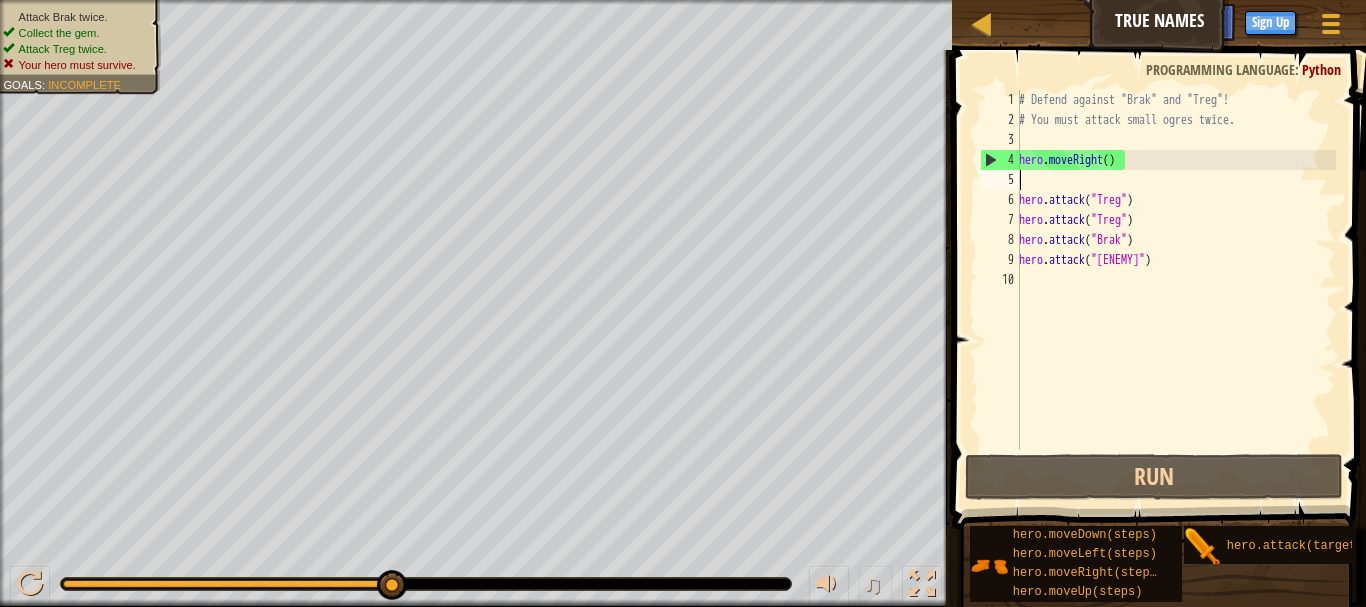 click on "# Defend against "[ENEMY]" and "[ENEMY]"! # You must attack small ogres twice. hero . moveRight ( ) hero . attack ( "[ENEMY]" ) hero . attack ( "[ENEMY]" ) hero . attack ( "[ENEMY]" ) hero . attack ( "[ENEMY]" )" at bounding box center [1175, 290] 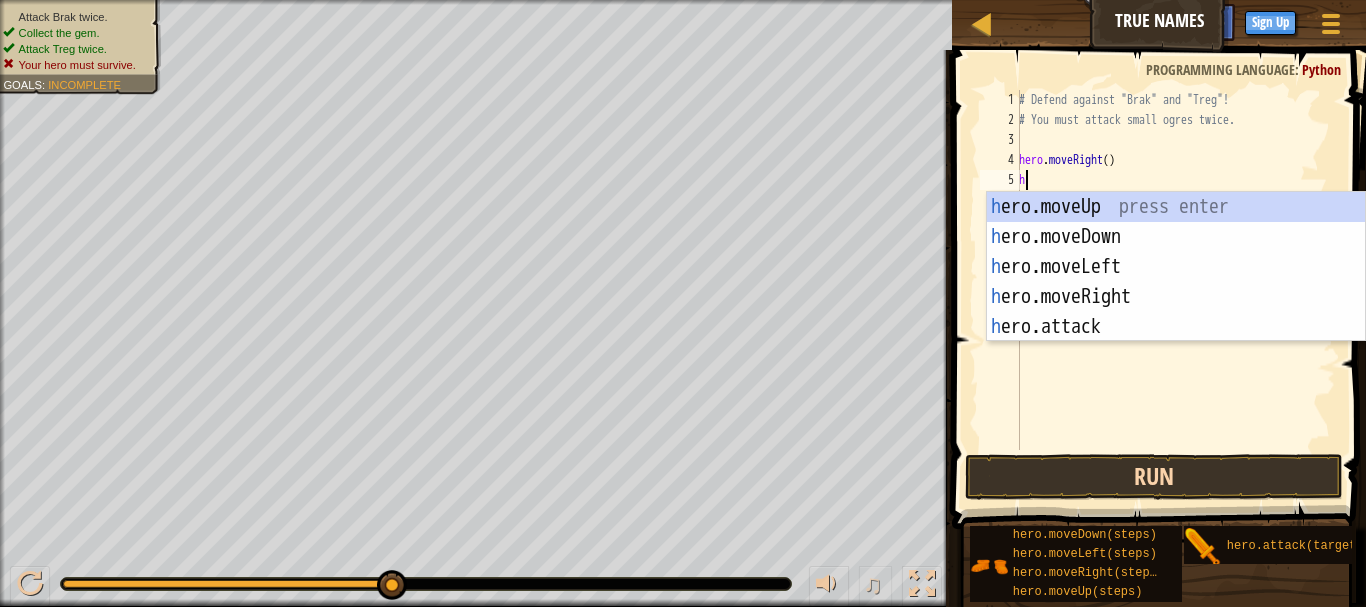 type on "h" 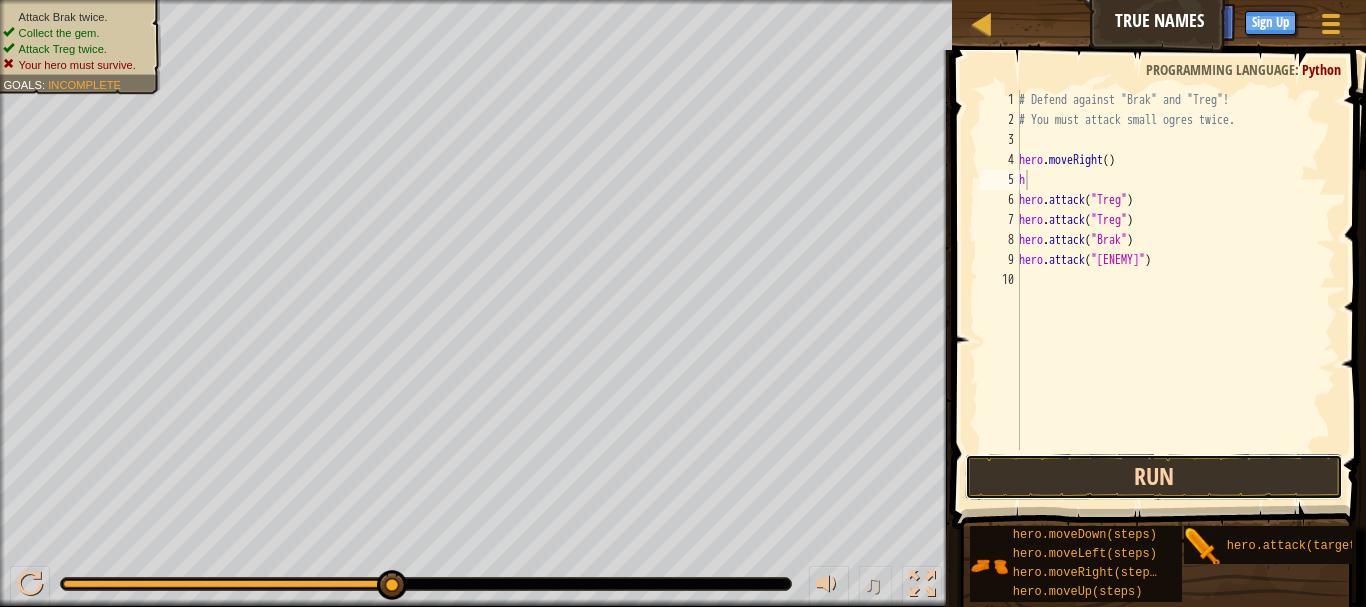click on "Run" at bounding box center (1154, 477) 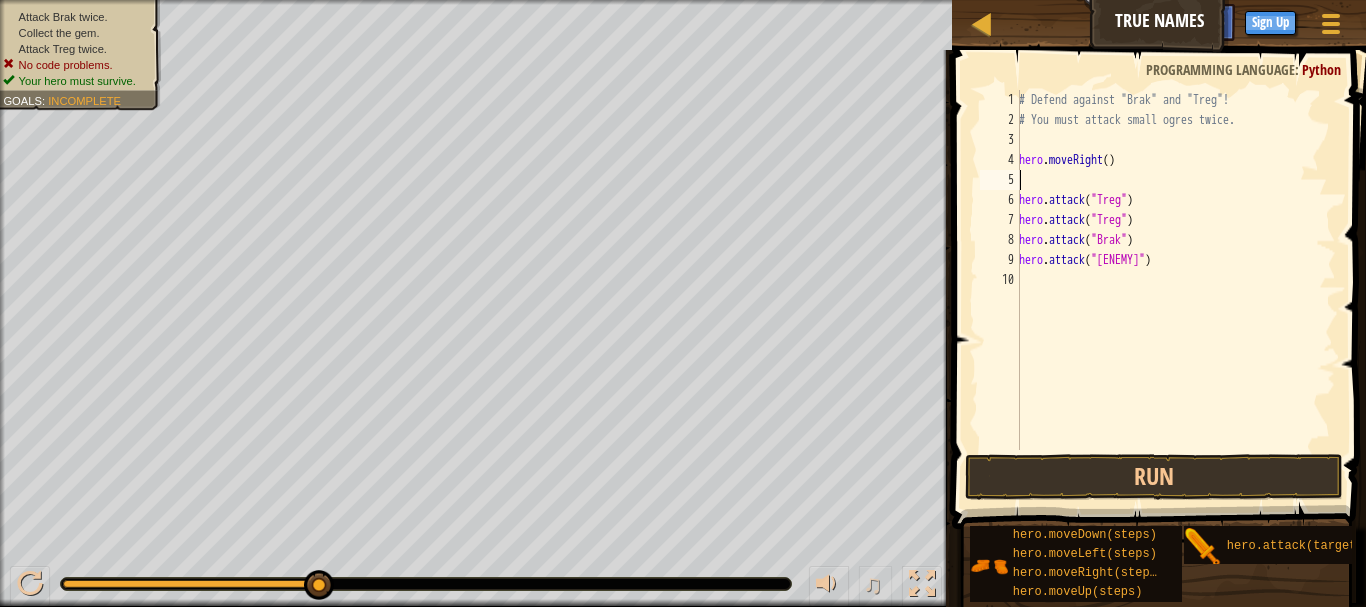 click on "# Defend against "[ENEMY]" and "[ENEMY]"! # You must attack small ogres twice. hero . moveRight ( ) hero . attack ( "[ENEMY]" ) hero . attack ( "[ENEMY]" ) hero . attack ( "[ENEMY]" ) hero . attack ( "[ENEMY]" )" at bounding box center [1175, 290] 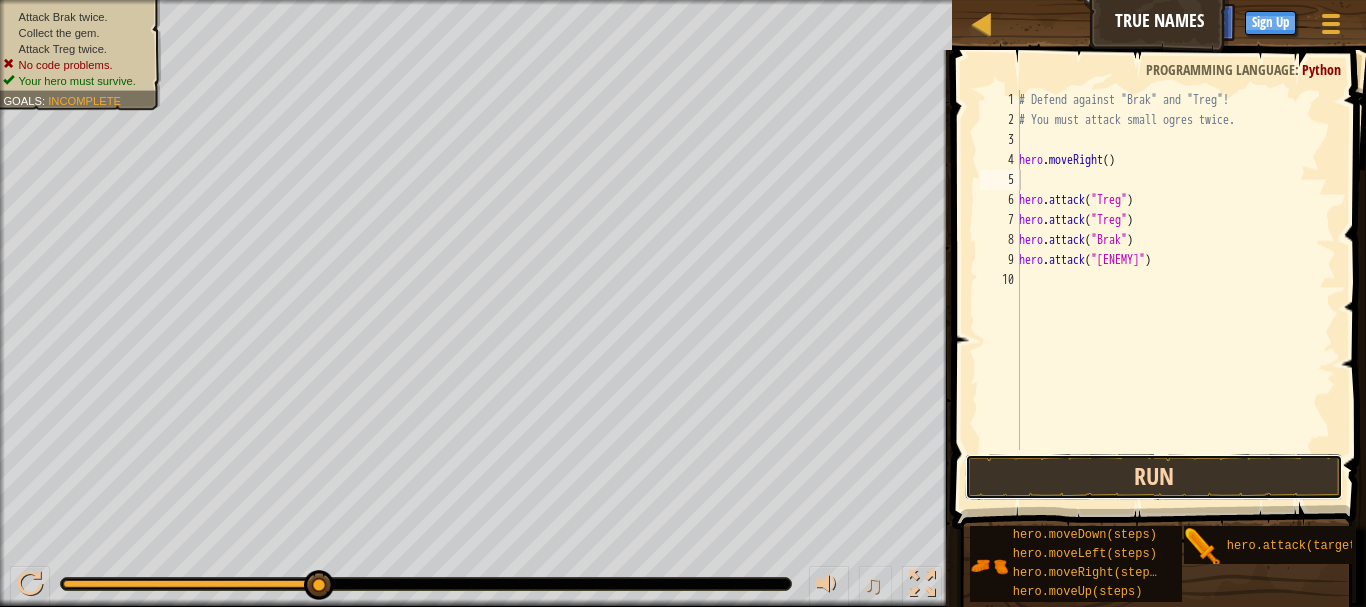 click on "Run" at bounding box center [1154, 477] 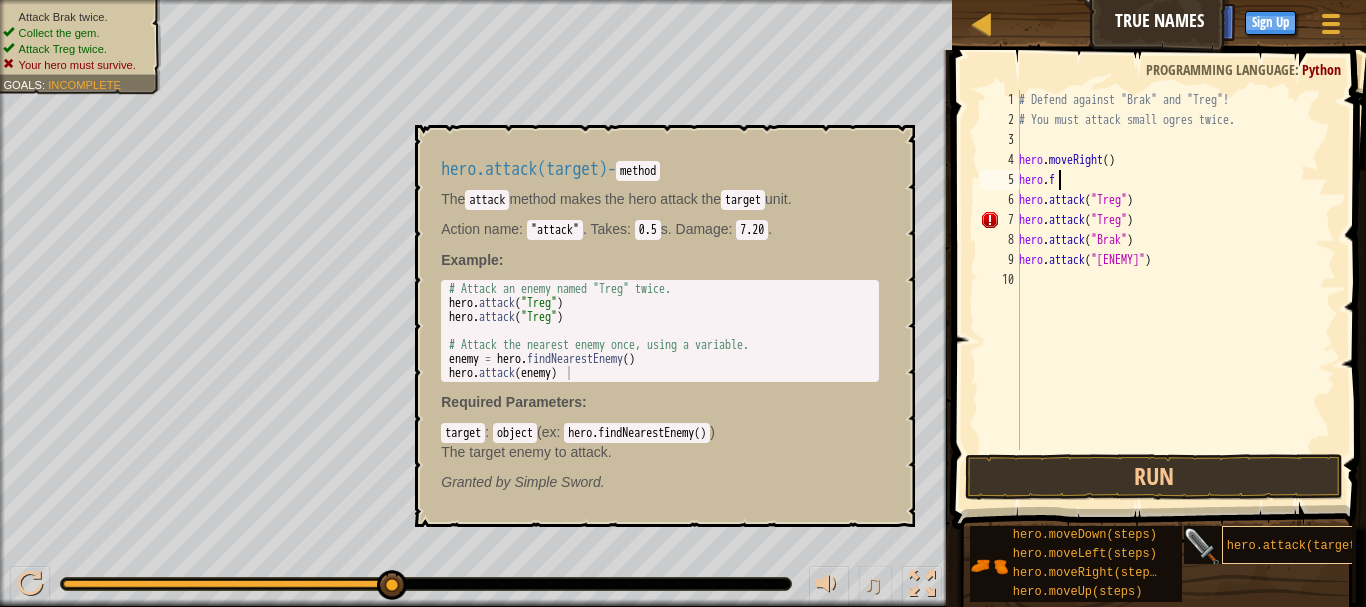 scroll, scrollTop: 9, scrollLeft: 2, axis: both 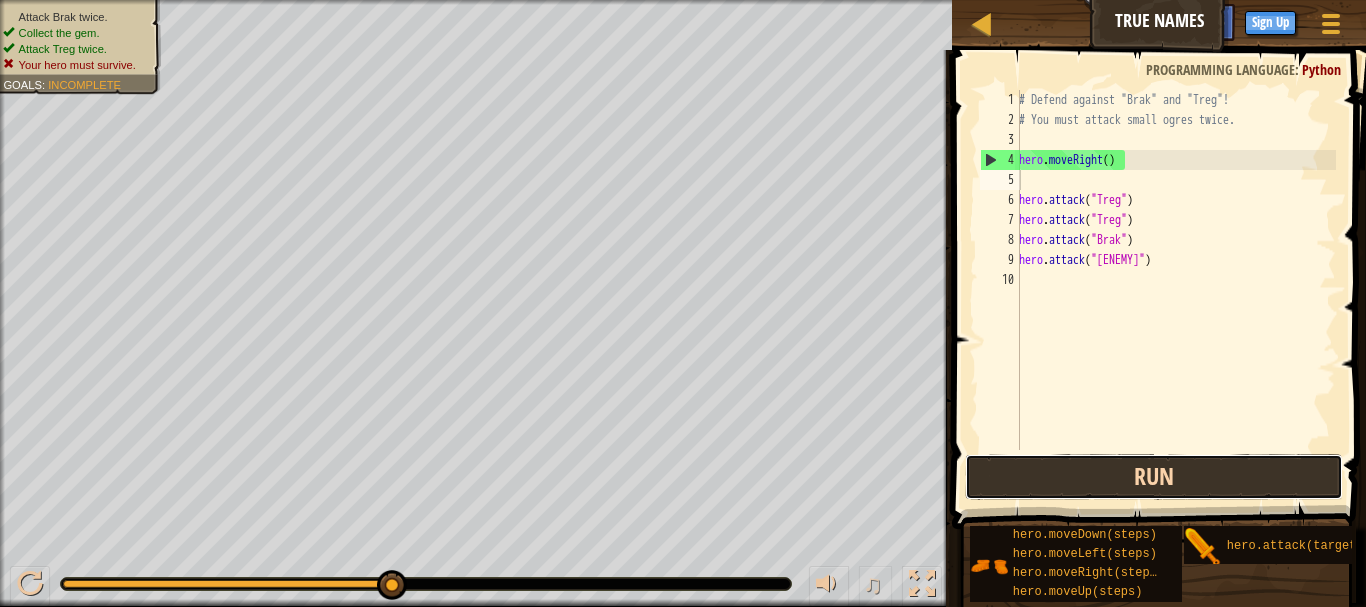 click on "Run" at bounding box center (1154, 477) 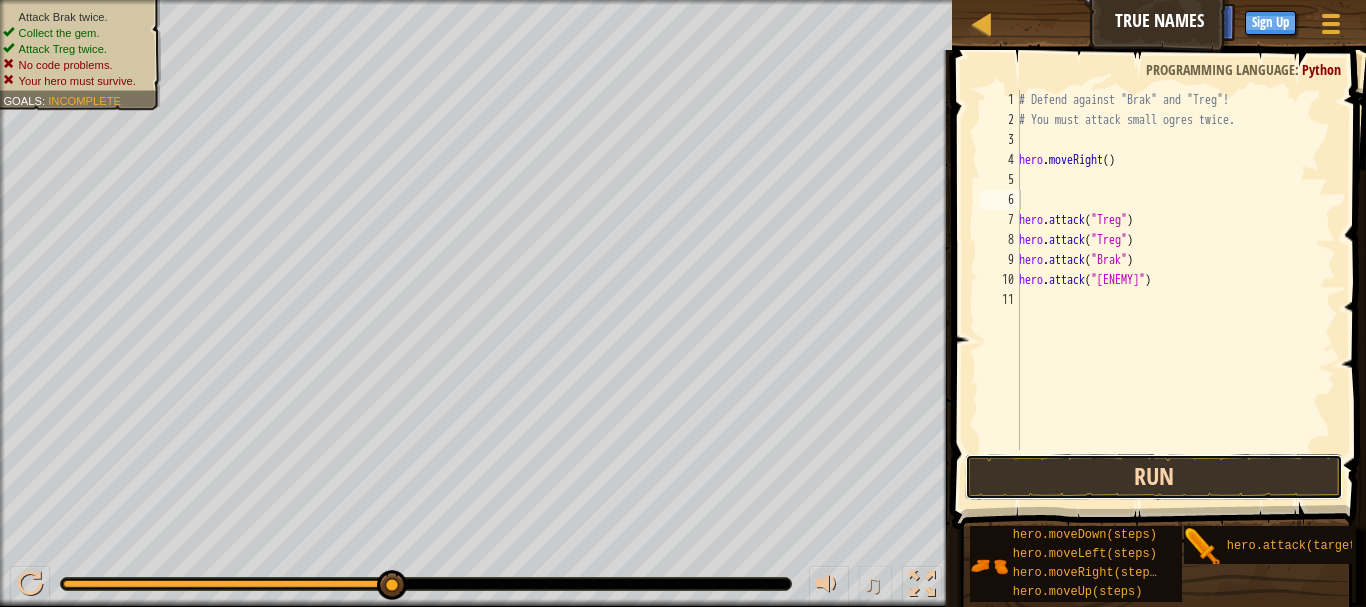 click on "Run" at bounding box center [1154, 477] 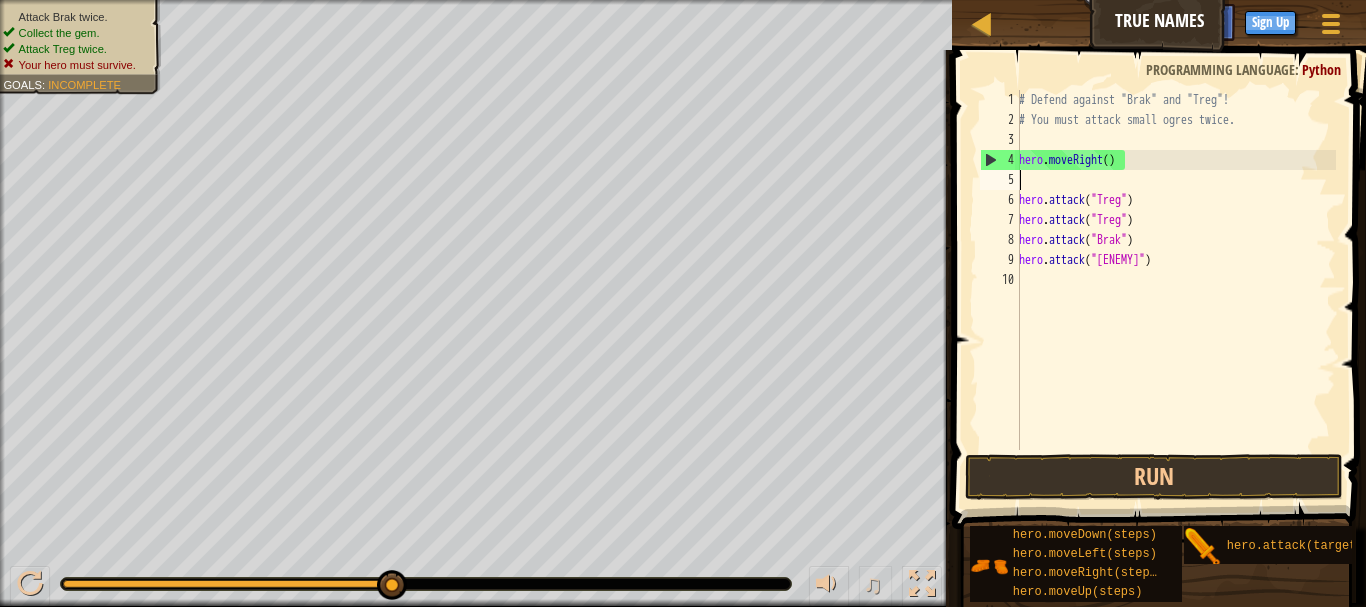 type on "hero.moveRight()" 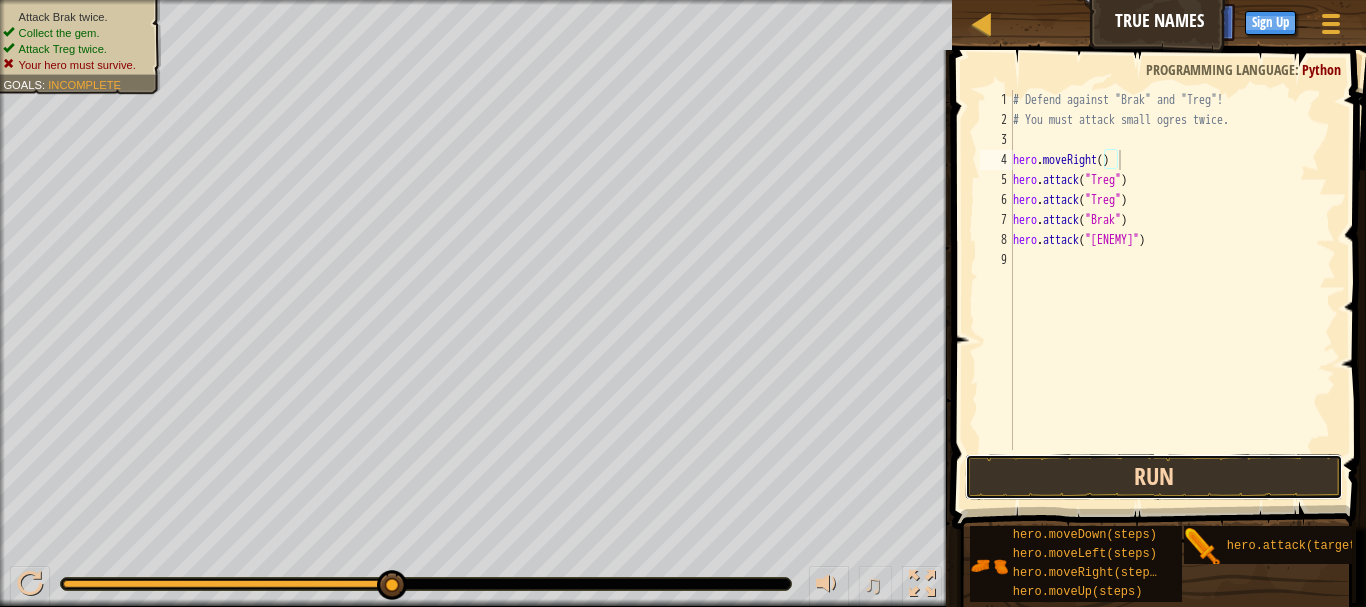 click on "Run" at bounding box center (1154, 477) 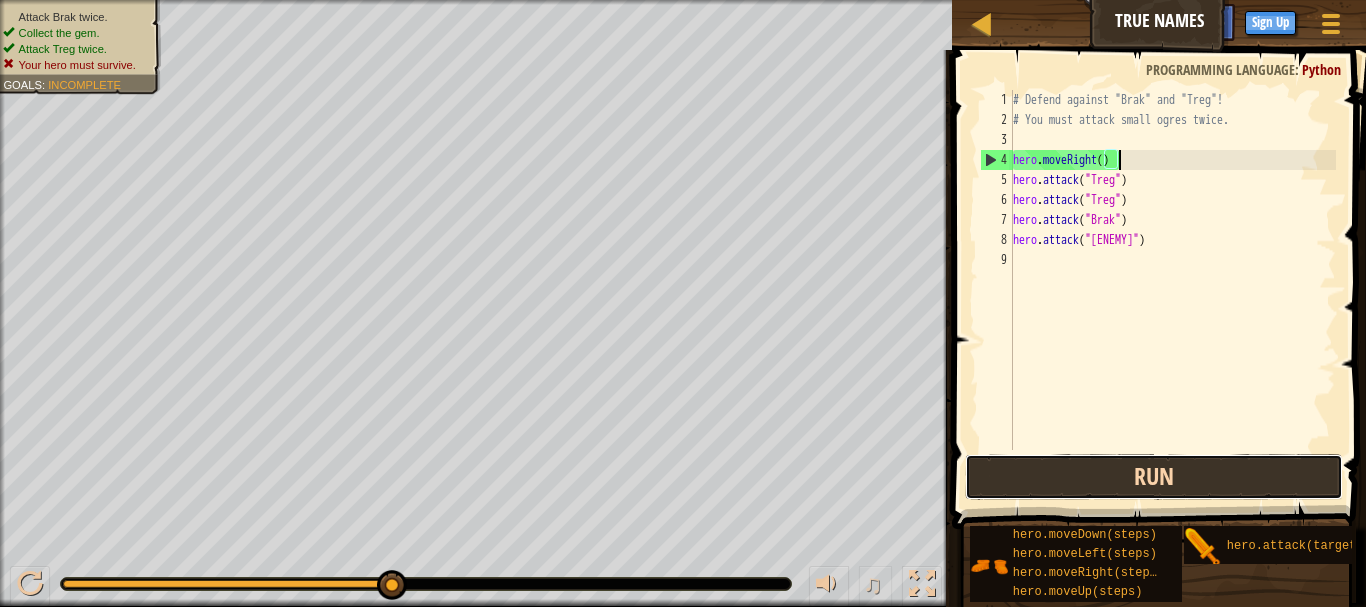 click on "Run" at bounding box center [1154, 477] 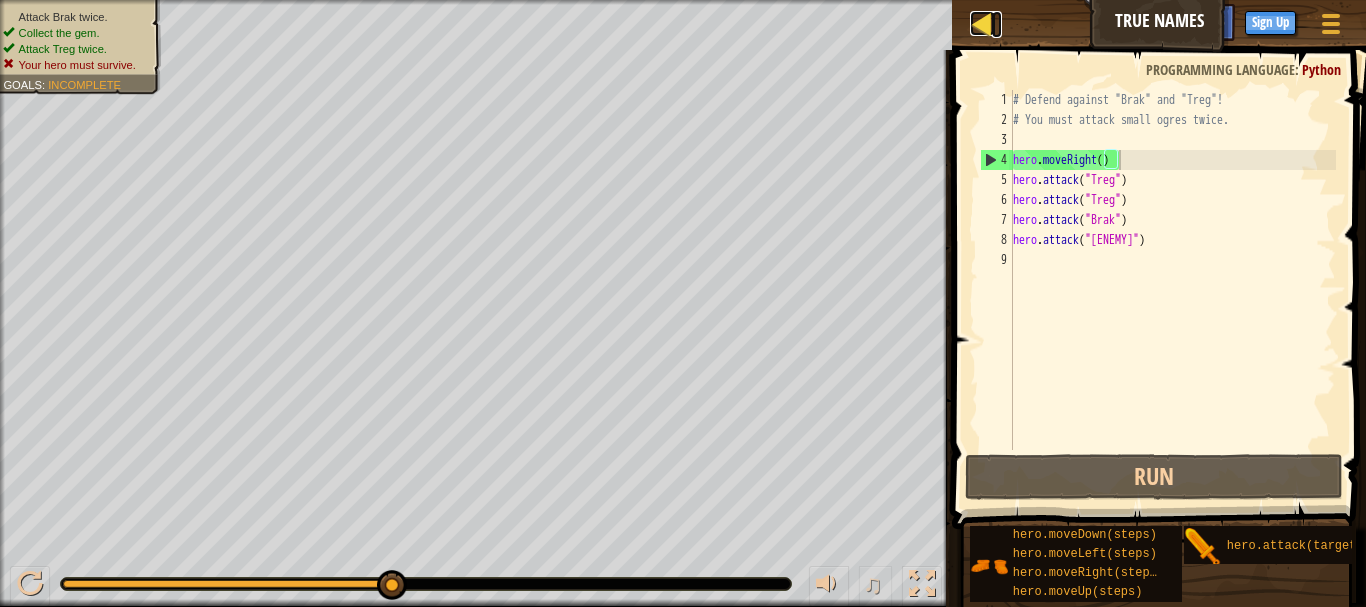 click at bounding box center (982, 23) 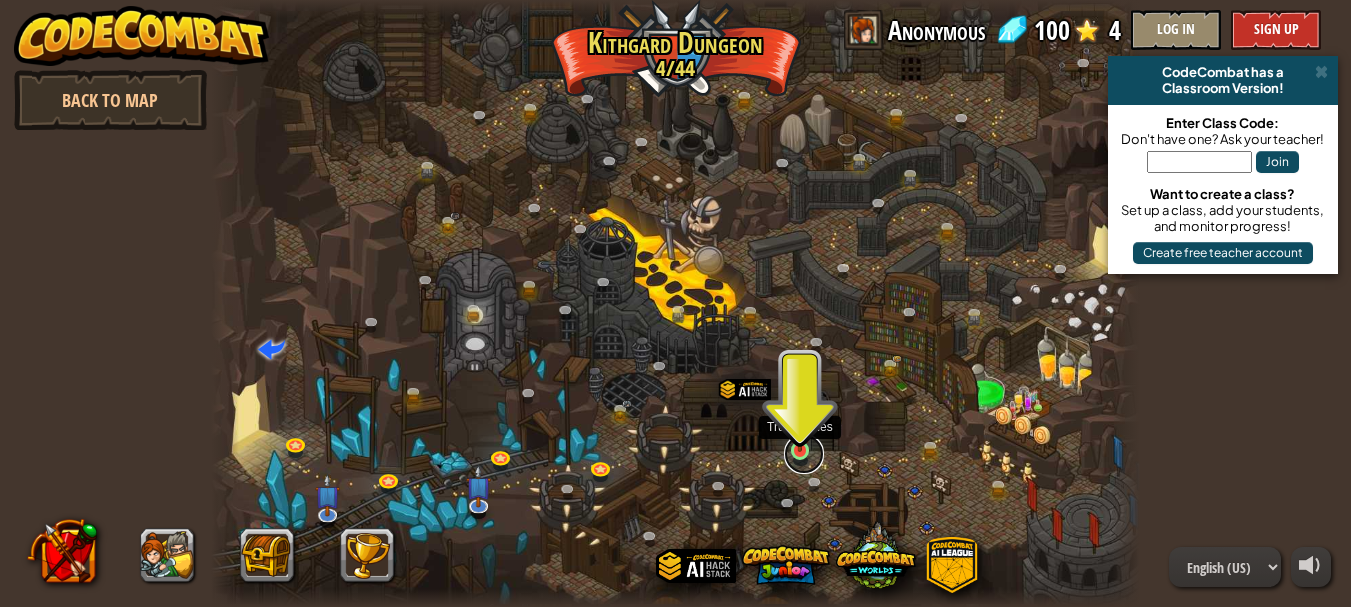 click at bounding box center [804, 454] 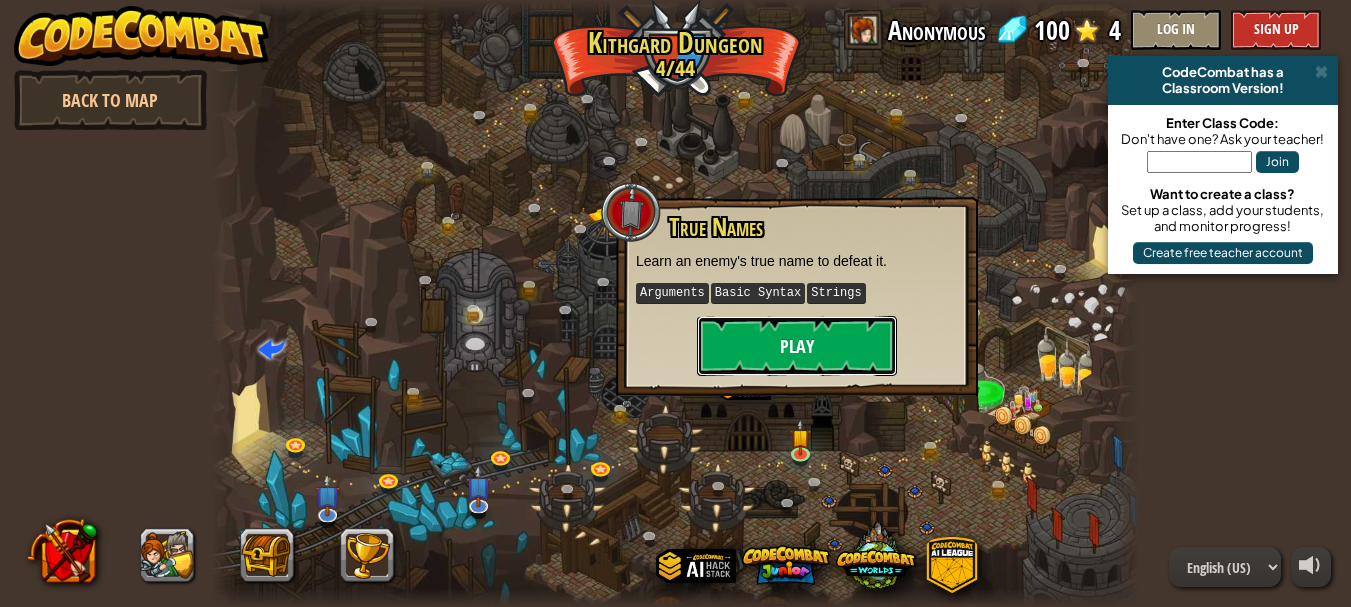 click on "Play" at bounding box center (797, 346) 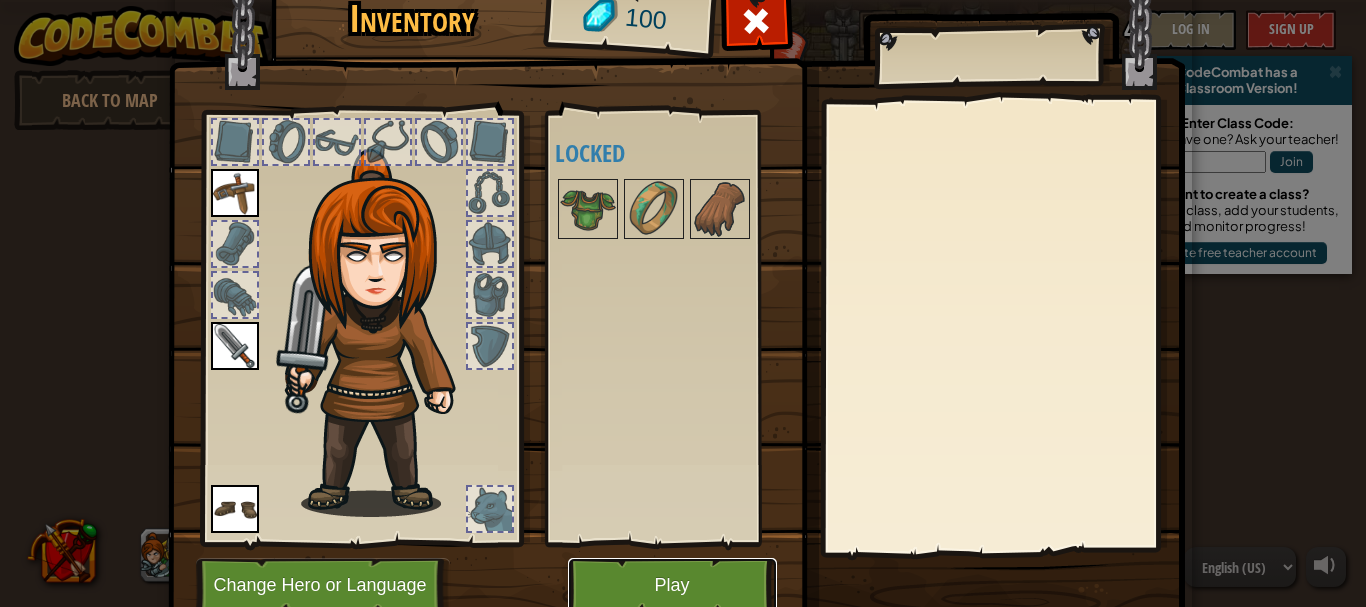 click on "Play" at bounding box center (672, 585) 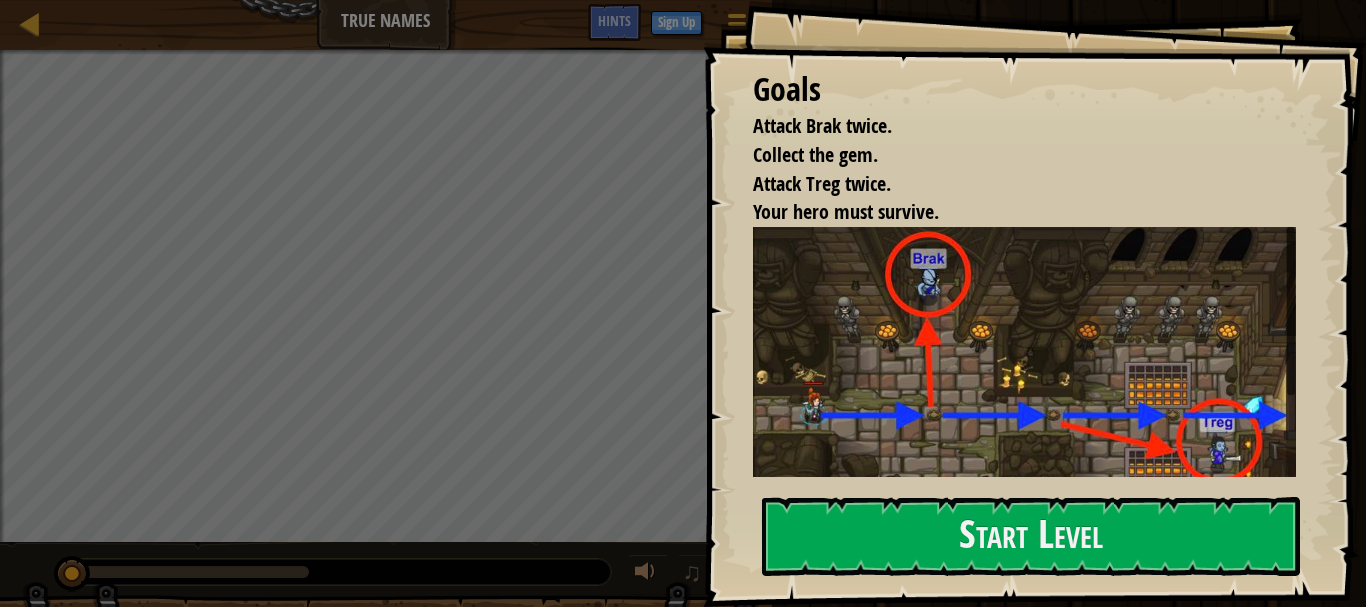 click on "Goals Attack Brak twice. Collect the gem. Attack Treg twice. Your hero must survive.
Be sure to attack each ogre twice.
Use the  attack  method to attack an enemy by their name ( "Name" ).
Capitalization is important!
Start Level Error loading from server. Try refreshing the page. You'll need a subscription to play this level. Subscribe You'll need to join a course to play this level. Back to my courses Ask your teacher to assign a license to you so you can continue to play CodeCombat! Back to my courses This level is locked. Back to my courses" at bounding box center [1034, 303] 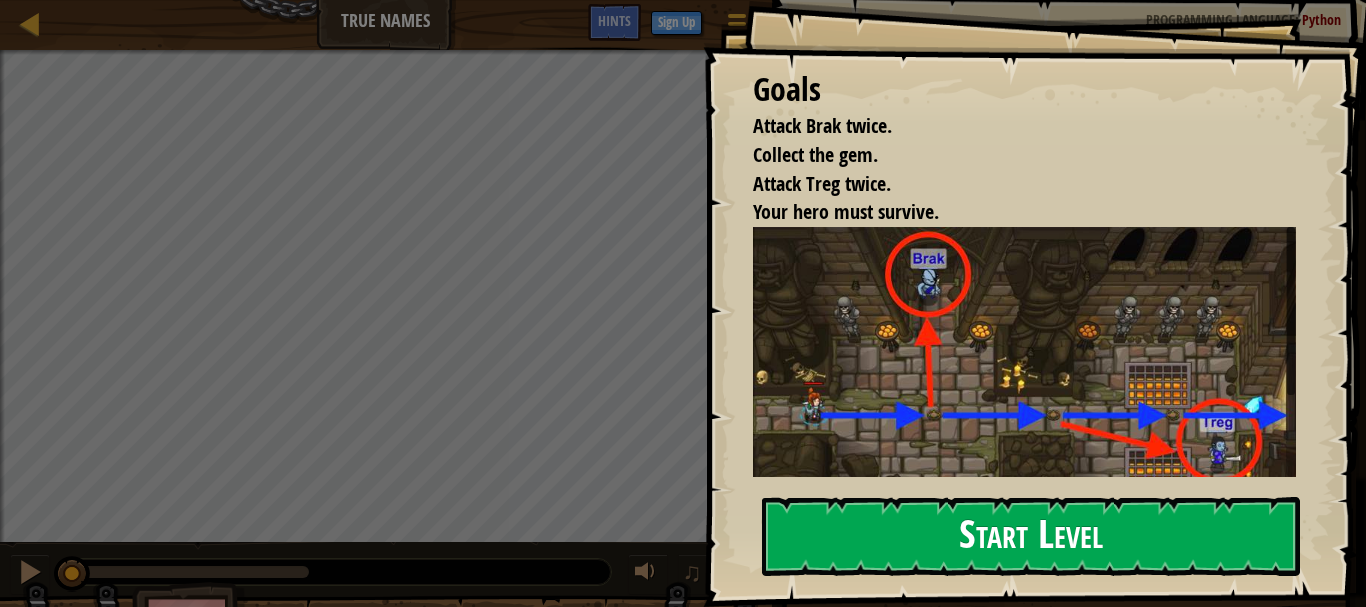 click on "Start Level" at bounding box center (1031, 536) 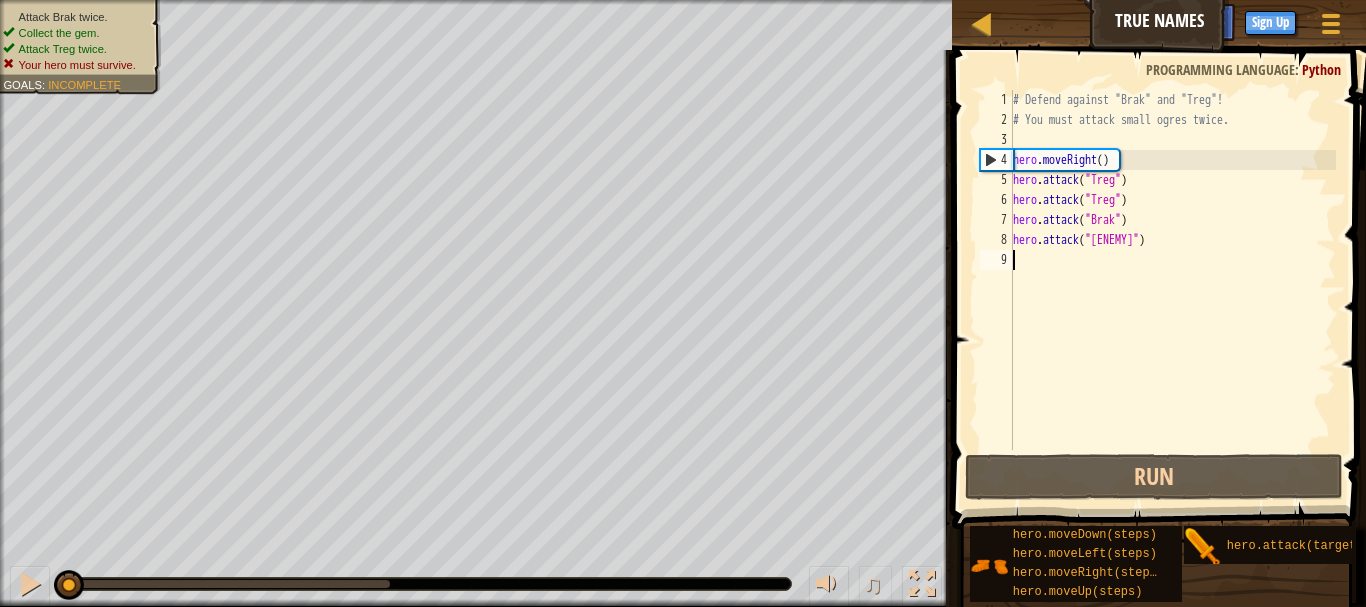 click on "# Defend against "[ENEMY]" and "[ENEMY]"! # You must attack small ogres twice. hero . moveRight ( ) hero . attack ( "[ENEMY]" ) hero . attack ( "[ENEMY]" ) hero . attack ( "[ENEMY]" ) hero . attack ( "[ENEMY]" )" at bounding box center [1172, 290] 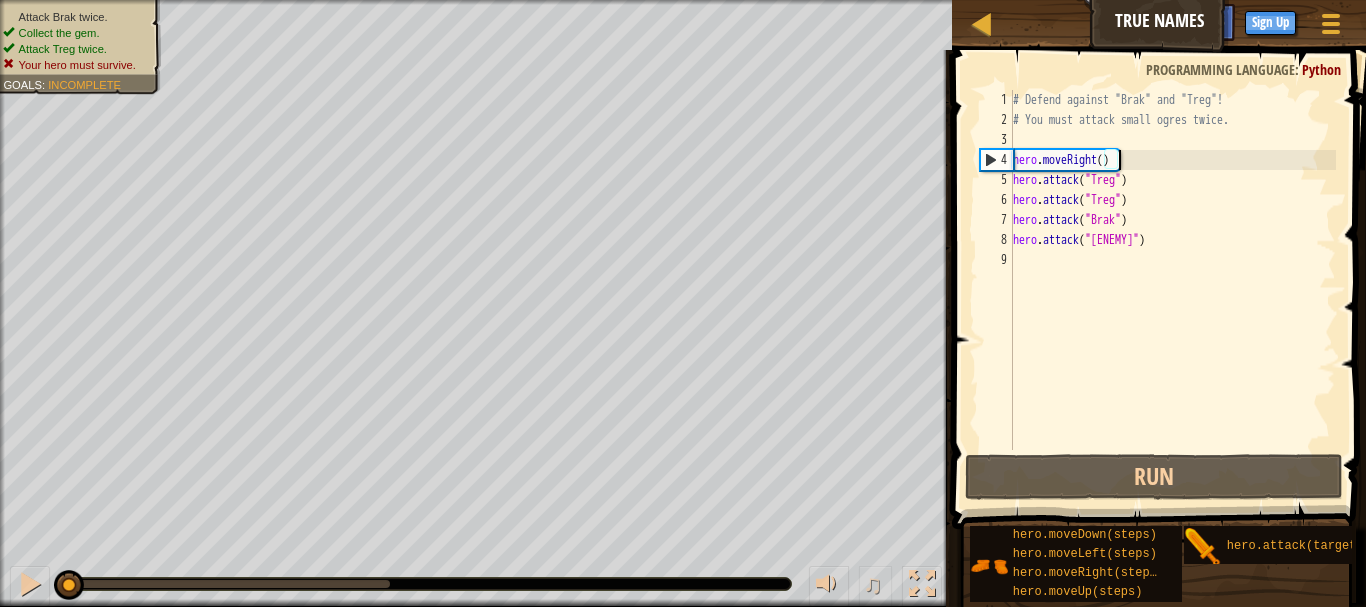click on "# Defend against "[ENEMY]" and "[ENEMY]"! # You must attack small ogres twice. hero . moveRight ( ) hero . attack ( "[ENEMY]" ) hero . attack ( "[ENEMY]" ) hero . attack ( "[ENEMY]" ) hero . attack ( "[ENEMY]" )" at bounding box center [1172, 290] 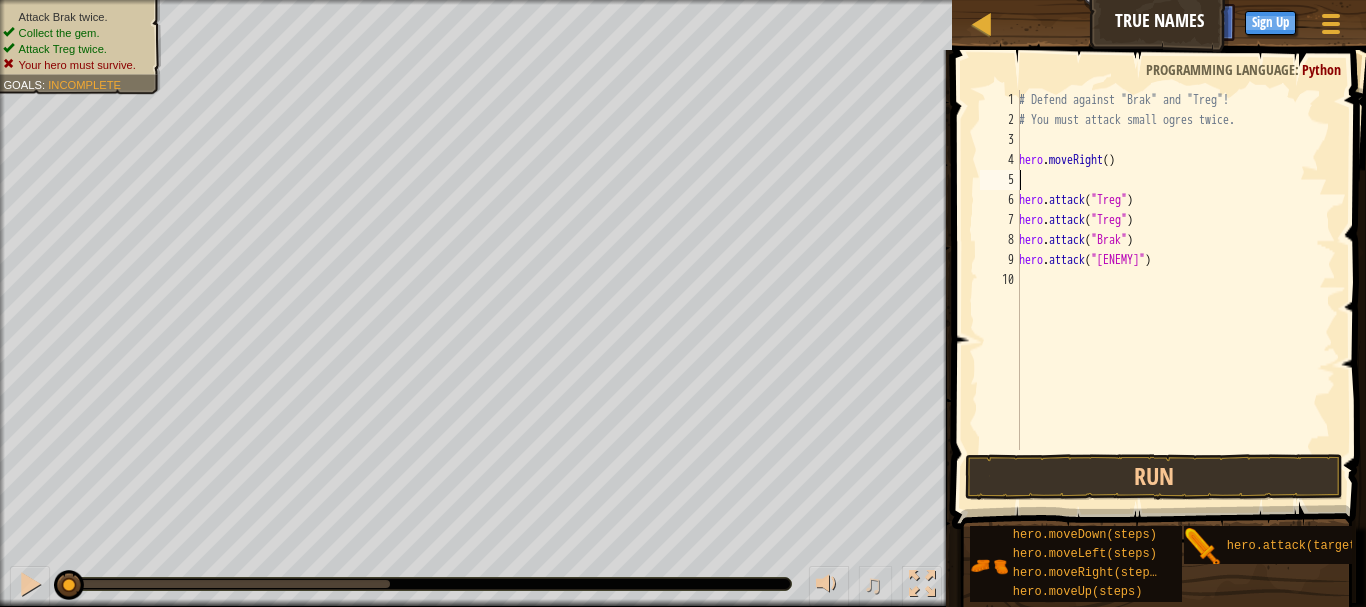 click on "# Defend against "[ENEMY]" and "[ENEMY]"! # You must attack small ogres twice. hero . moveRight ( ) hero . attack ( "[ENEMY]" ) hero . attack ( "[ENEMY]" ) hero . attack ( "[ENEMY]" ) hero . attack ( "[ENEMY]" )" at bounding box center [1175, 290] 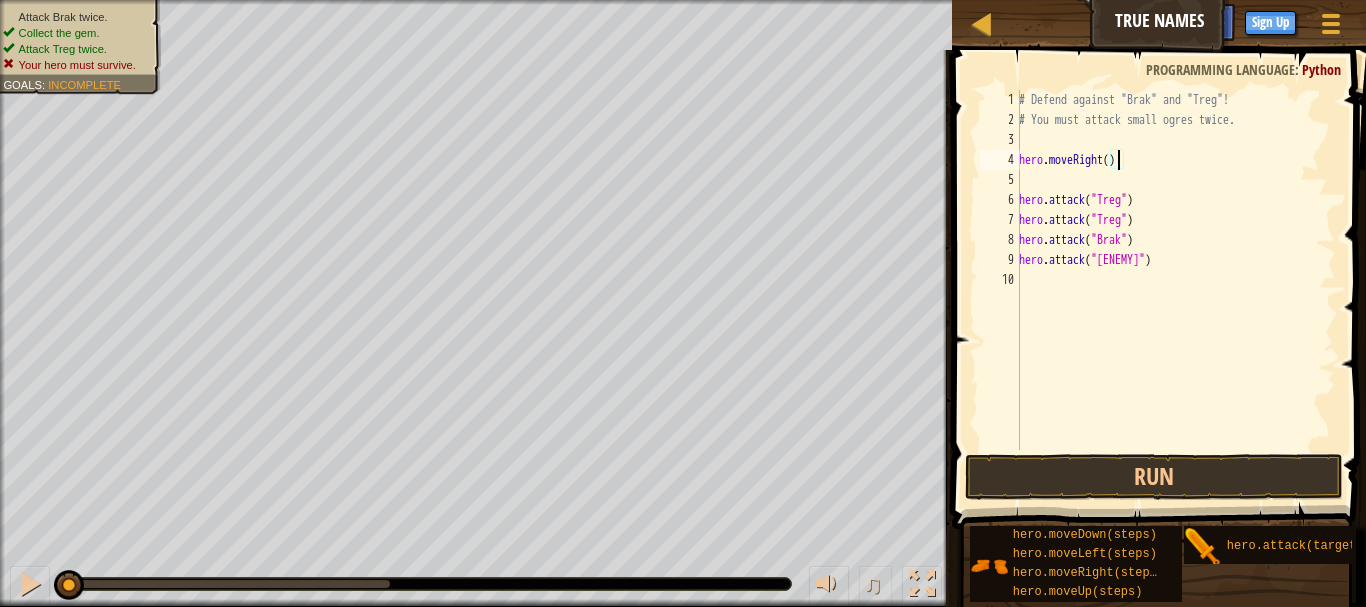 scroll, scrollTop: 9, scrollLeft: 8, axis: both 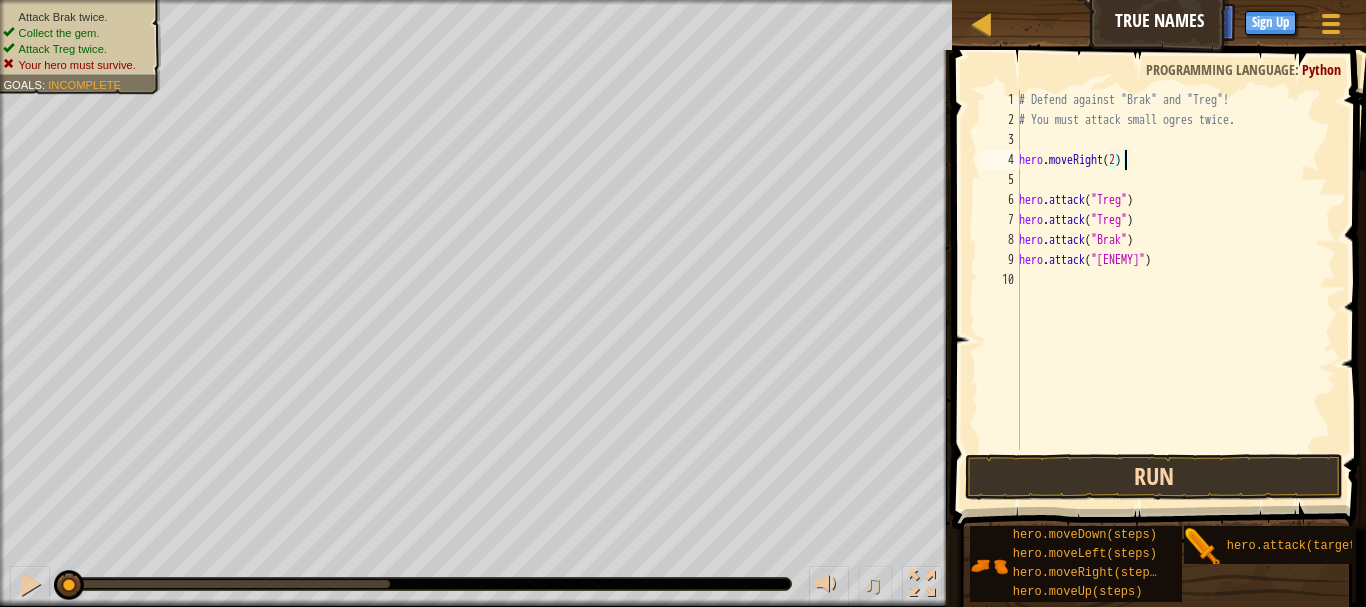 type on "hero.moveRight(2)" 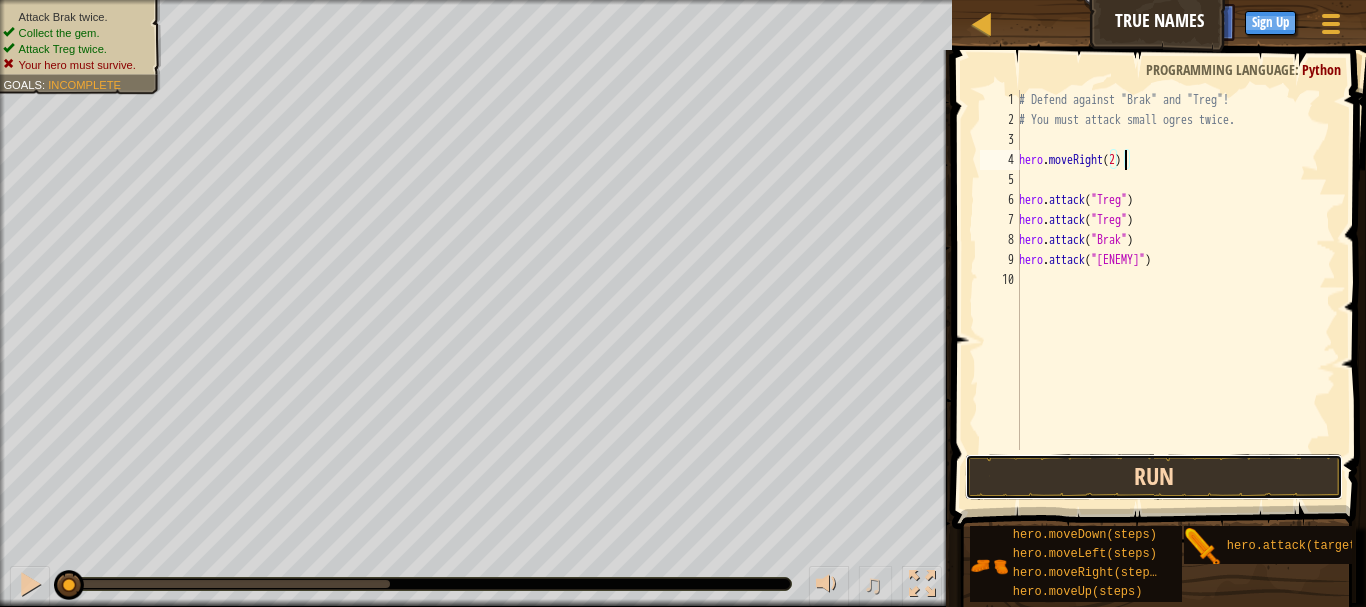 click on "Run" at bounding box center [1154, 477] 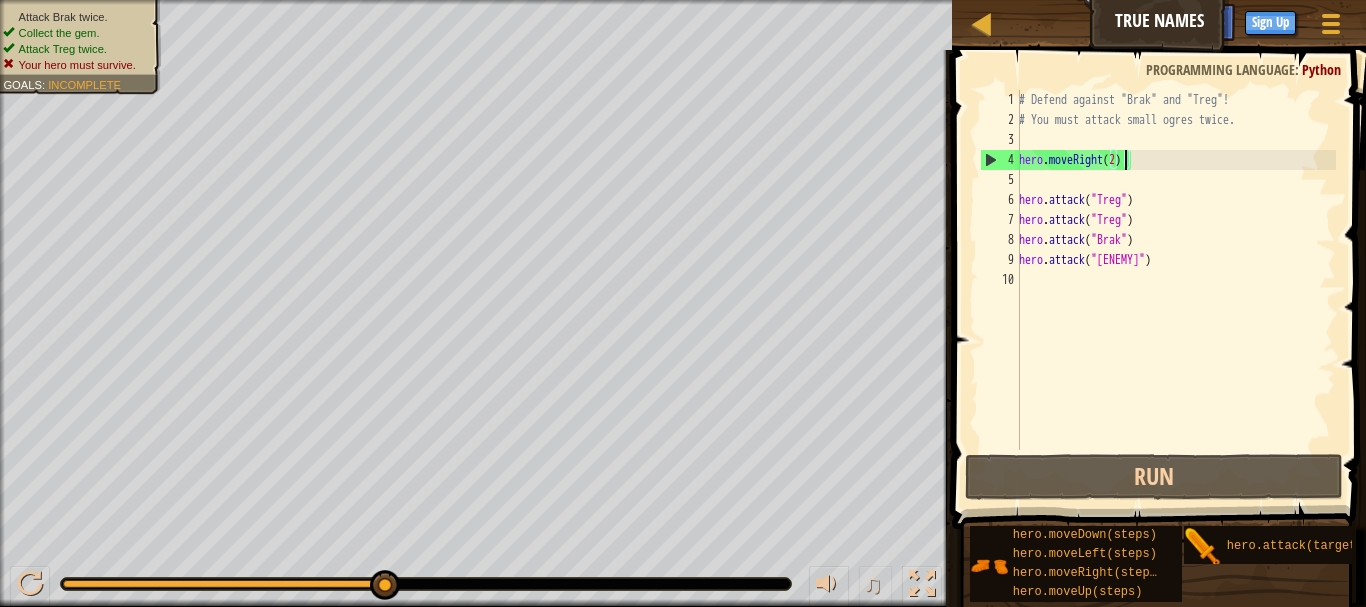 click on "# Defend against "[ENEMY]" and "[ENEMY]"! # You must attack small ogres twice. hero . moveRight ( [NUMBER] ) hero . attack ( "[ENEMY]" ) hero . attack ( "[ENEMY]" ) hero . attack ( "[ENEMY]" ) hero . attack ( "[ENEMY]" )" at bounding box center (1175, 290) 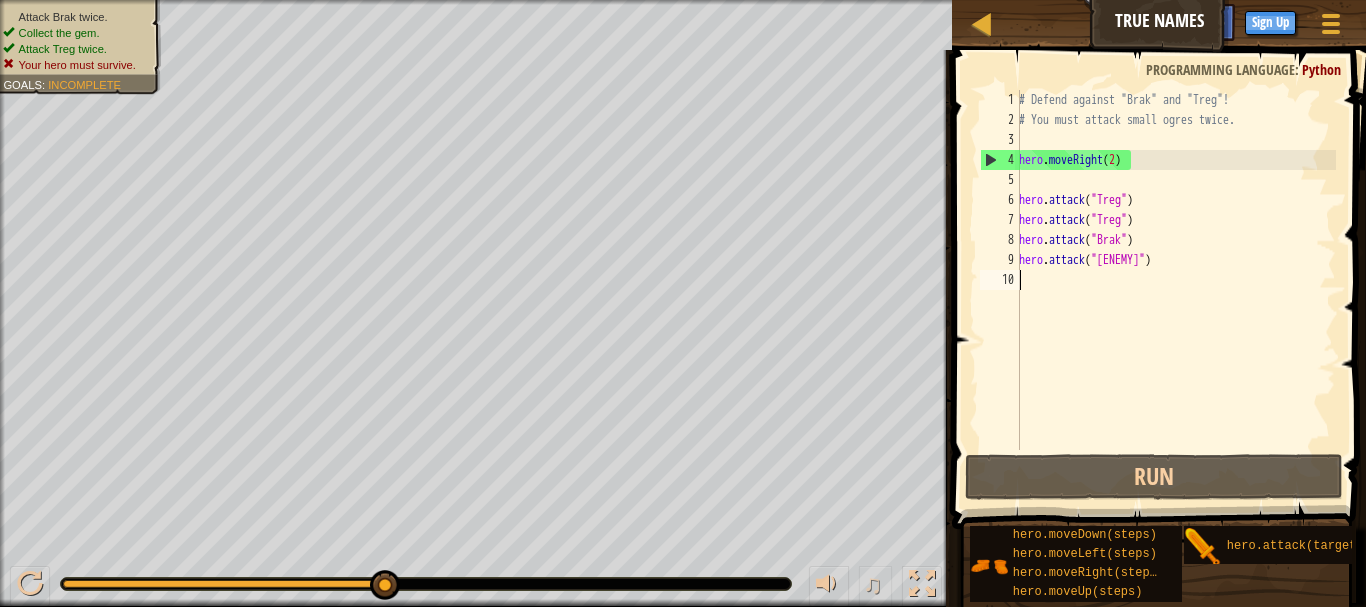 scroll, scrollTop: 9, scrollLeft: 0, axis: vertical 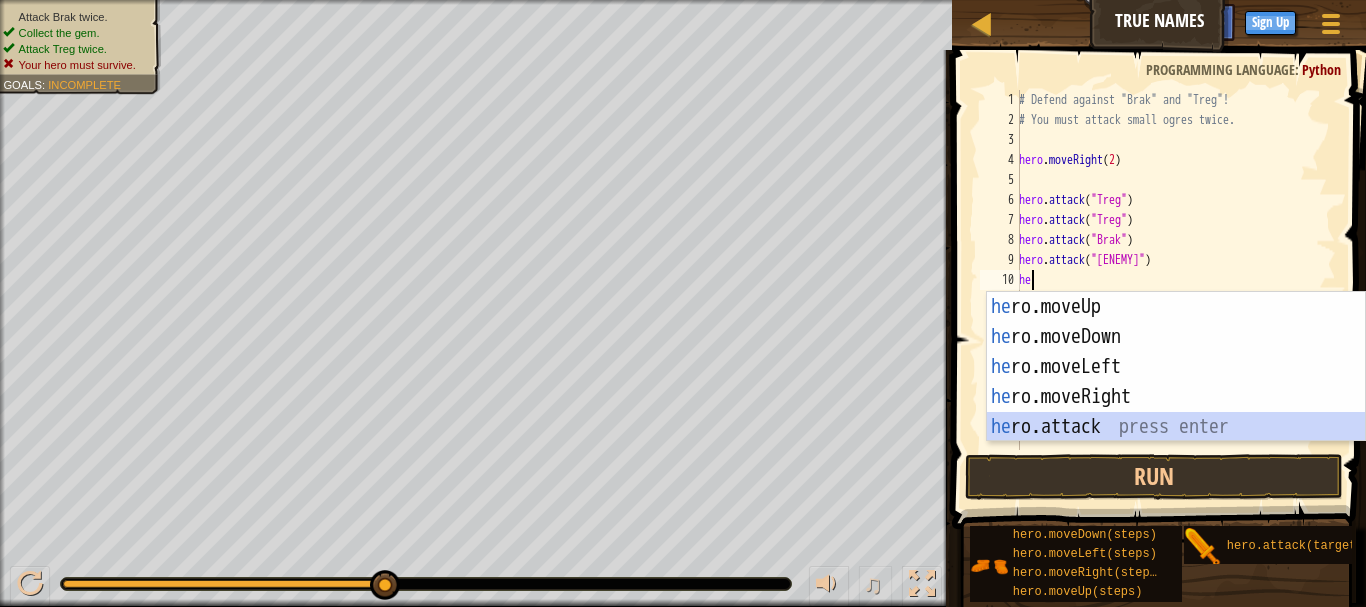 click on "hero.moveUp press enter hero.moveDown press enter hero.moveLeft press enter hero.moveRight press enter hero.attack press enter" at bounding box center [1176, 397] 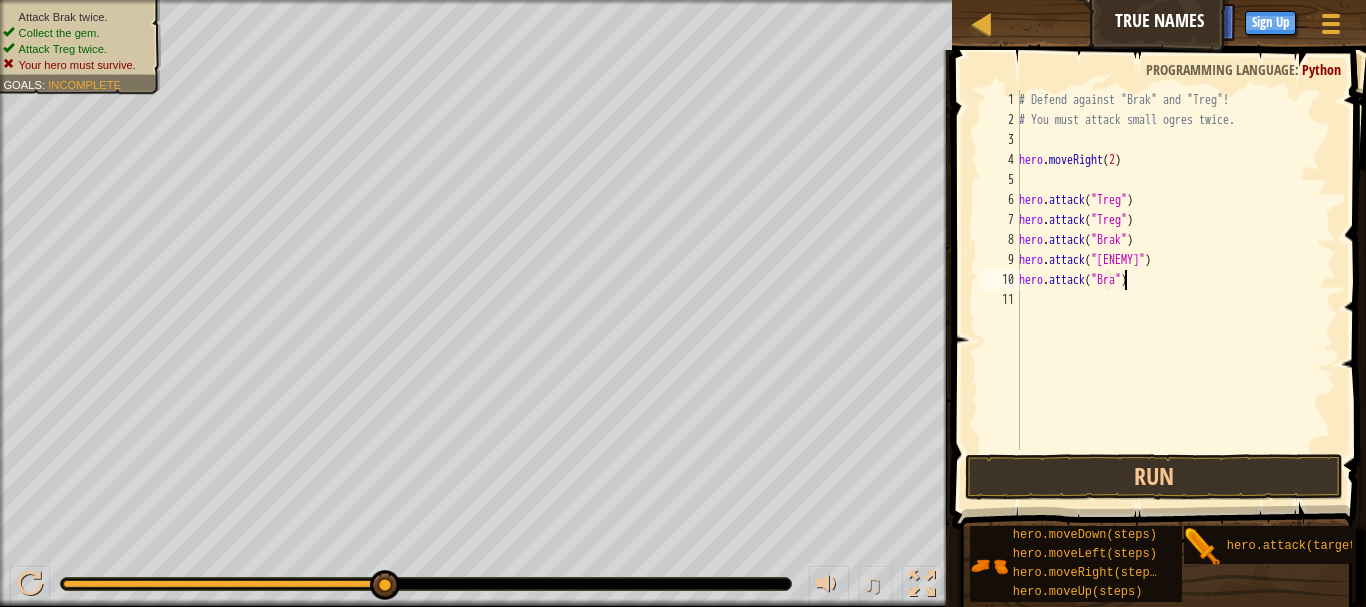 scroll, scrollTop: 9, scrollLeft: 9, axis: both 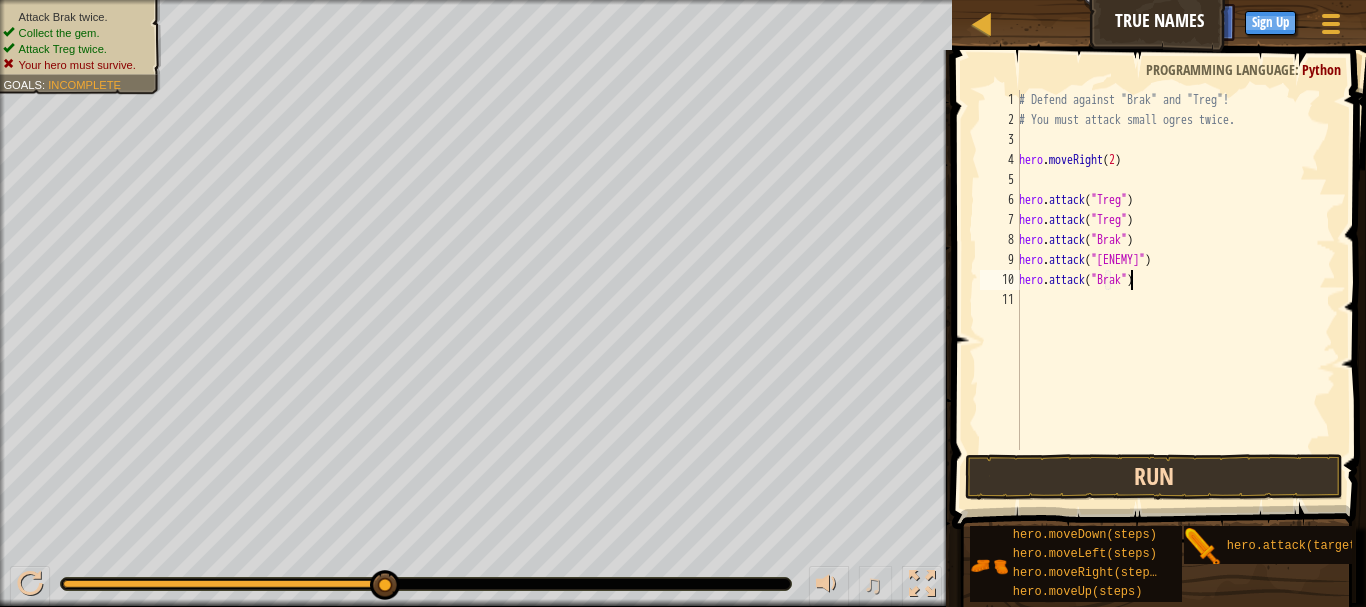 type on "hero.attack("Brak")" 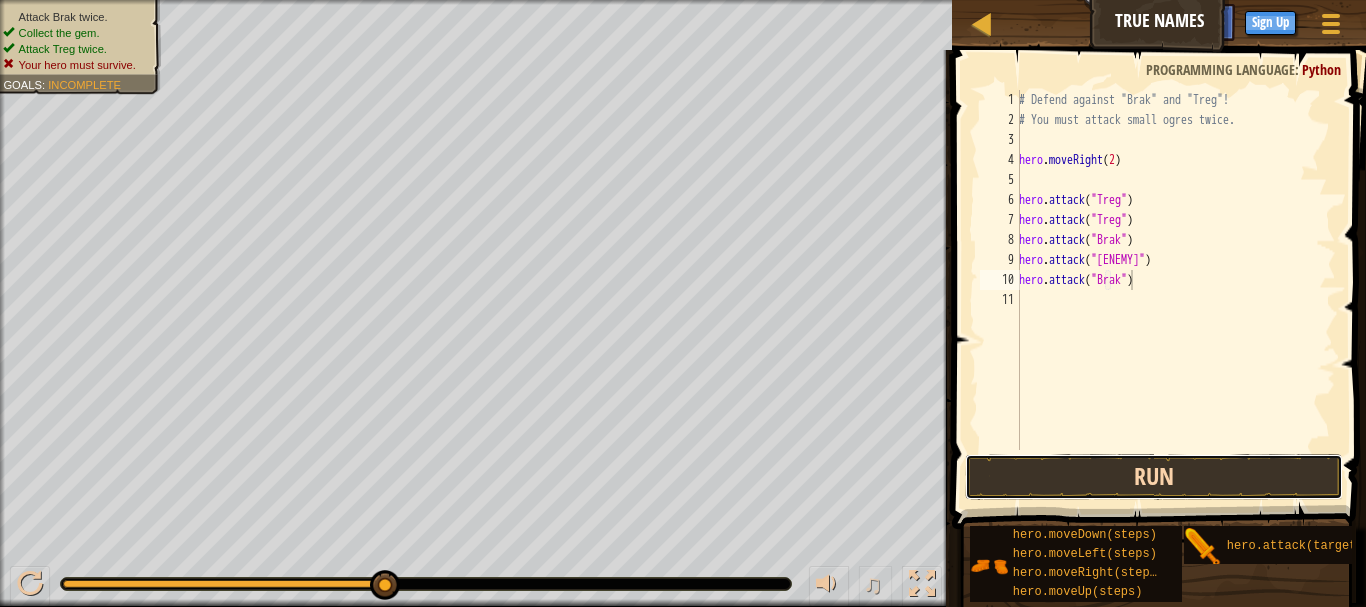 click on "Run" at bounding box center (1154, 477) 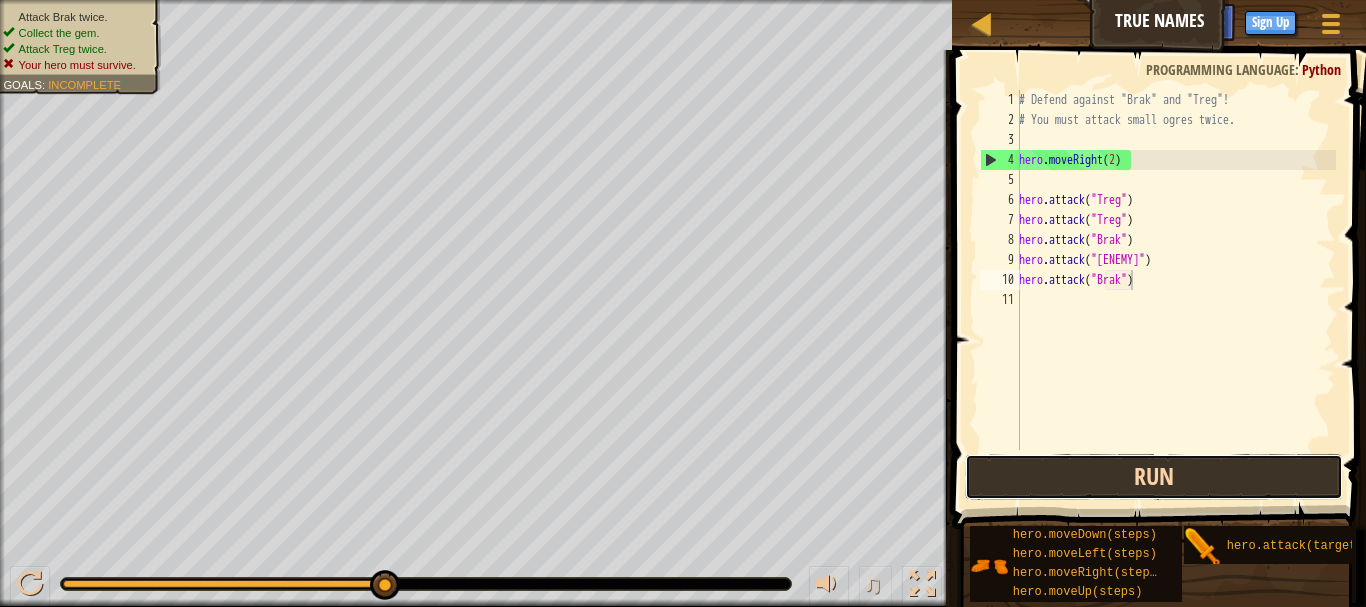 click on "Run" at bounding box center (1154, 477) 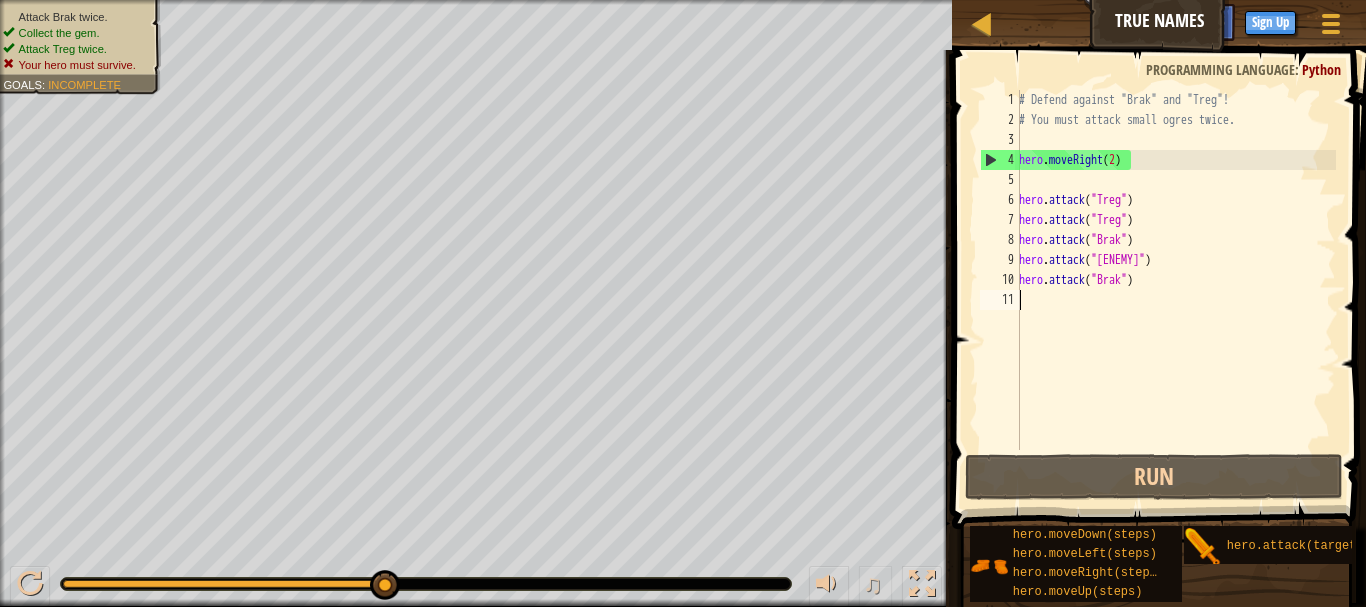 click on "# Defend against "[ENEMY]" and "[ENEMY]"! # You must attack small ogres twice. hero . moveRight ( [NUMBER] ) hero . attack ( "[ENEMY]" ) hero . attack ( "[ENEMY]" ) hero . attack ( "[ENEMY]" ) hero . attack ( "[ENEMY]" ) hero . attack ( "[ENEMY]" )" at bounding box center (1175, 290) 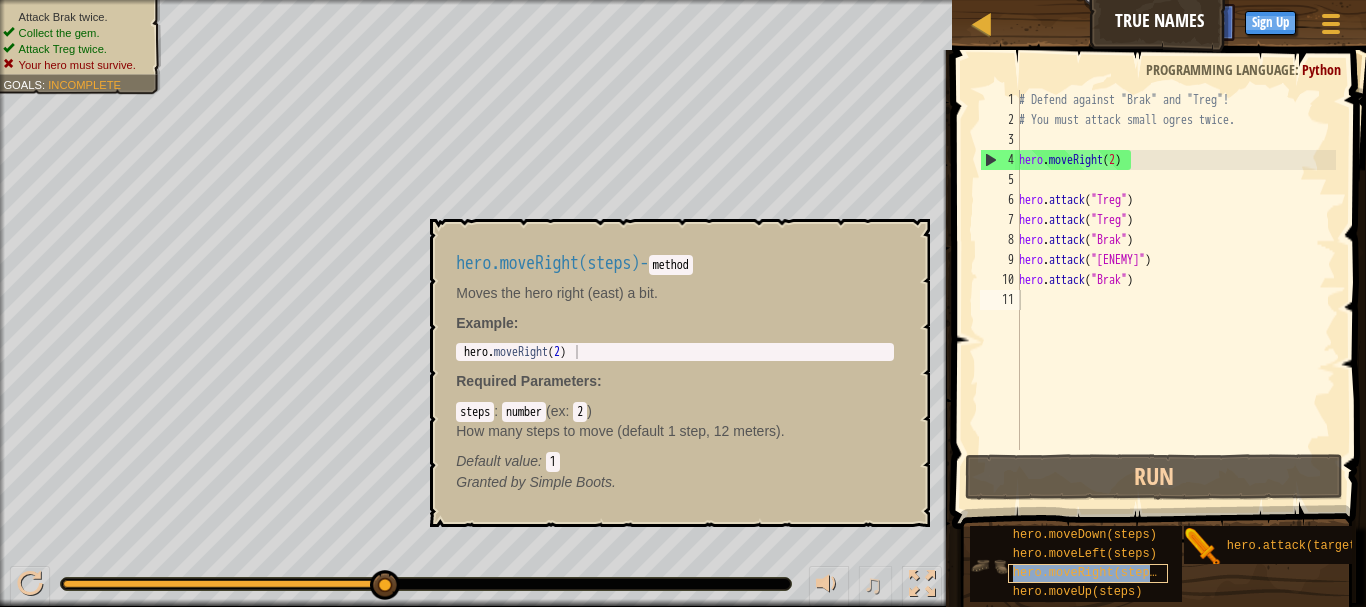 click on "hero.moveRight(steps)" at bounding box center [1088, 573] 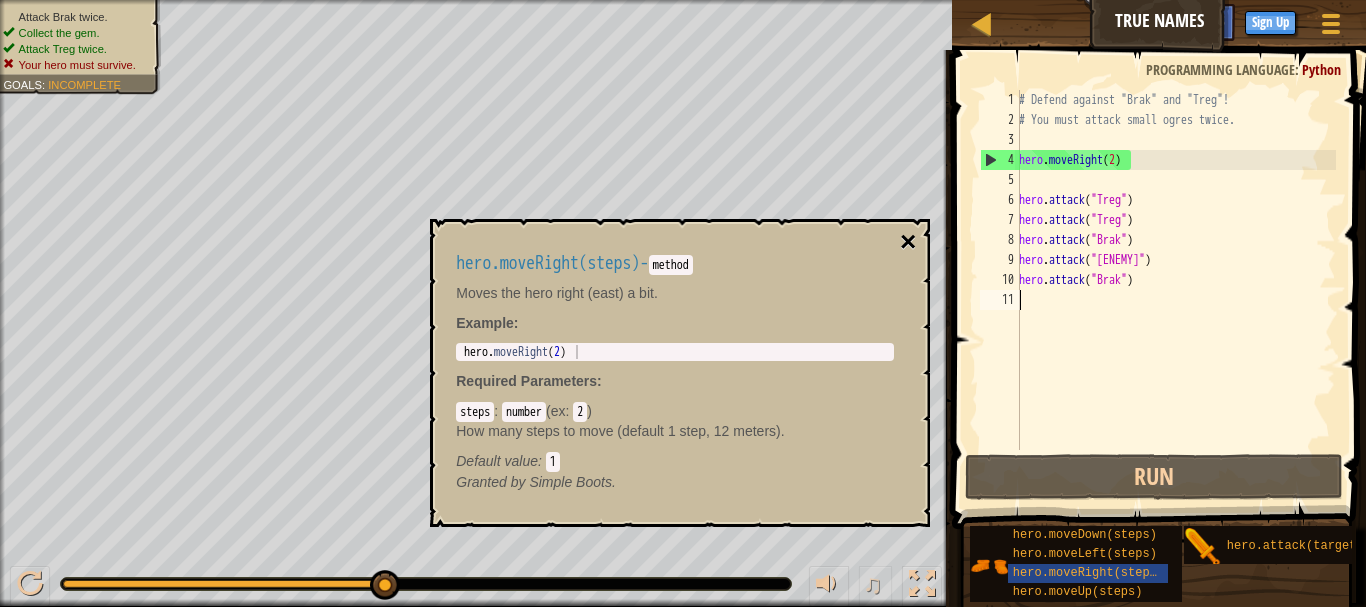 click on "×" at bounding box center [908, 242] 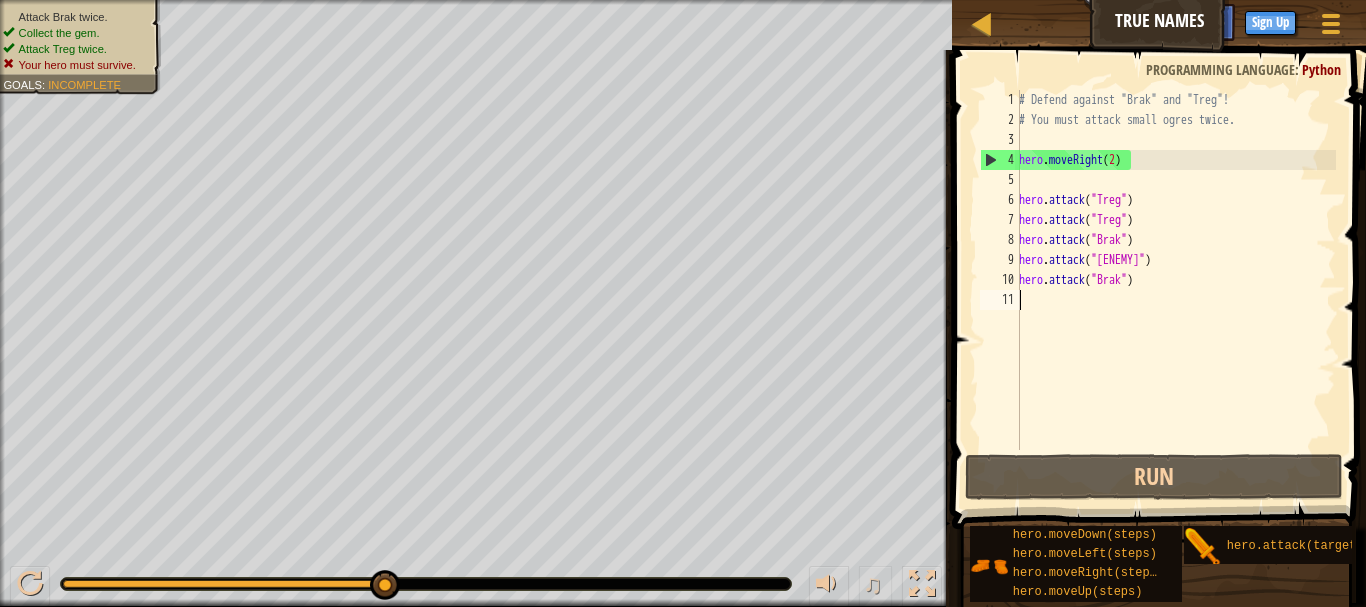 click on "# Defend against "[ENEMY]" and "[ENEMY]"! # You must attack small ogres twice. hero . moveRight ( [NUMBER] ) hero . attack ( "[ENEMY]" ) hero . attack ( "[ENEMY]" ) hero . attack ( "[ENEMY]" ) hero . attack ( "[ENEMY]" ) hero . attack ( "[ENEMY]" )" at bounding box center [1175, 290] 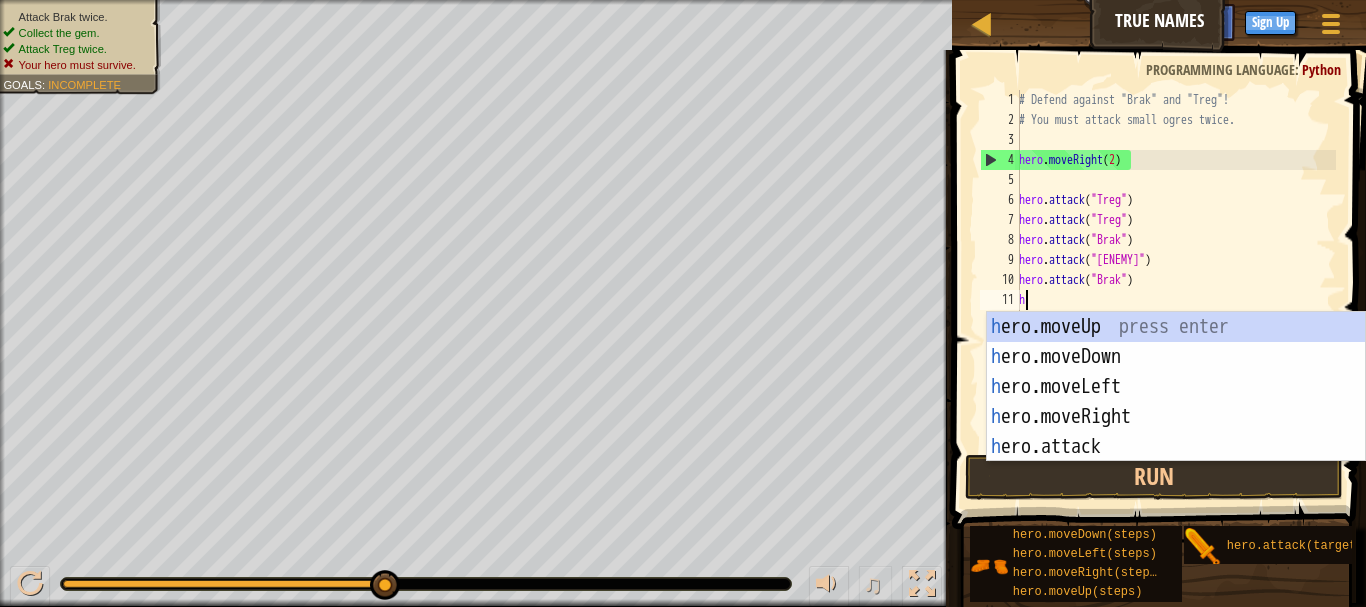 type on "her" 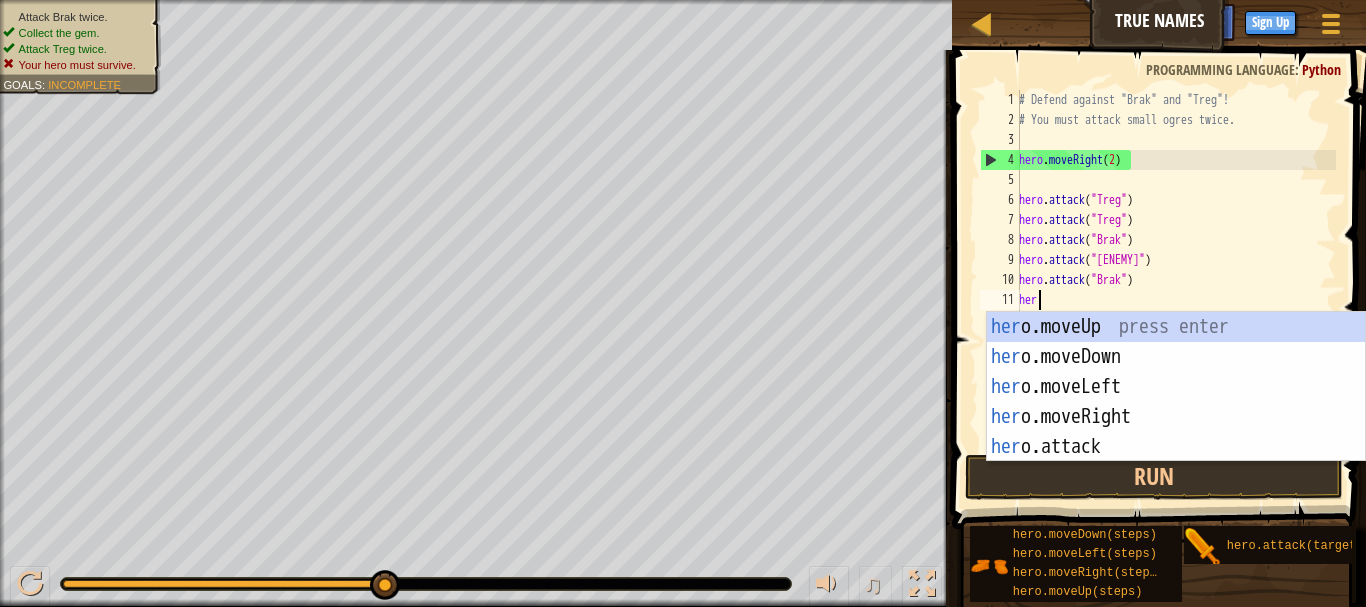 scroll, scrollTop: 9, scrollLeft: 1, axis: both 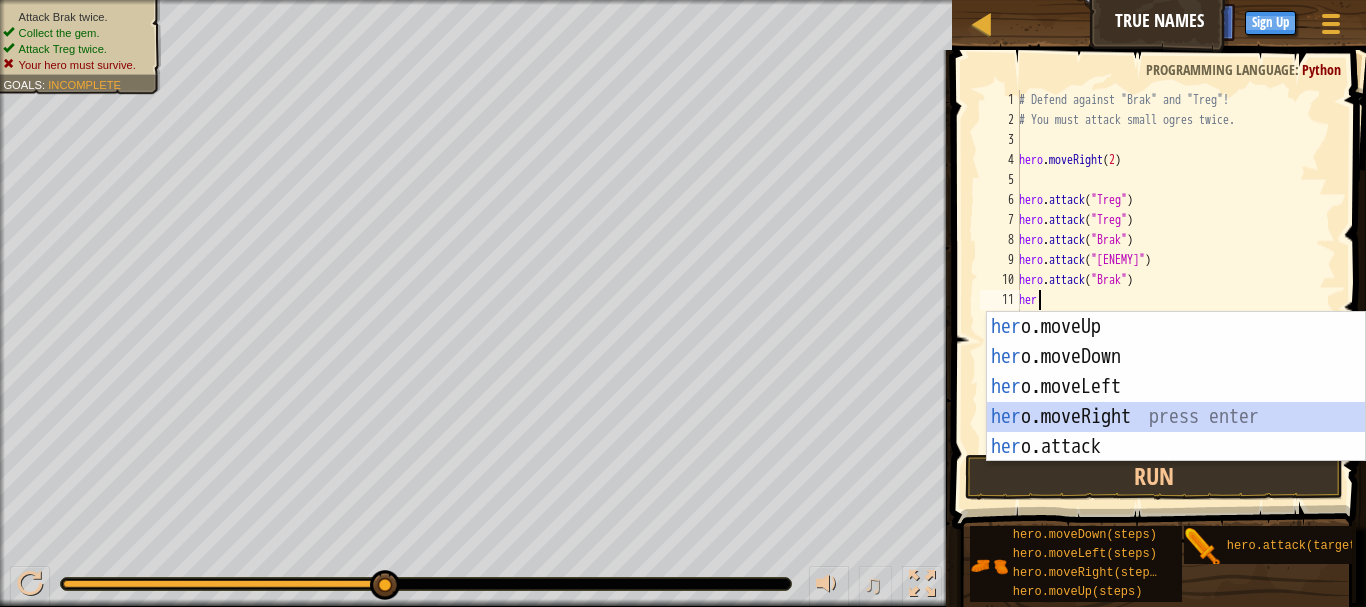 click on "her o.moveUp press enter her o.moveDown press enter her o.moveLeft press enter her o.moveRight press enter her o.attack press enter" at bounding box center [1176, 417] 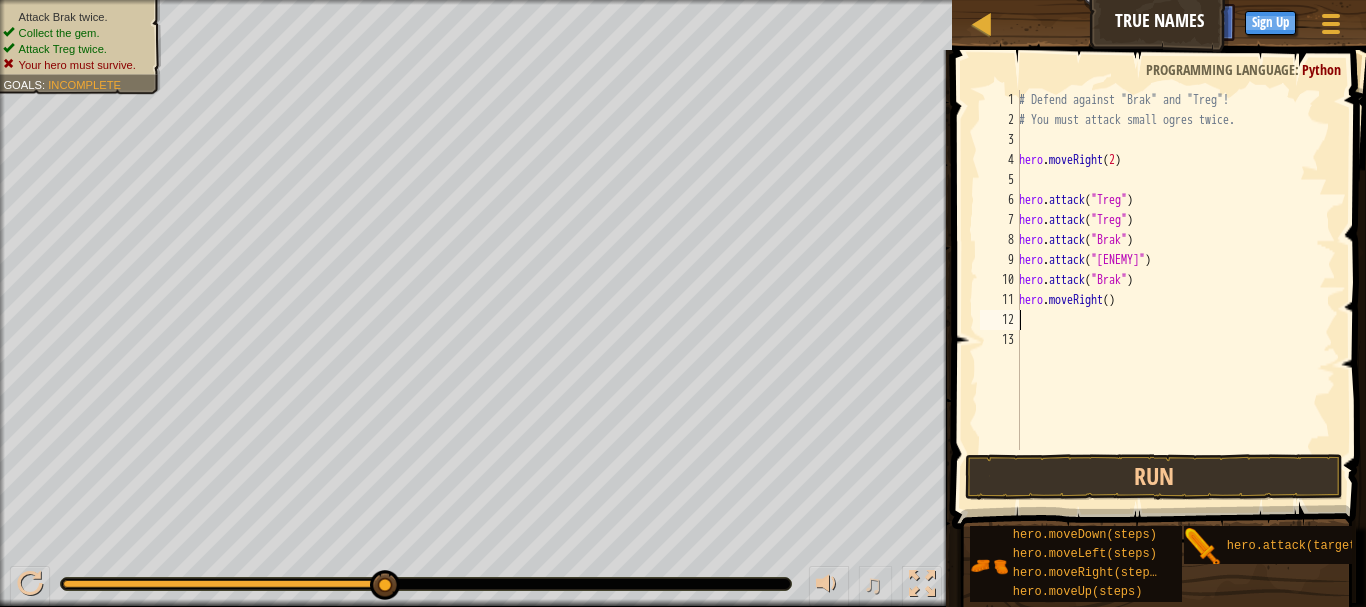 click on "# Defend against "[ENEMY]" and "[ENEMY]"! # You must attack small ogres twice. hero . moveRight ( [NUMBER] ) hero . attack ( "[ENEMY]" ) hero . attack ( "[ENEMY]" ) hero . attack ( "[ENEMY]" ) hero . attack ( "[ENEMY]" ) hero . attack ( "[ENEMY]" ) hero . moveRight ( )" at bounding box center (1175, 290) 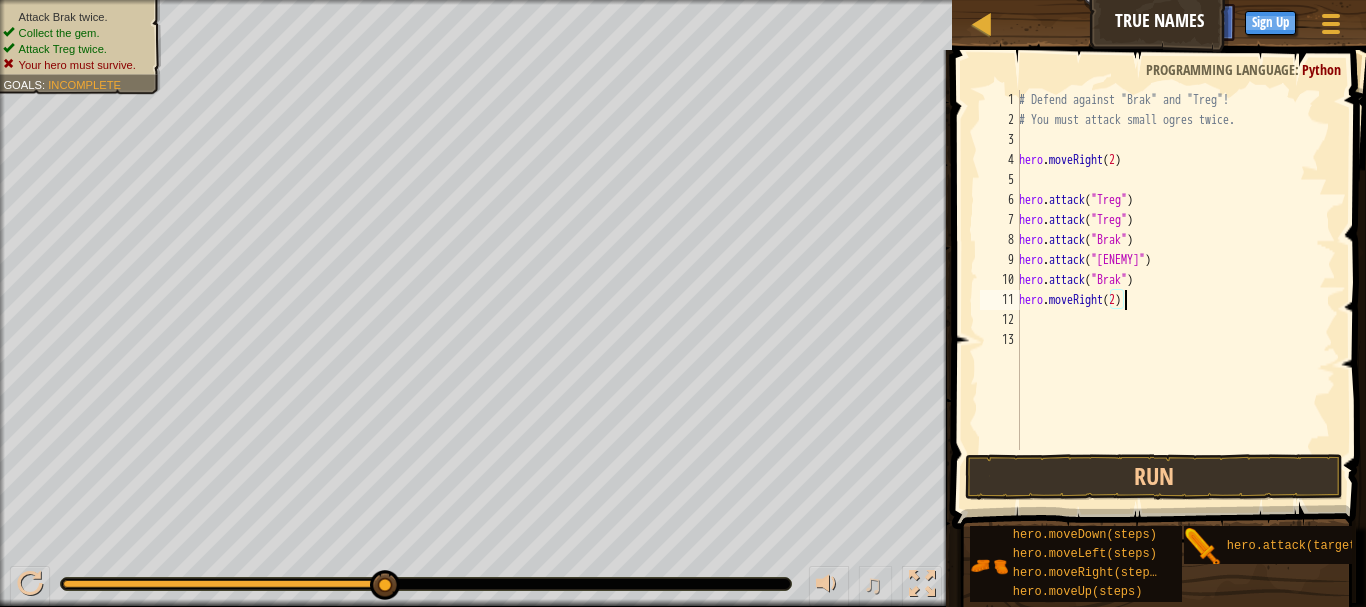 scroll, scrollTop: 9, scrollLeft: 8, axis: both 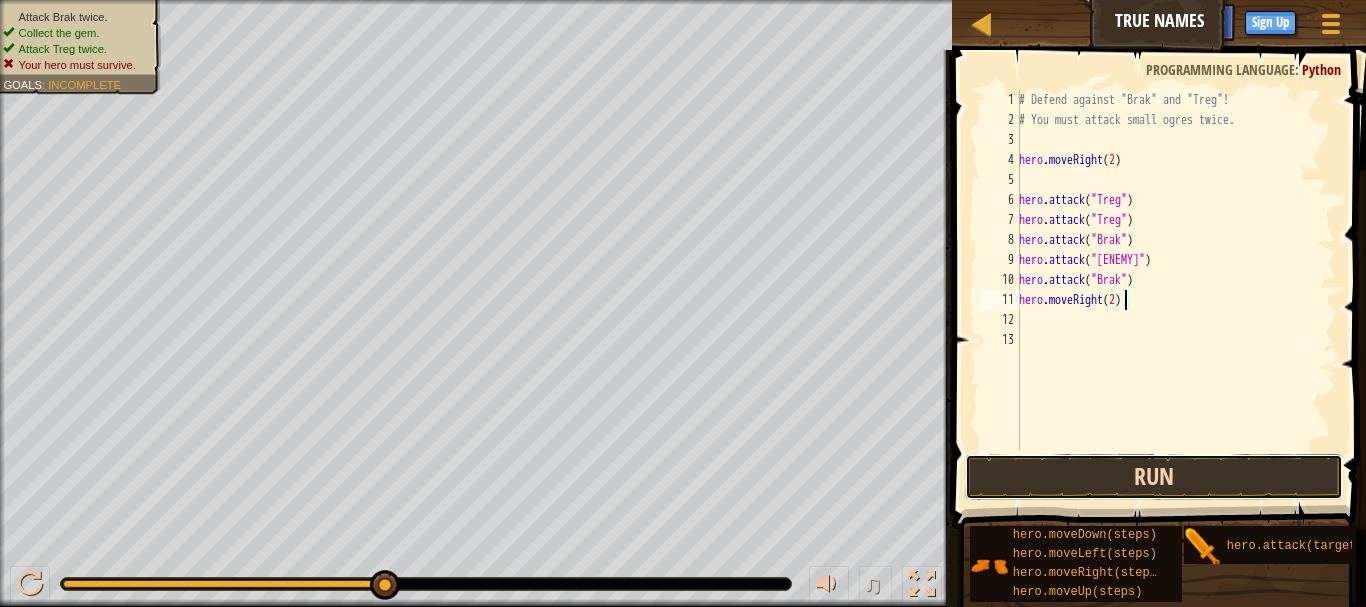 click on "Run" at bounding box center [1154, 477] 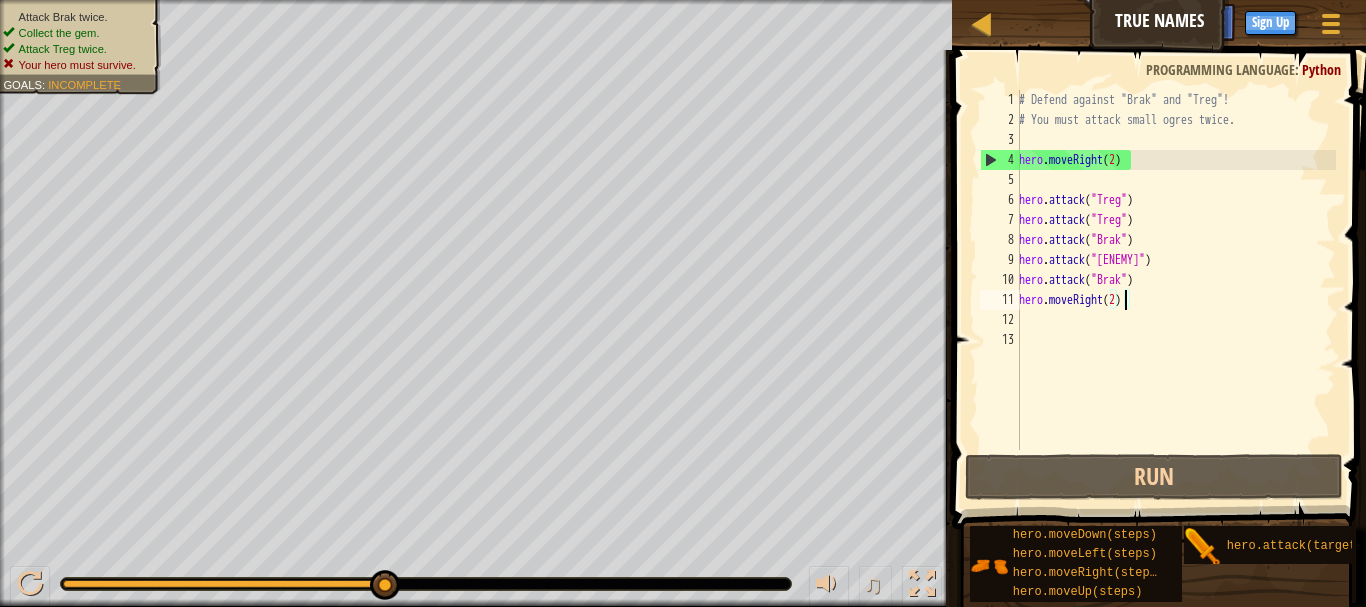 click on "# Defend against "[ENEMY]" and "[ENEMY]"! # You must attack small ogres twice. hero . moveRight ( [NUMBER] ) hero . attack ( "[ENEMY]" ) hero . attack ( "[ENEMY]" ) hero . attack ( "[ENEMY]" ) hero . attack ( "[ENEMY]" ) hero . attack ( "[ENEMY]" ) hero . moveRight ( [NUMBER] )" at bounding box center (1175, 290) 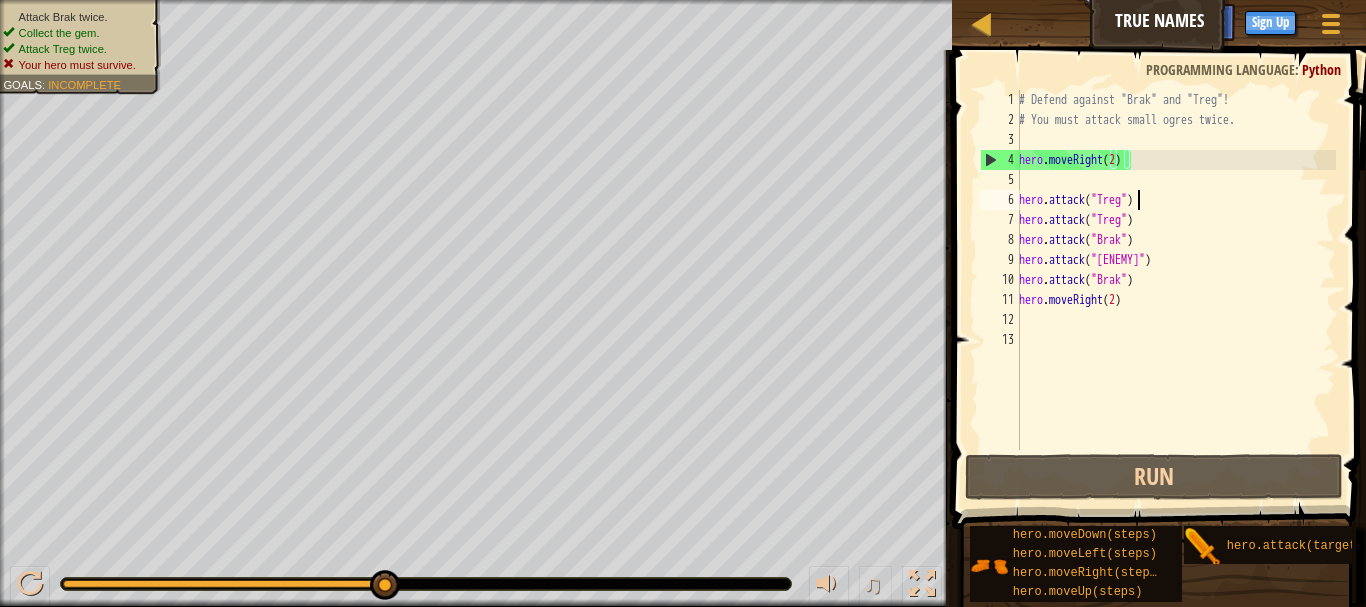 click on "# Defend against "[ENEMY]" and "[ENEMY]"! # You must attack small ogres twice. hero . moveRight ( [NUMBER] ) hero . attack ( "[ENEMY]" ) hero . attack ( "[ENEMY]" ) hero . attack ( "[ENEMY]" ) hero . attack ( "[ENEMY]" ) hero . attack ( "[ENEMY]" ) hero . moveRight ( [NUMBER] )" at bounding box center (1175, 290) 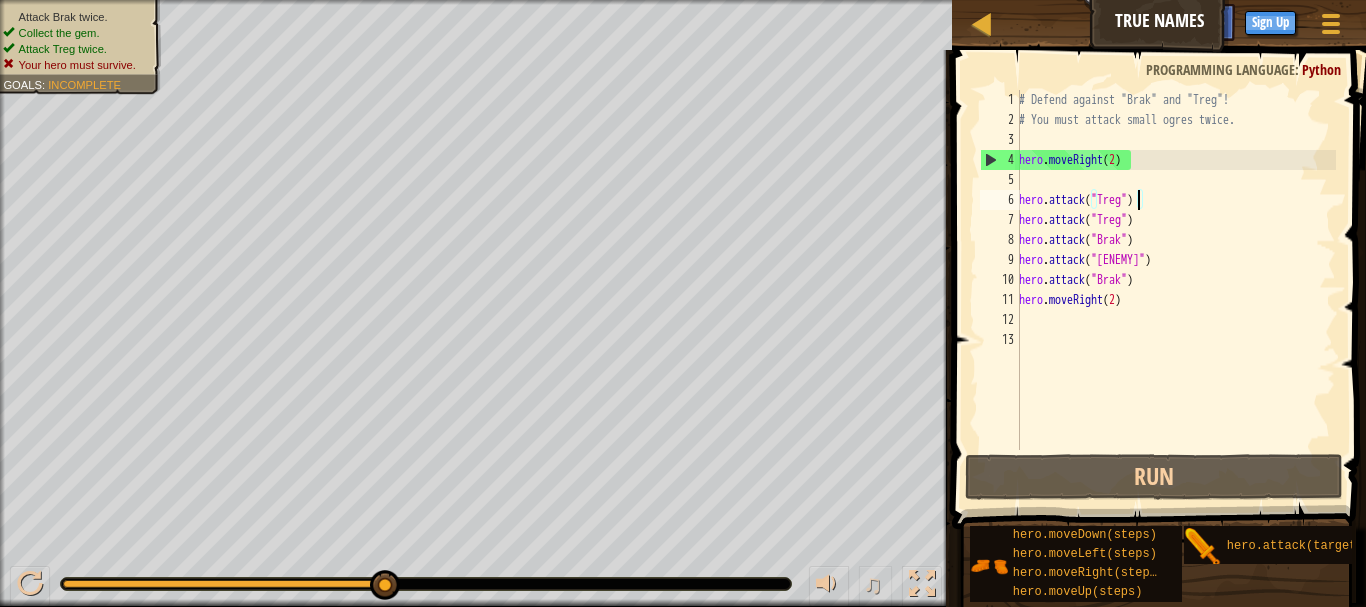 click on "# Defend against "[ENEMY]" and "[ENEMY]"! # You must attack small ogres twice. hero . moveRight ( [NUMBER] ) hero . attack ( "[ENEMY]" ) hero . attack ( "[ENEMY]" ) hero . attack ( "[ENEMY]" ) hero . attack ( "[ENEMY]" ) hero . attack ( "[ENEMY]" ) hero . moveRight ( [NUMBER] )" at bounding box center [1175, 290] 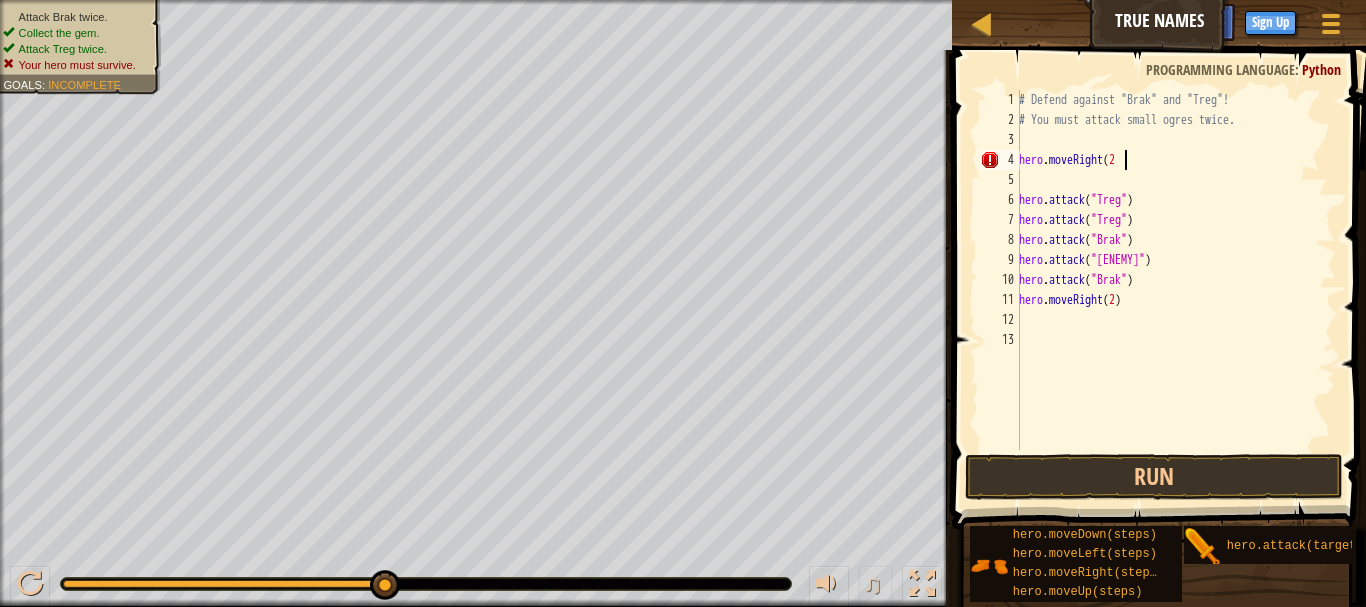 scroll, scrollTop: 9, scrollLeft: 8, axis: both 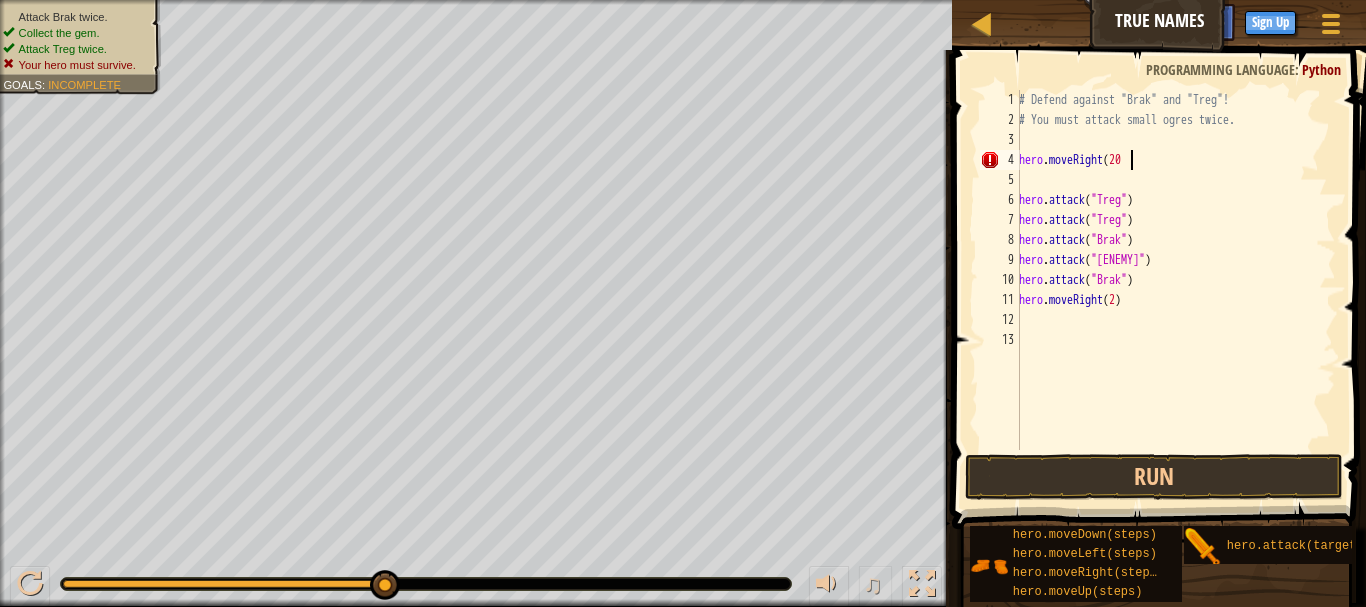 type on "hero.moveRight(2" 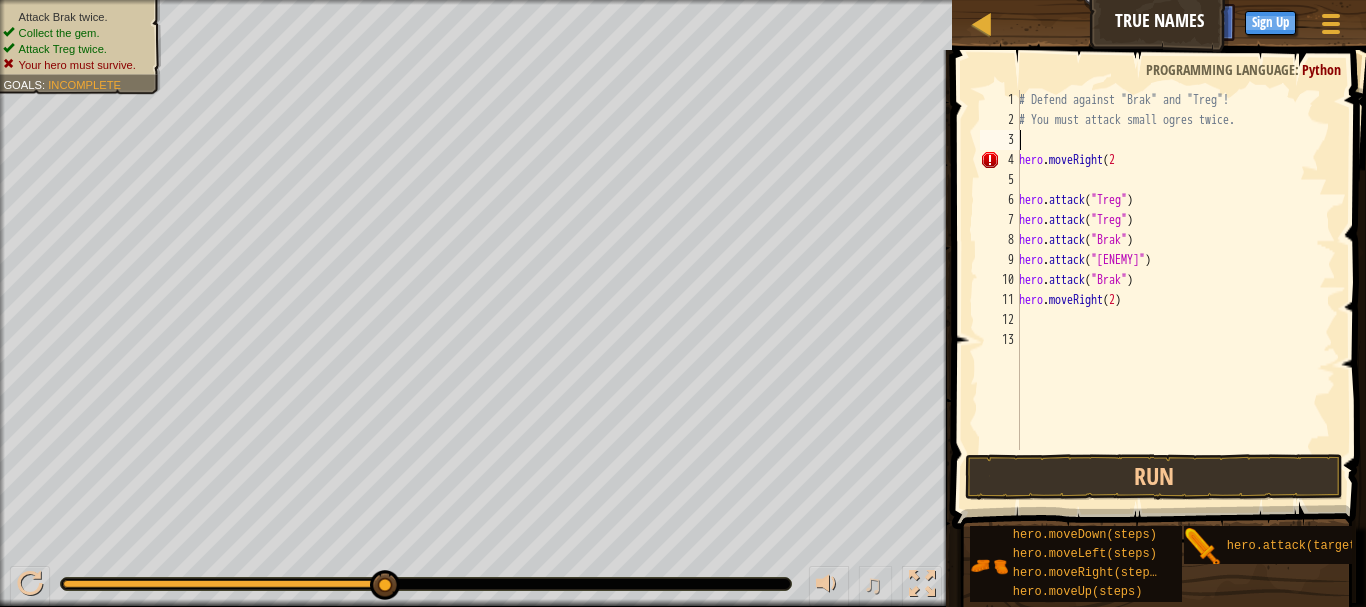 click on "# Defend against "[ENEMY]" and "[ENEMY]"! # You must attack small ogres twice. hero . moveRight ( [NUMBER] hero . attack ( "[ENEMY]" ) hero . attack ( "[ENEMY]" ) hero . attack ( "[ENEMY]" ) hero . attack ( "[ENEMY]" ) hero . attack ( "[ENEMY]" ) hero . moveRight ( [NUMBER] )" at bounding box center (1175, 290) 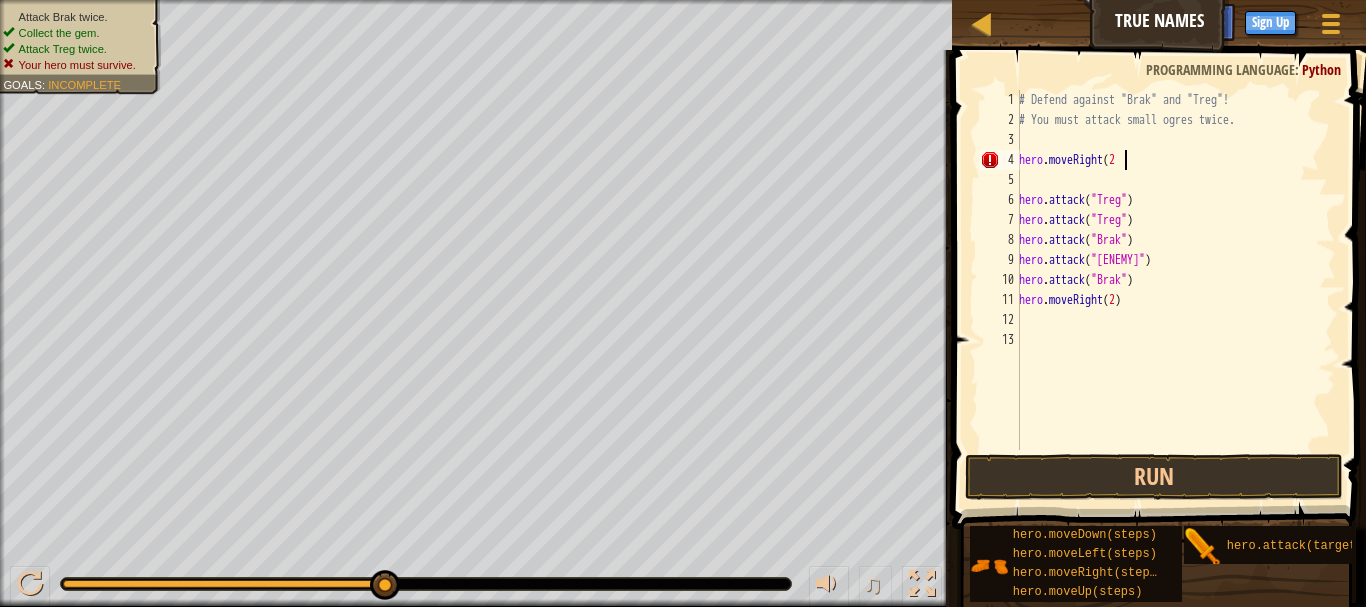 click on "# Defend against "[ENEMY]" and "[ENEMY]"! # You must attack small ogres twice. hero . moveRight ( [NUMBER] hero . attack ( "[ENEMY]" ) hero . attack ( "[ENEMY]" ) hero . attack ( "[ENEMY]" ) hero . attack ( "[ENEMY]" ) hero . attack ( "[ENEMY]" ) hero . moveRight ( [NUMBER] )" at bounding box center (1175, 290) 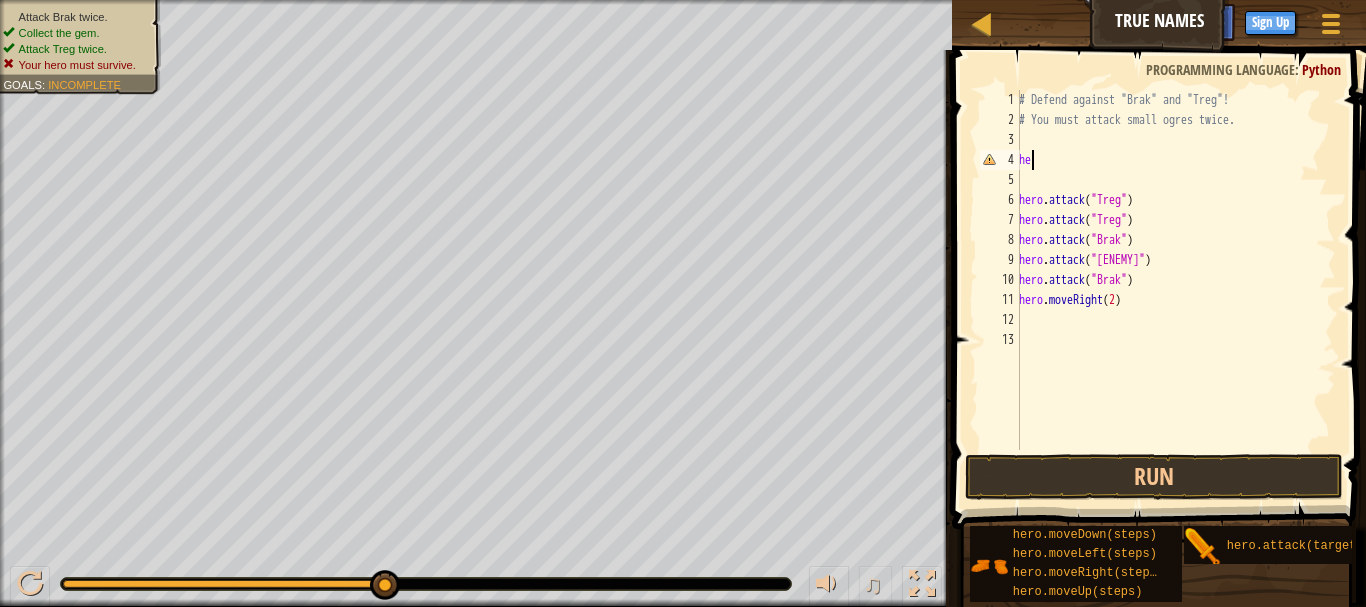 type on "h" 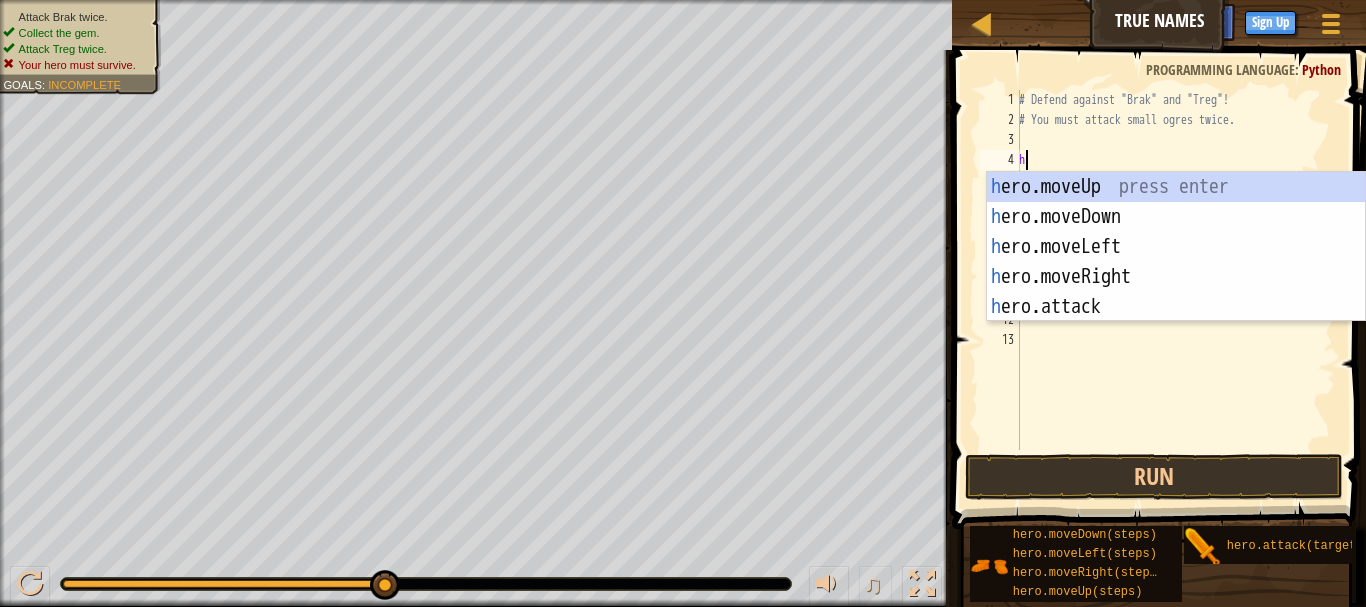 type on "he" 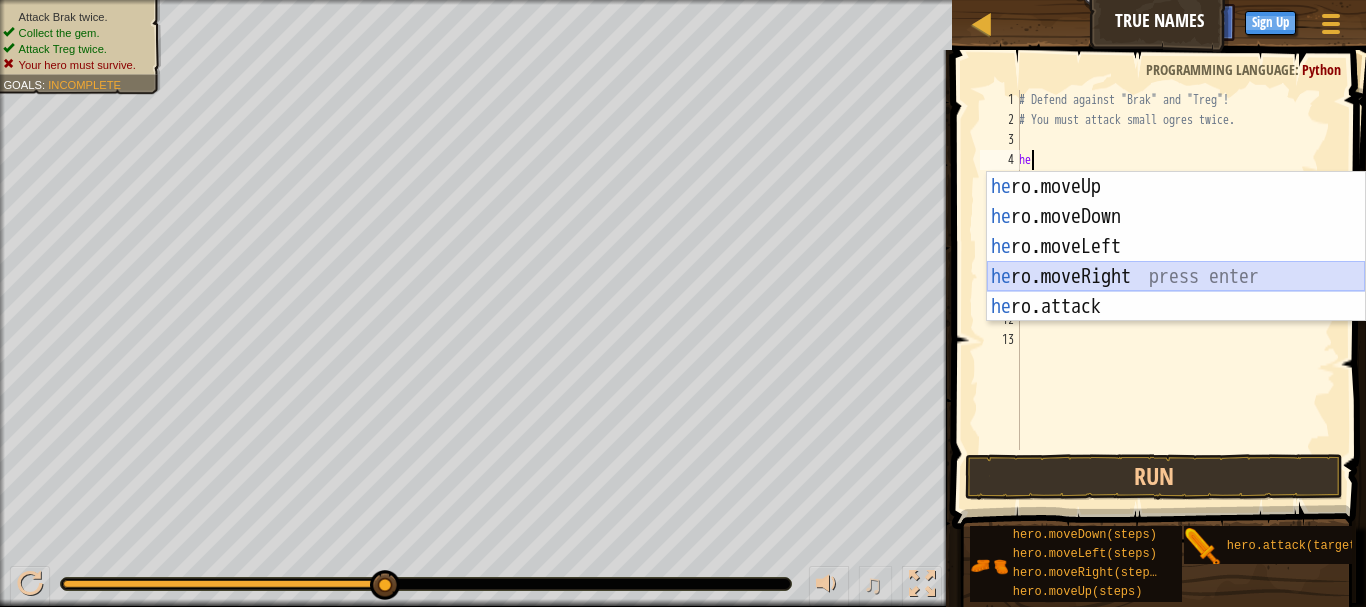 click on "hero.moveUp press enter hero.moveDown press enter hero.moveLeft press enter hero.moveRight press enter hero.attack press enter" at bounding box center [1176, 277] 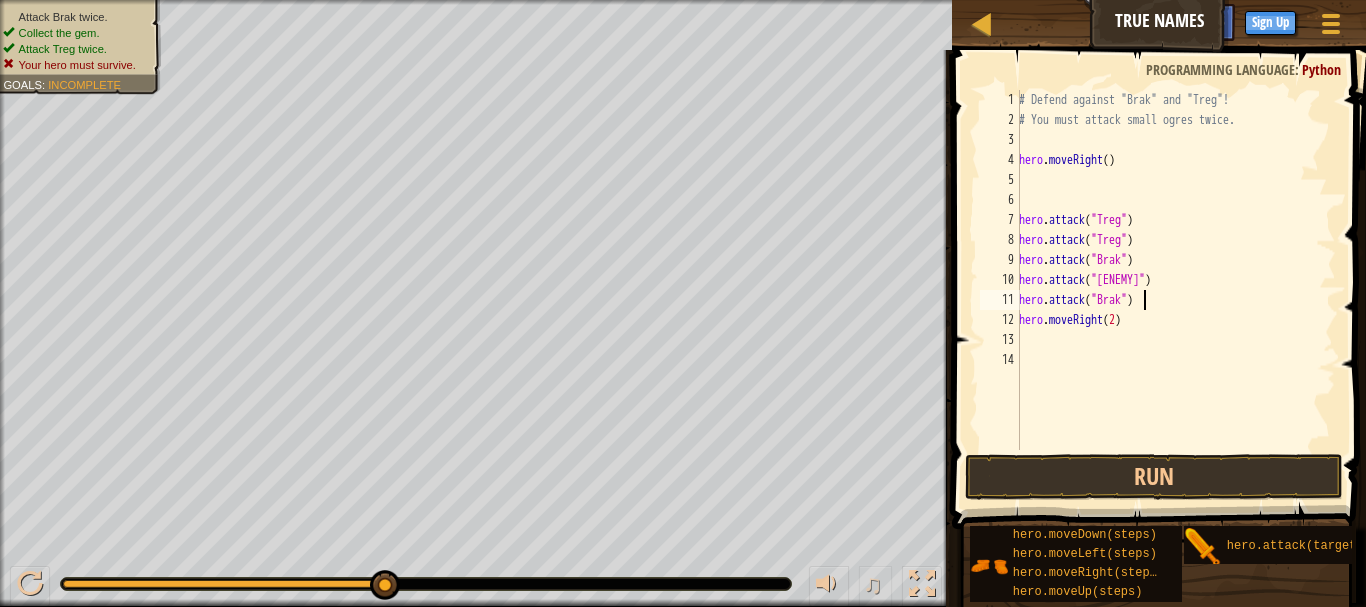 click on "# Defend against "[ENEMY]" and "[ENEMY]"! # You must attack small ogres twice. hero . moveRight ( ) hero . attack ( "[ENEMY]" ) hero . attack ( "[ENEMY]" ) hero . attack ( "[ENEMY]" ) hero . attack ( "[ENEMY]" ) hero . attack ( "[ENEMY]" ) hero . moveRight ( [NUMBER] )" at bounding box center (1175, 290) 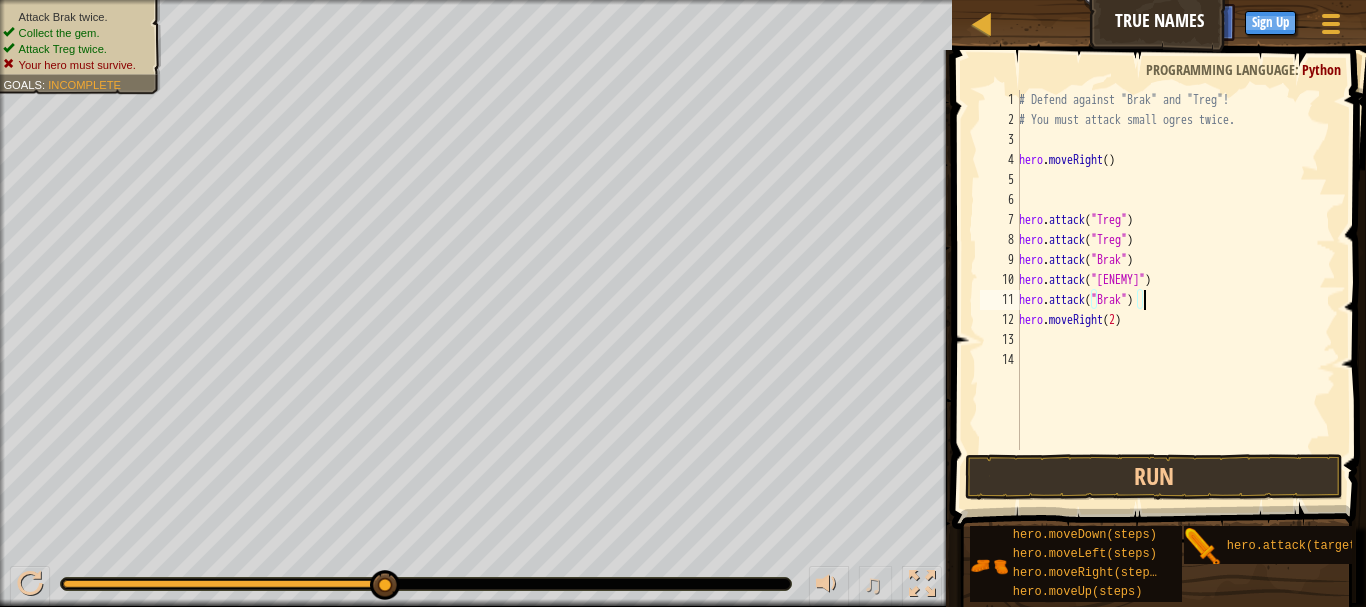 click on "# Defend against "[ENEMY]" and "[ENEMY]"! # You must attack small ogres twice. hero . moveRight ( ) hero . attack ( "[ENEMY]" ) hero . attack ( "[ENEMY]" ) hero . attack ( "[ENEMY]" ) hero . attack ( "[ENEMY]" ) hero . attack ( "[ENEMY]" ) hero . moveRight ( [NUMBER] )" at bounding box center [1175, 290] 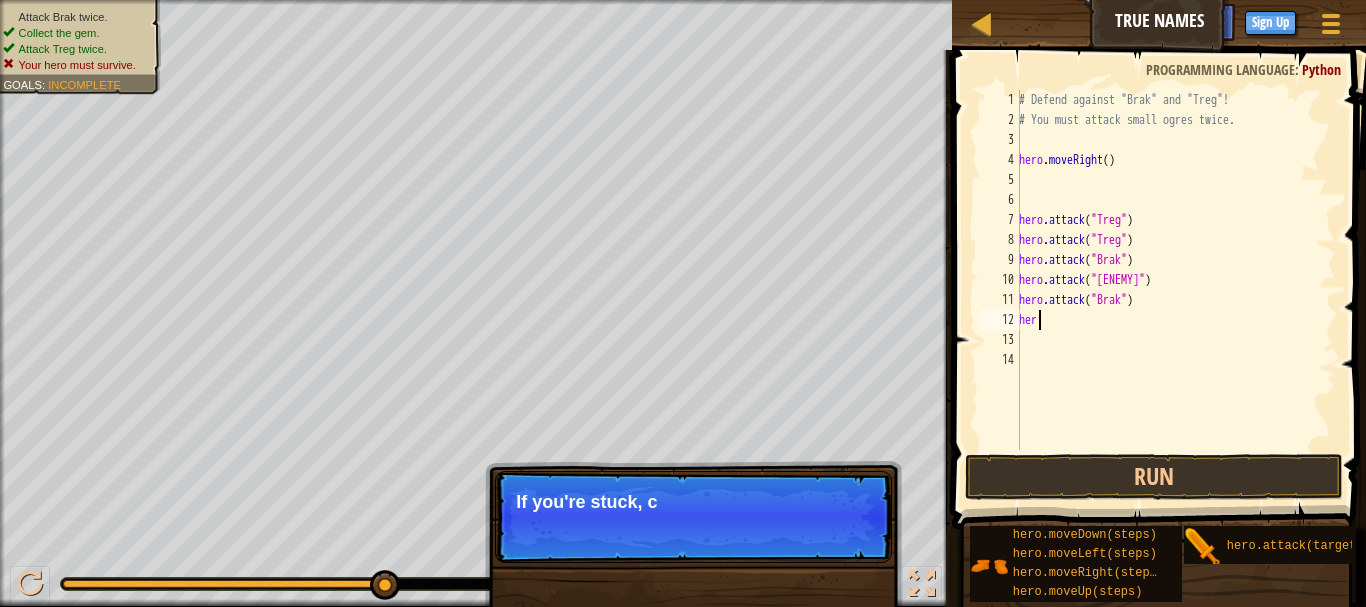 type on "h" 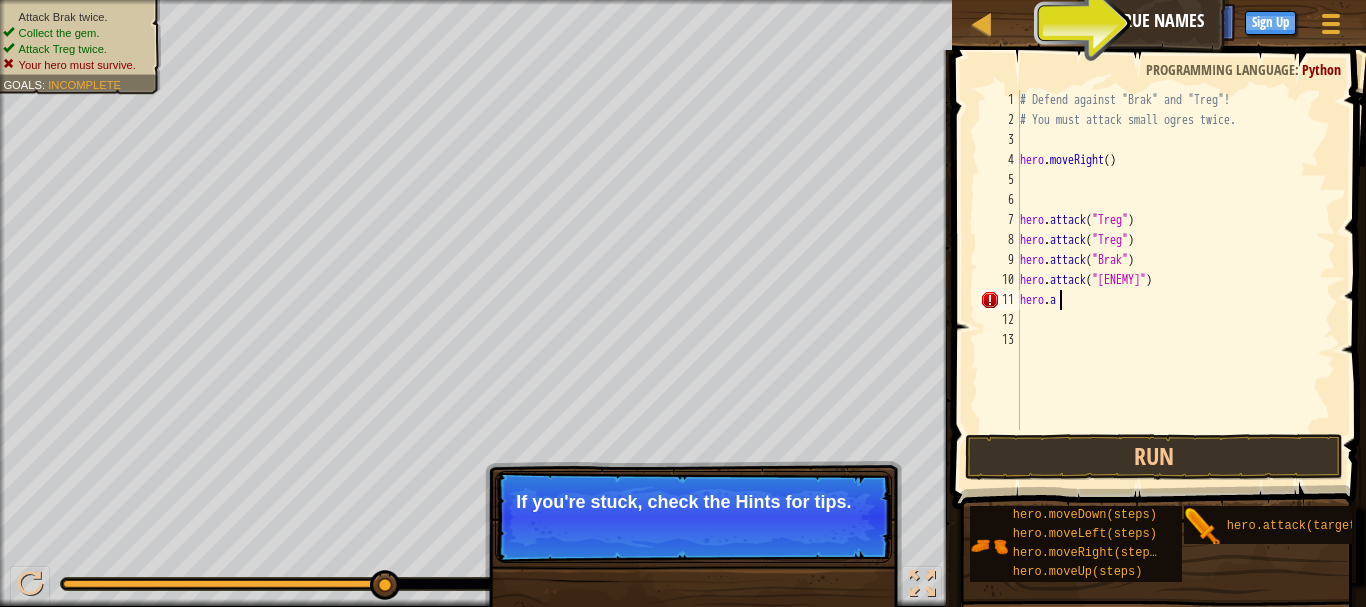 type on "h" 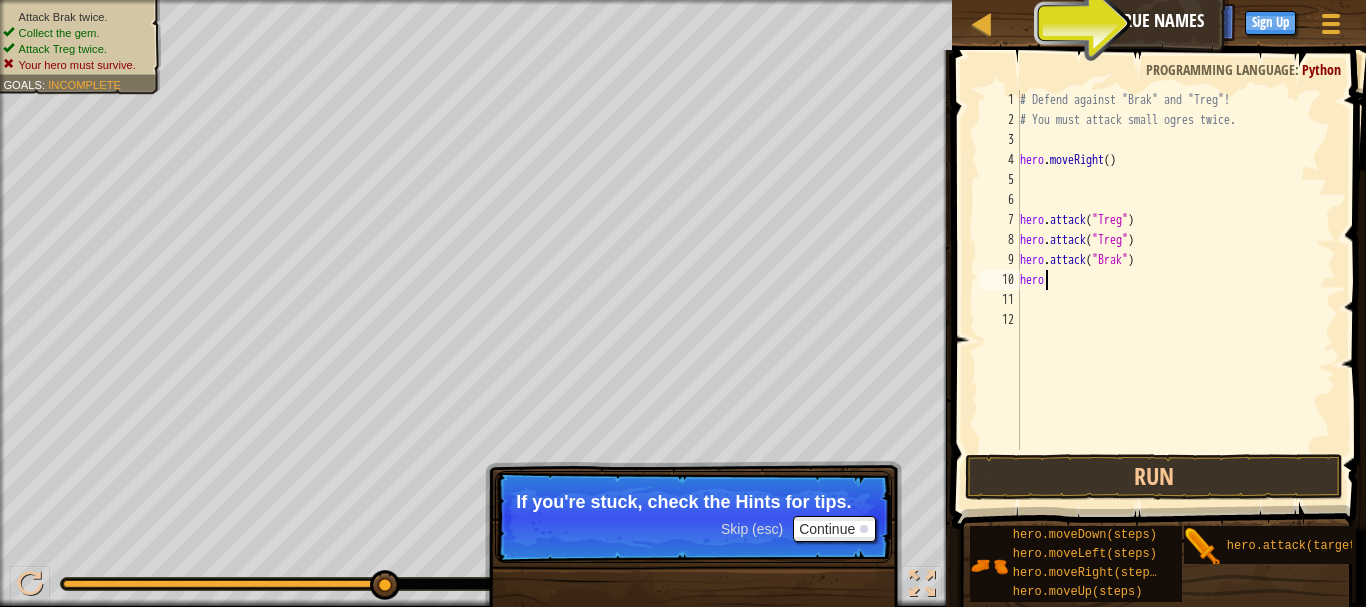 type on "h" 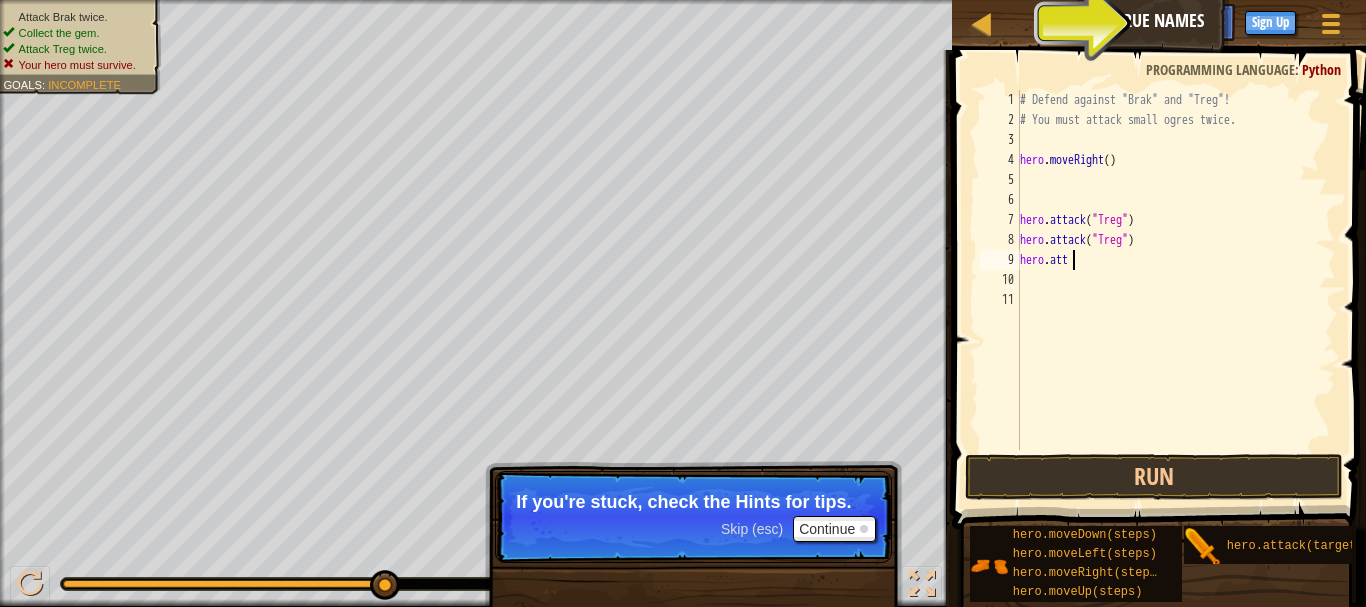 type on "h" 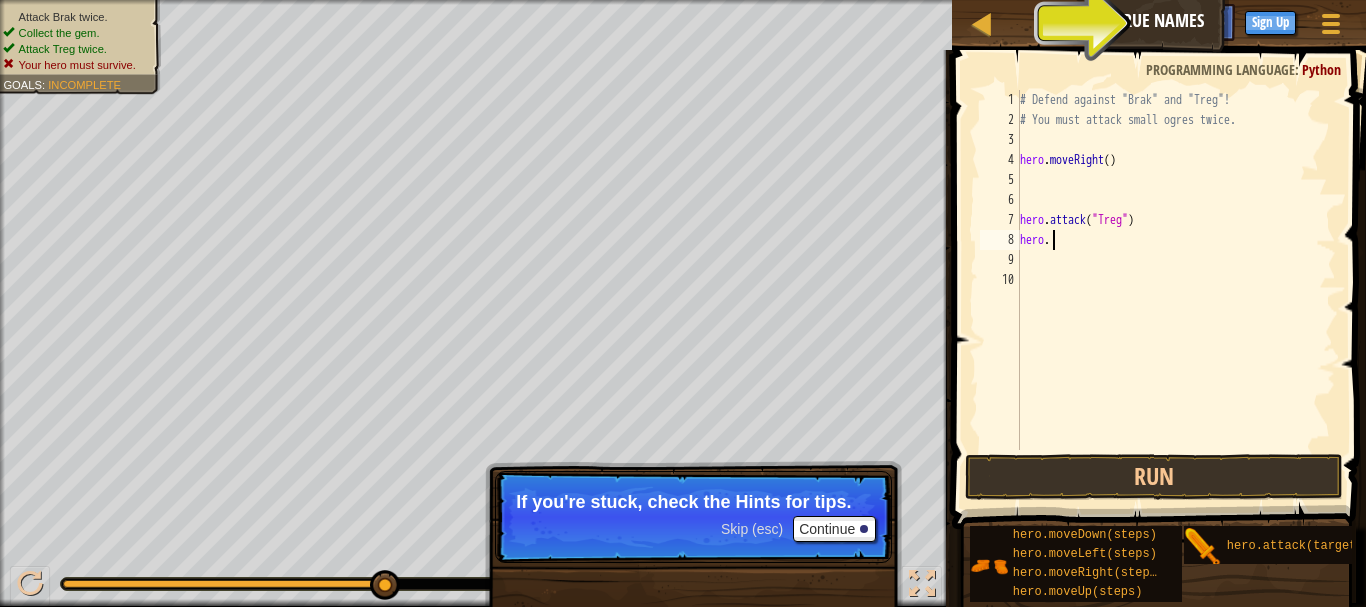 type on "h" 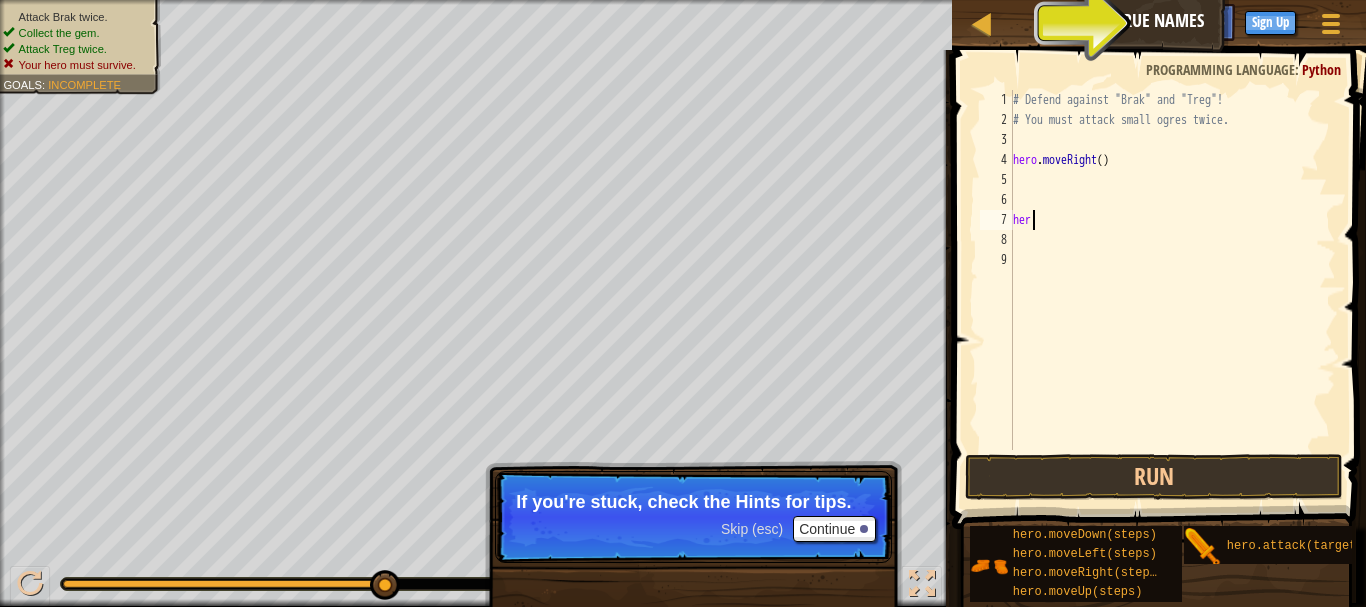 type on "h" 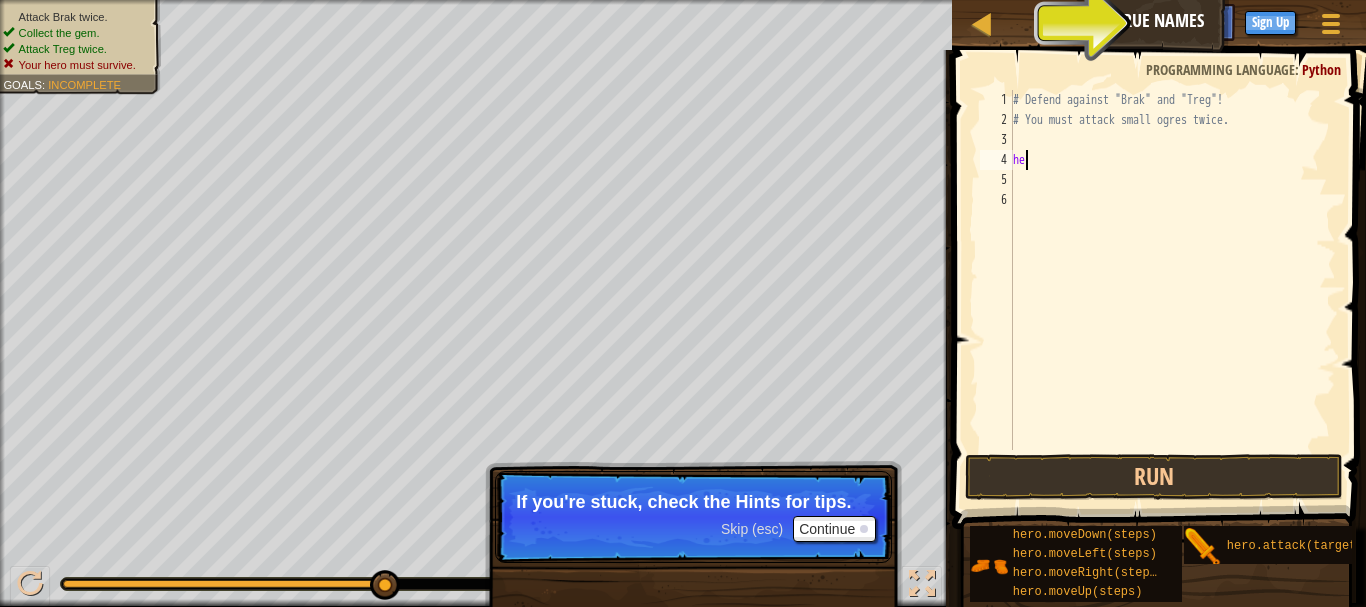 type on "h" 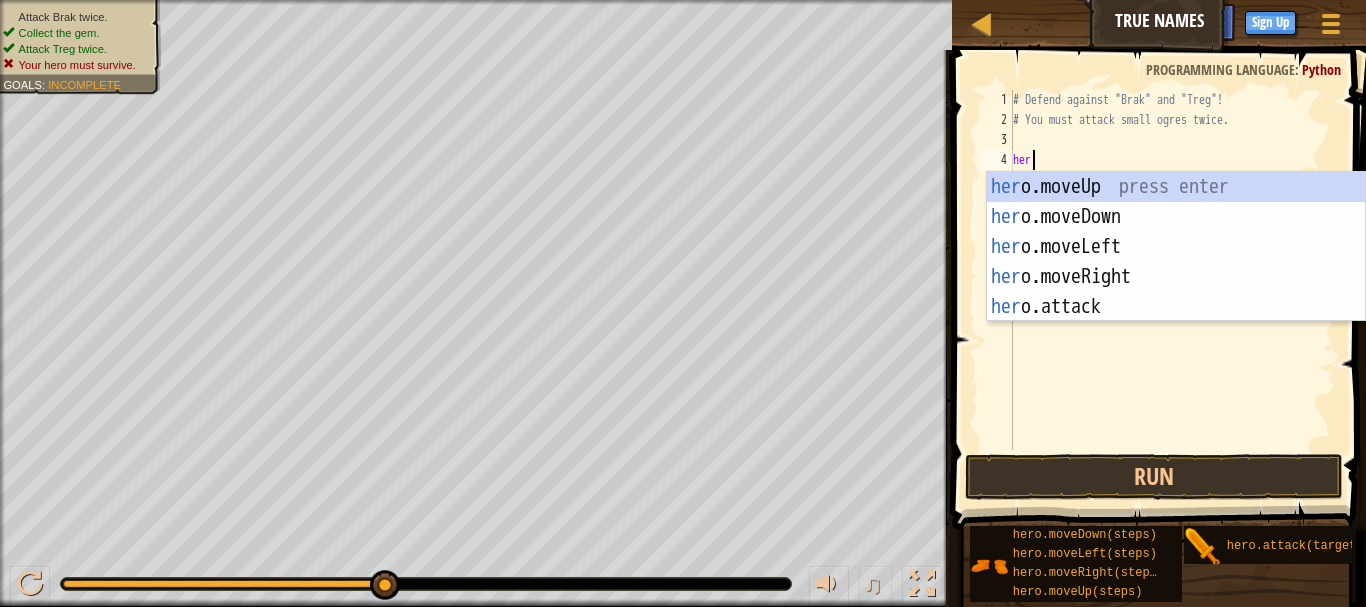 scroll, scrollTop: 9, scrollLeft: 1, axis: both 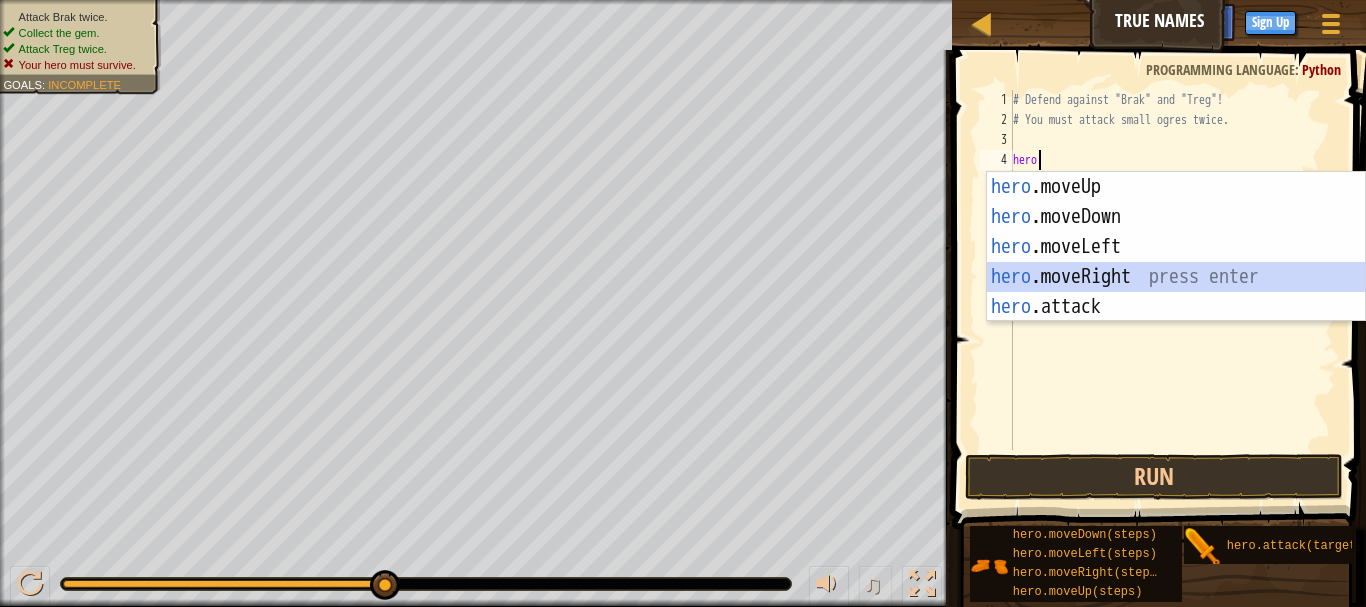 click on "hero .moveUp press enter hero .moveDown press enter hero .moveLeft press enter hero .moveRight press enter hero .attack press enter" at bounding box center (1176, 277) 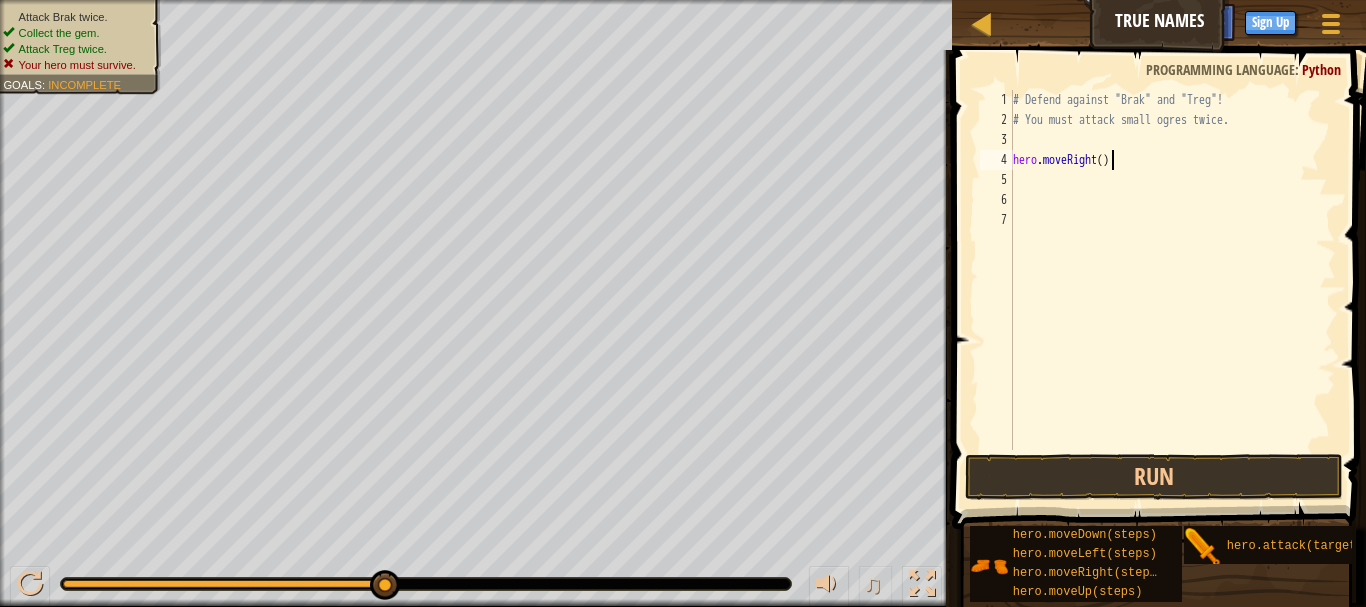 click on "# Defend against "[ENEMY]" and "[ENEMY]"! # You must attack small ogres twice. hero . moveRight ( )" at bounding box center [1172, 290] 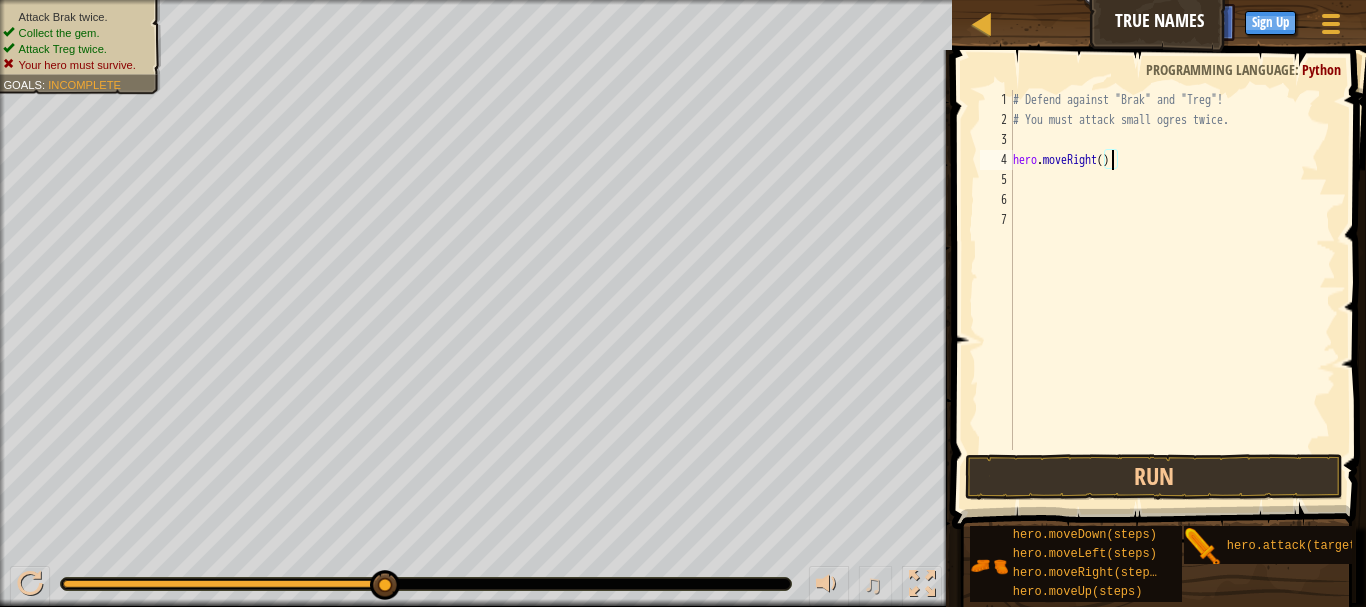 type on "hero.moveRight(1)" 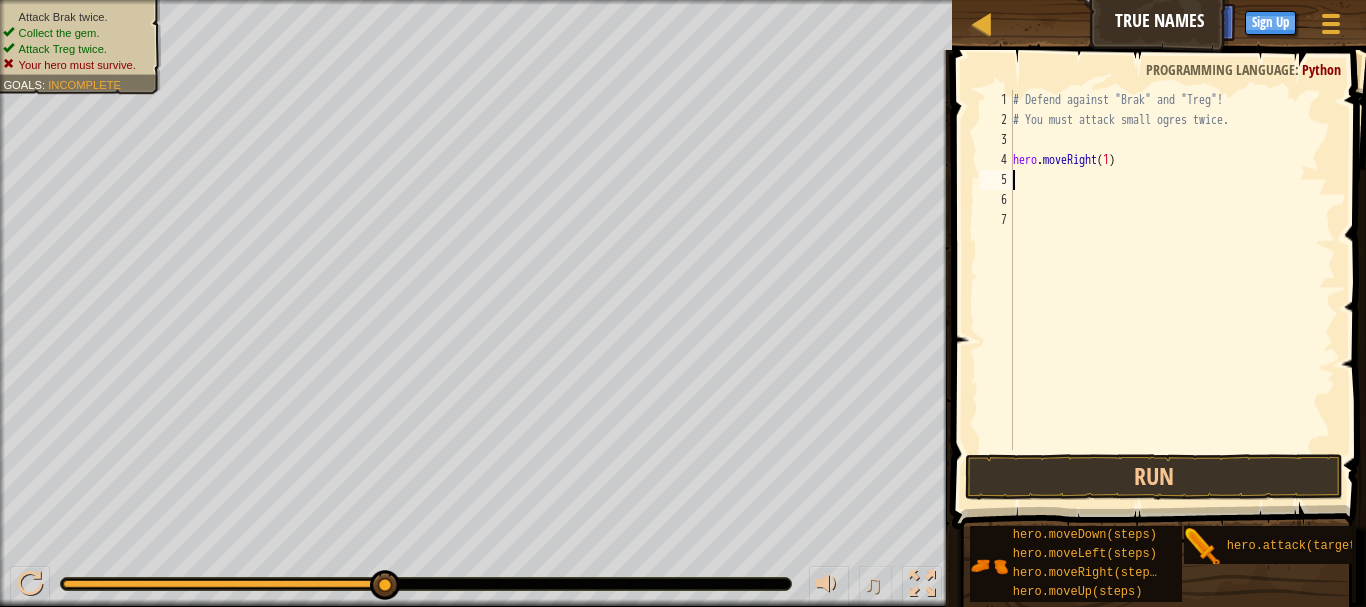 click on "# Defend against "[ENEMY]" and "[ENEMY]"! # You must attack small ogres twice. hero . moveRight ( [NUMBER] )" at bounding box center (1172, 290) 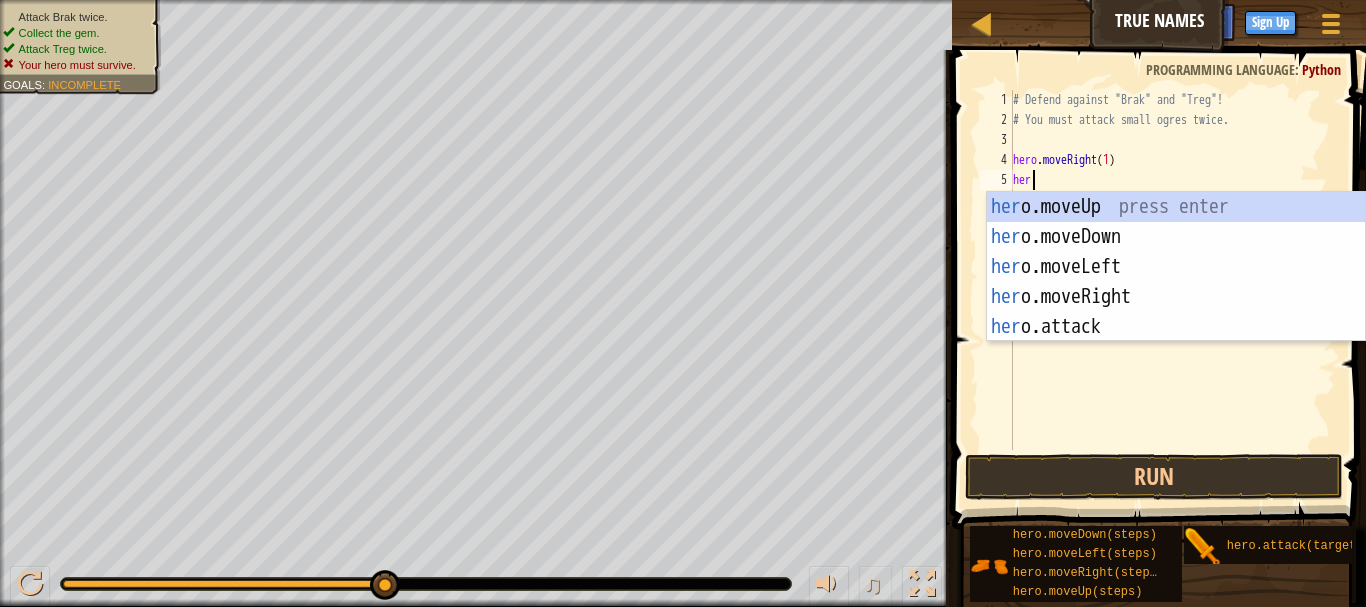 scroll, scrollTop: 9, scrollLeft: 1, axis: both 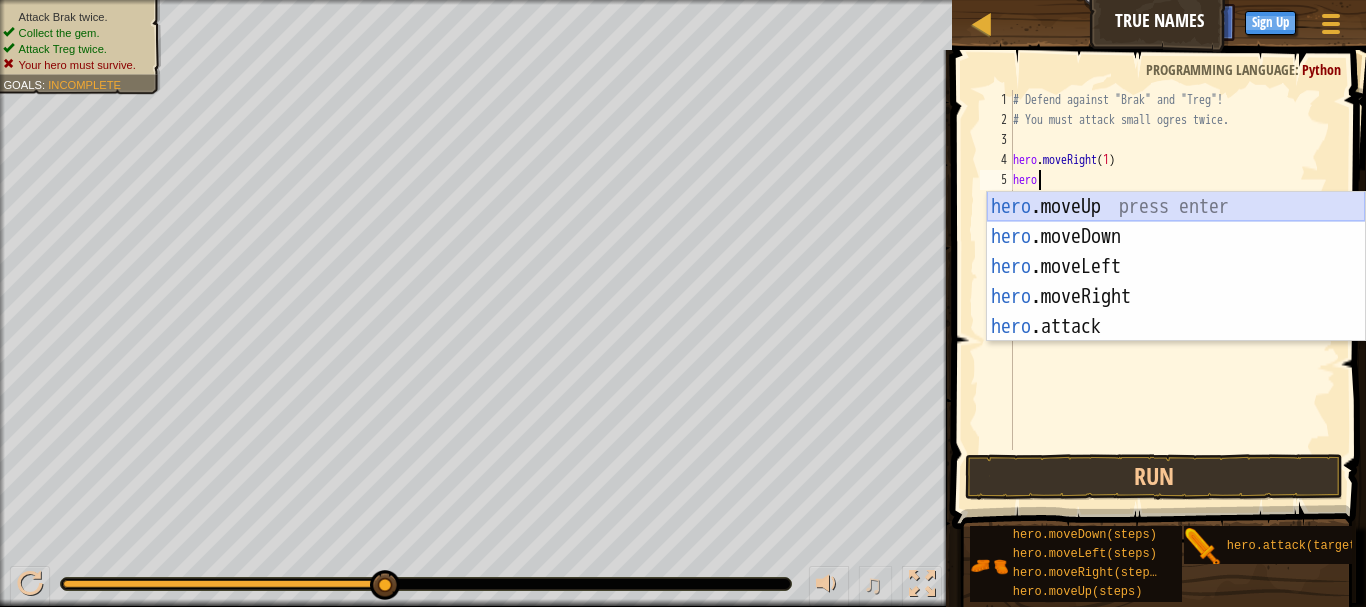 click on "hero .moveUp press enter hero .moveDown press enter hero .moveLeft press enter hero .moveRight press enter hero .attack press enter" at bounding box center [1176, 297] 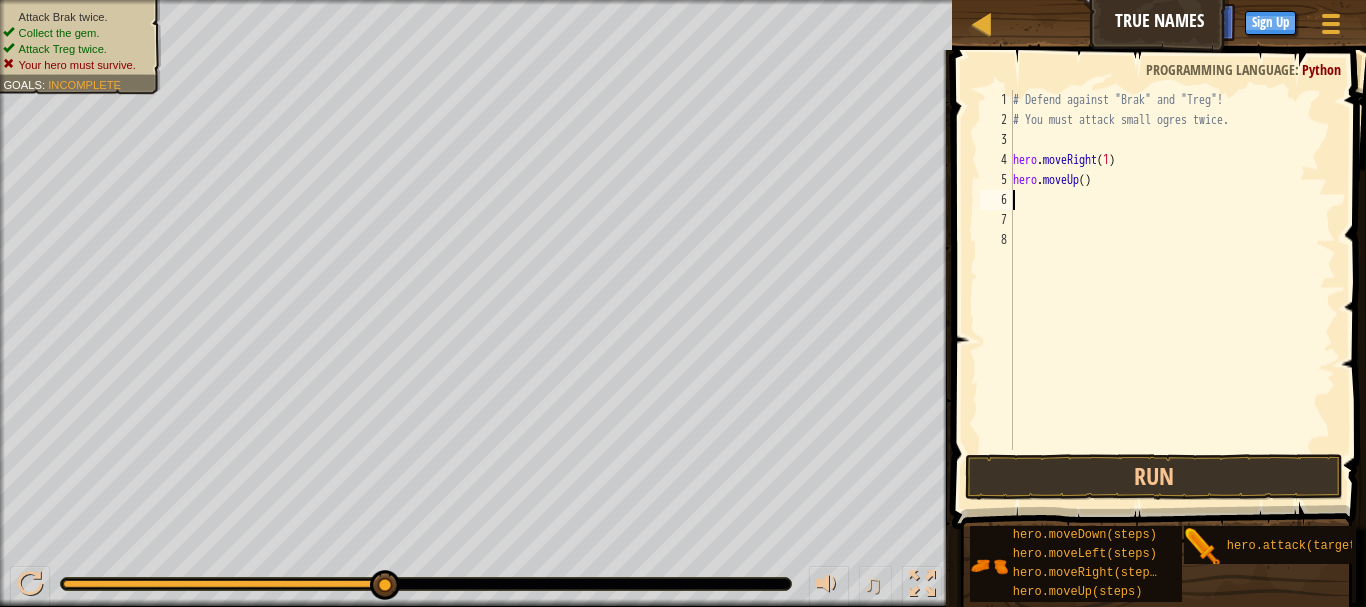 type on "1" 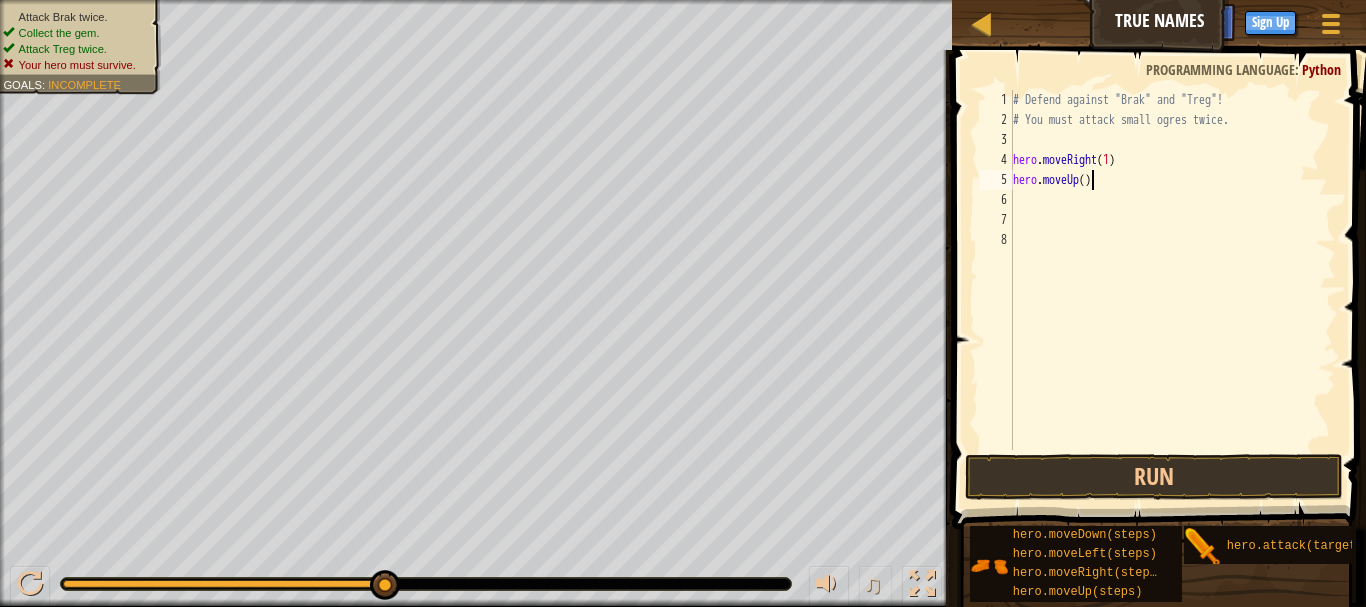 click on "# Defend against "[ENEMY]" and "[ENEMY]"! # You must attack small ogres twice. hero . moveRight ( [NUMBER] ) hero . moveUp ( )" at bounding box center (1172, 290) 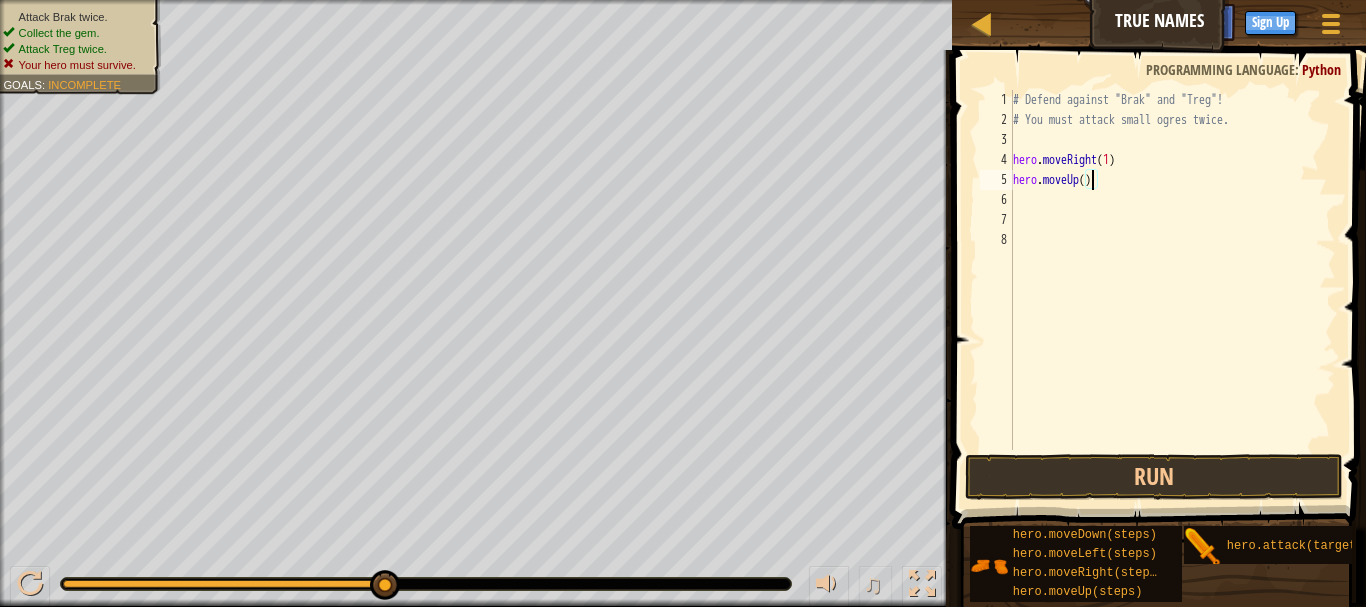 type on "hero.moveUp(1)" 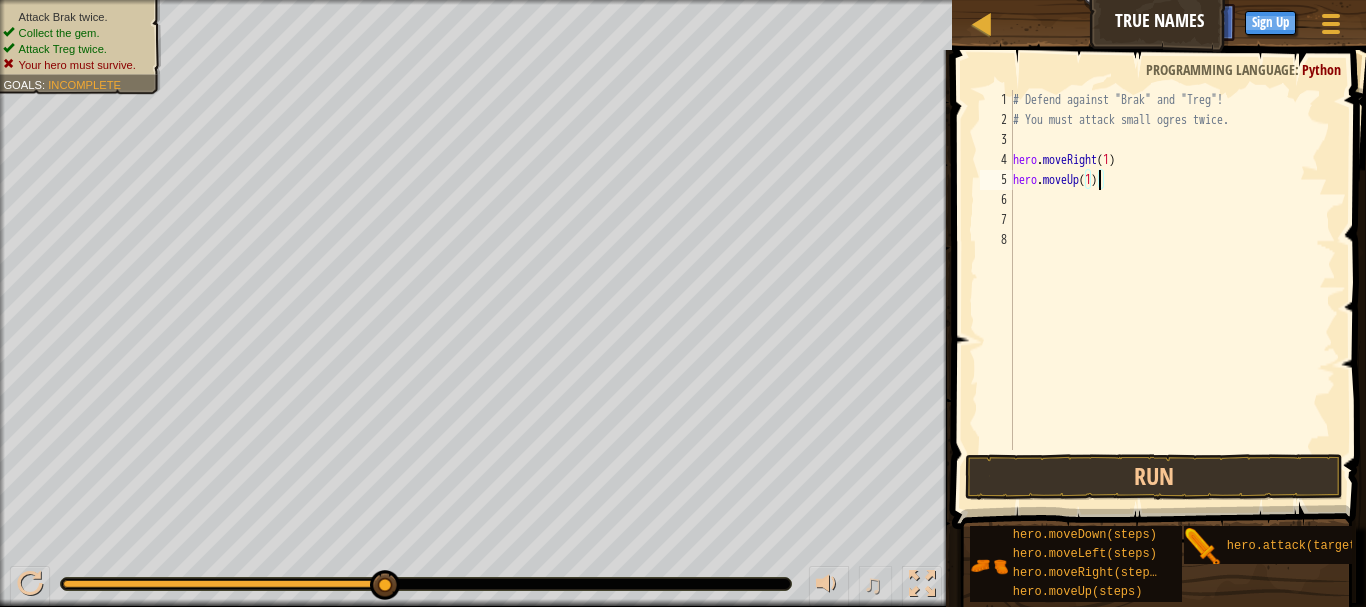 click on "# Defend against "[ENEMY]" and "[ENEMY]"! # You must attack small ogres twice. hero . moveRight ( [NUMBER] ) hero . moveUp ( [NUMBER] )" at bounding box center (1172, 290) 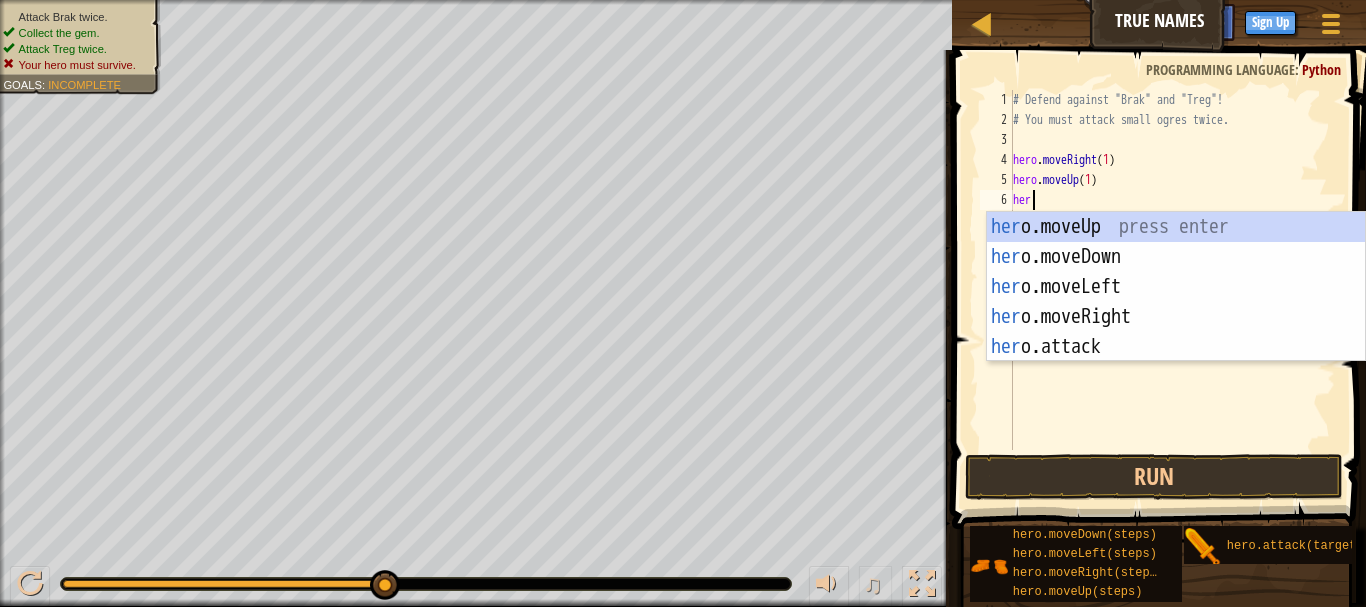 scroll, scrollTop: 9, scrollLeft: 1, axis: both 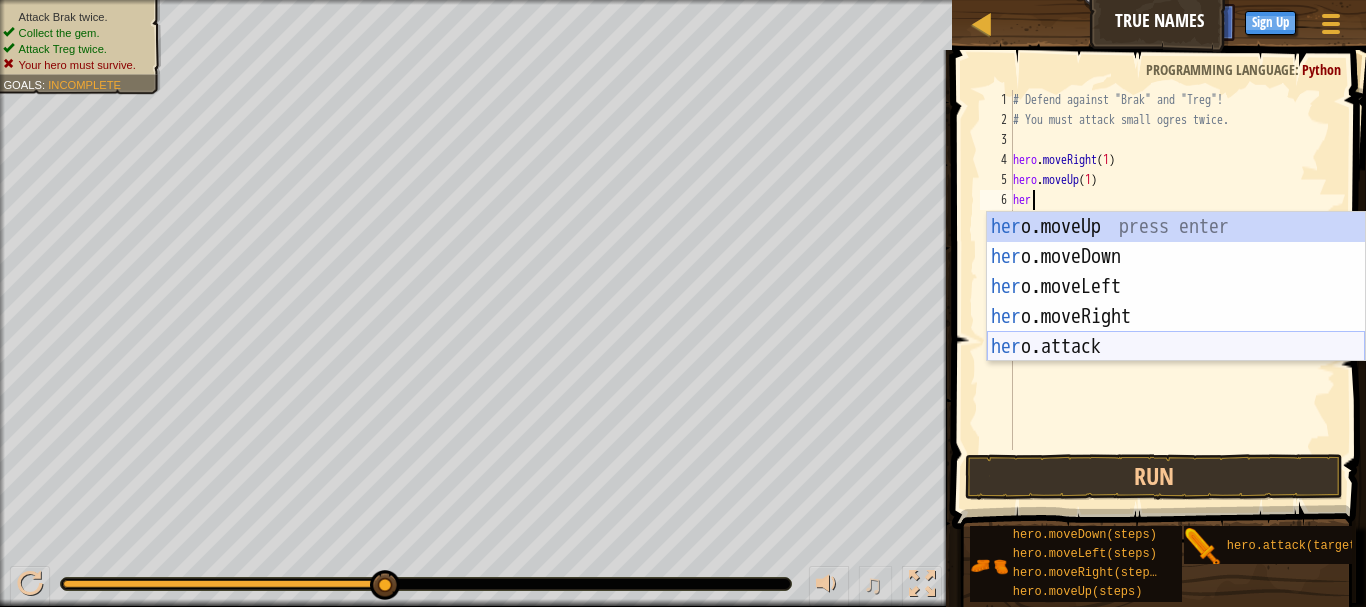 click on "her o.moveUp press enter her o.moveDown press enter her o.moveLeft press enter her o.moveRight press enter her o.attack press enter" at bounding box center [1176, 317] 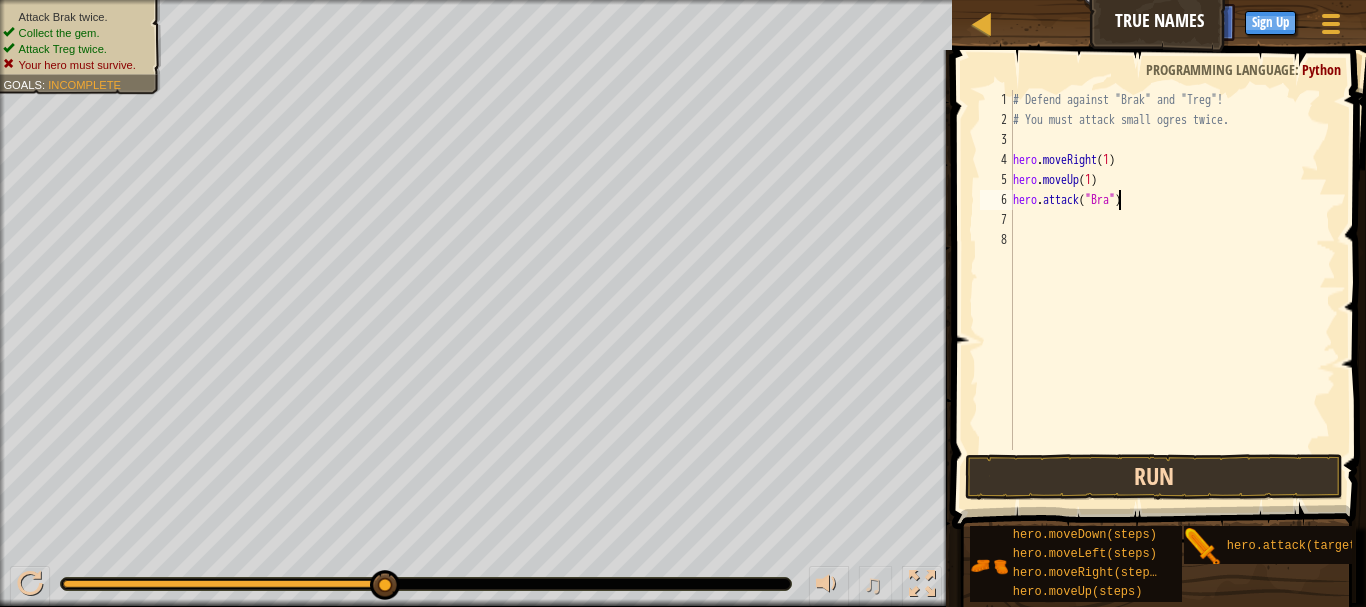 scroll, scrollTop: 9, scrollLeft: 9, axis: both 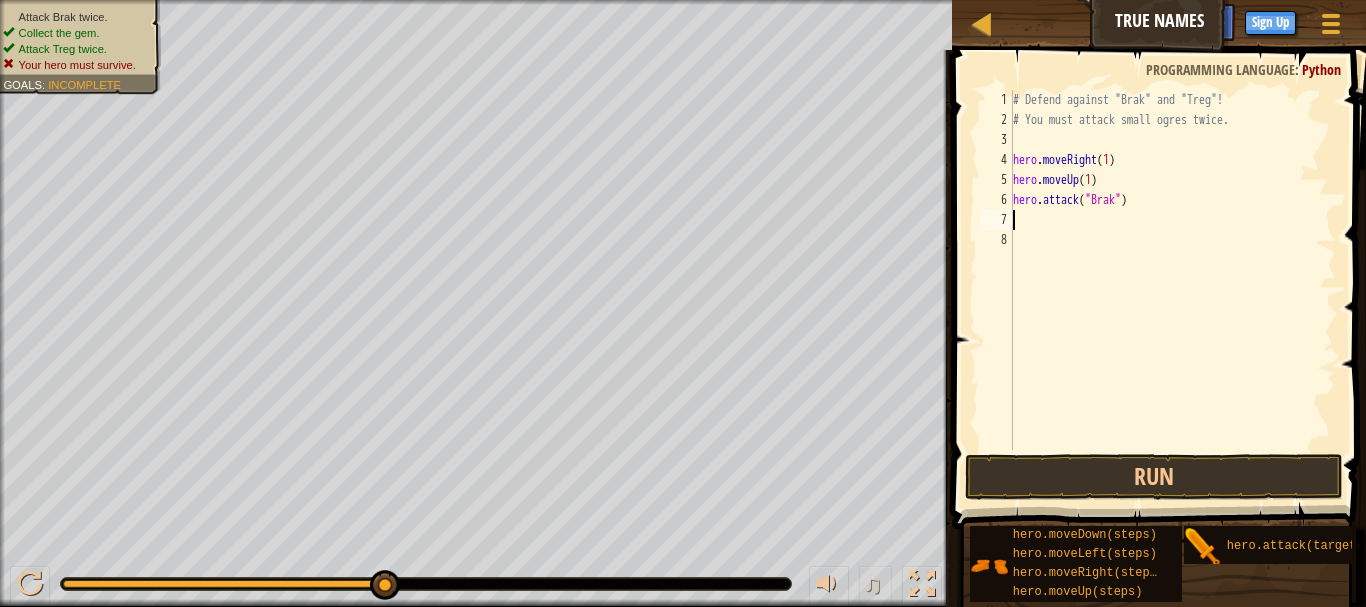 click on "# Defend against "[ENEMY]" and "[ENEMY]"! # You must attack small ogres twice. hero . moveRight ( [NUMBER] ) hero . moveUp ( [NUMBER] ) hero . attack ( "[ENEMY]" ) hero . attack ( "[ENEMY]" )" at bounding box center [1172, 290] 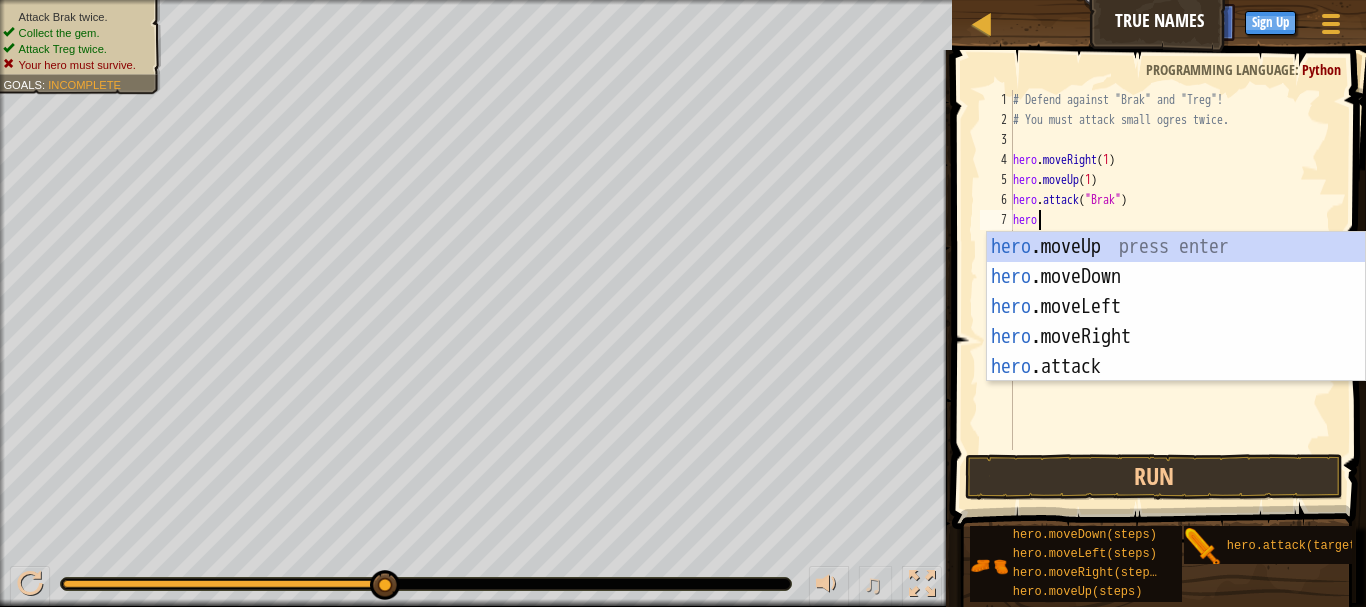 scroll, scrollTop: 9, scrollLeft: 2, axis: both 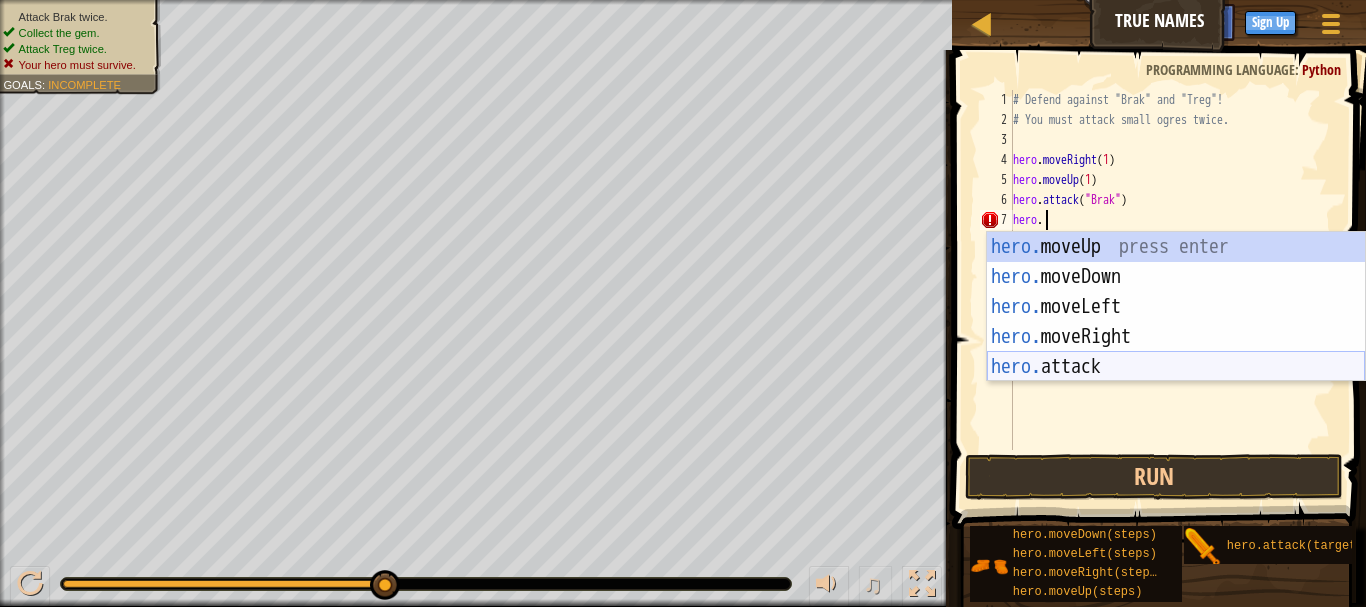 click on "hero. moveUp press enter hero. moveDown press enter hero. moveLeft press enter hero. moveRight press enter hero. attack press enter" at bounding box center [1176, 337] 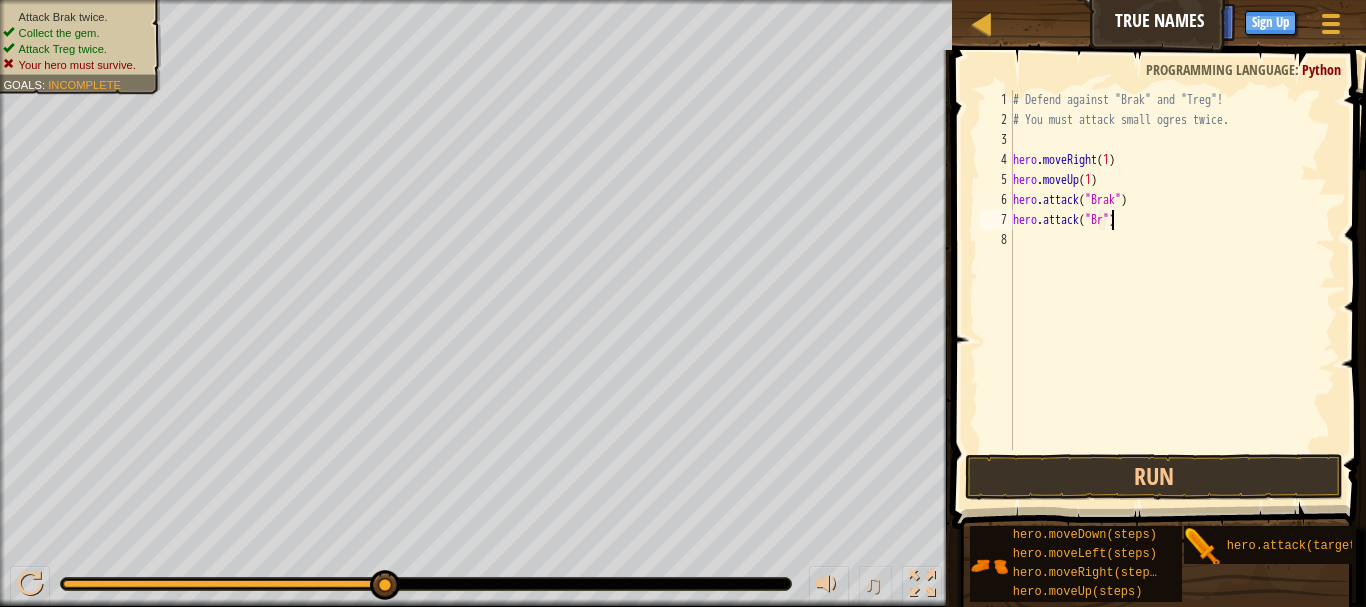 scroll, scrollTop: 9, scrollLeft: 9, axis: both 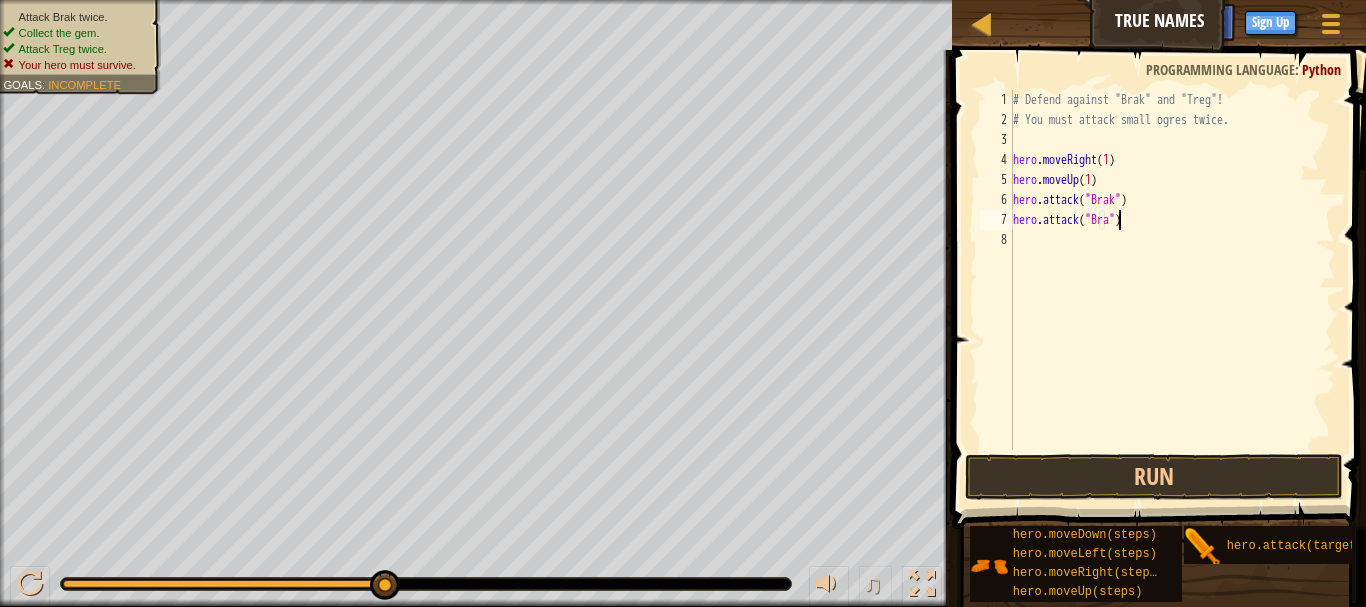 type on "hero.attack("Brak")" 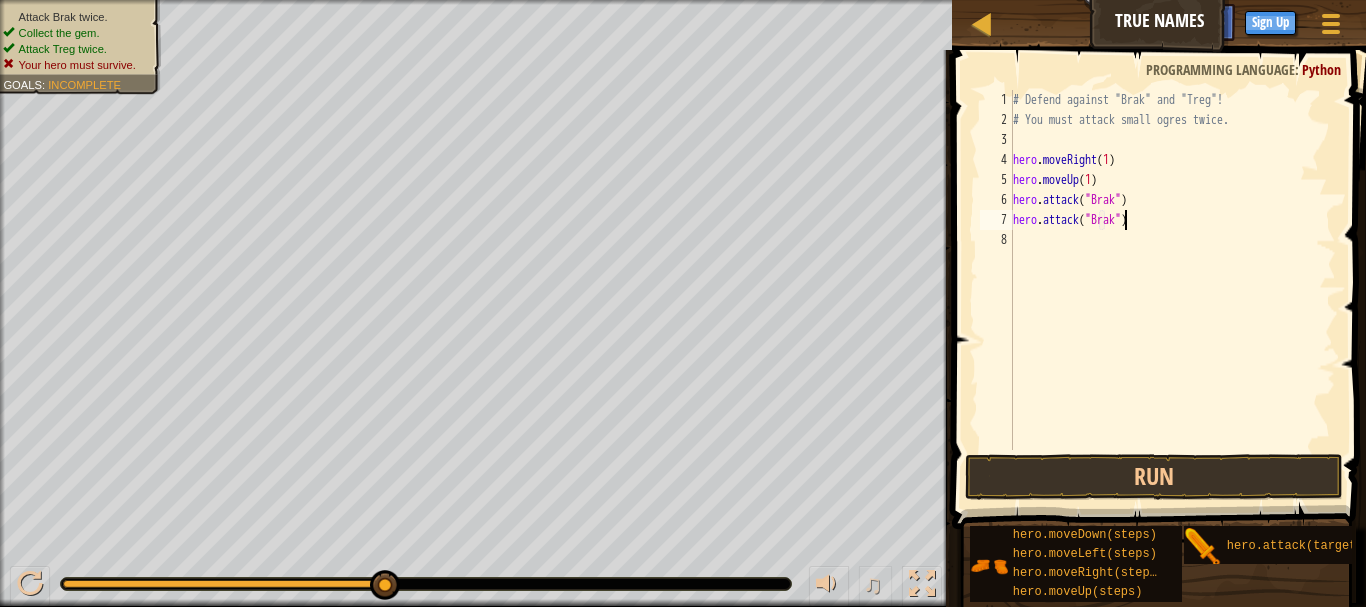 click on "# Defend against "[ENEMY]" and "[ENEMY]"! # You must attack small ogres twice. hero . moveRight ( [NUMBER] ) hero . moveUp ( [NUMBER] ) hero . attack ( "[ENEMY]" ) hero . attack ( "[ENEMY]" )" at bounding box center [1172, 290] 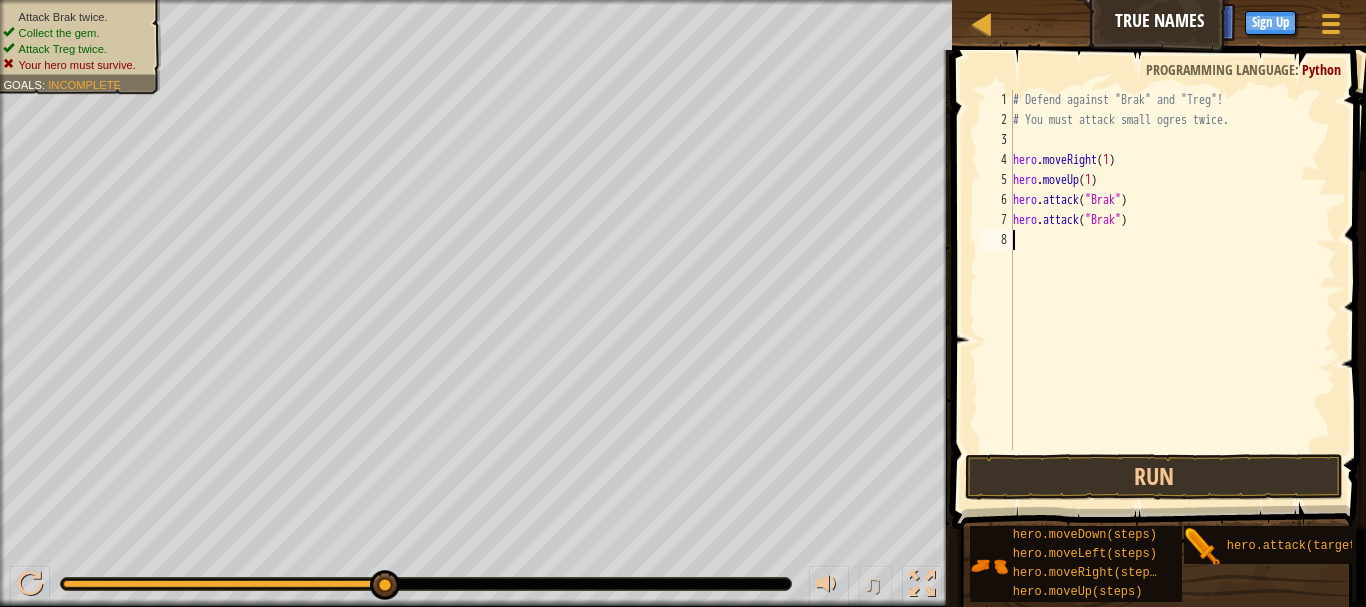 scroll, scrollTop: 9, scrollLeft: 0, axis: vertical 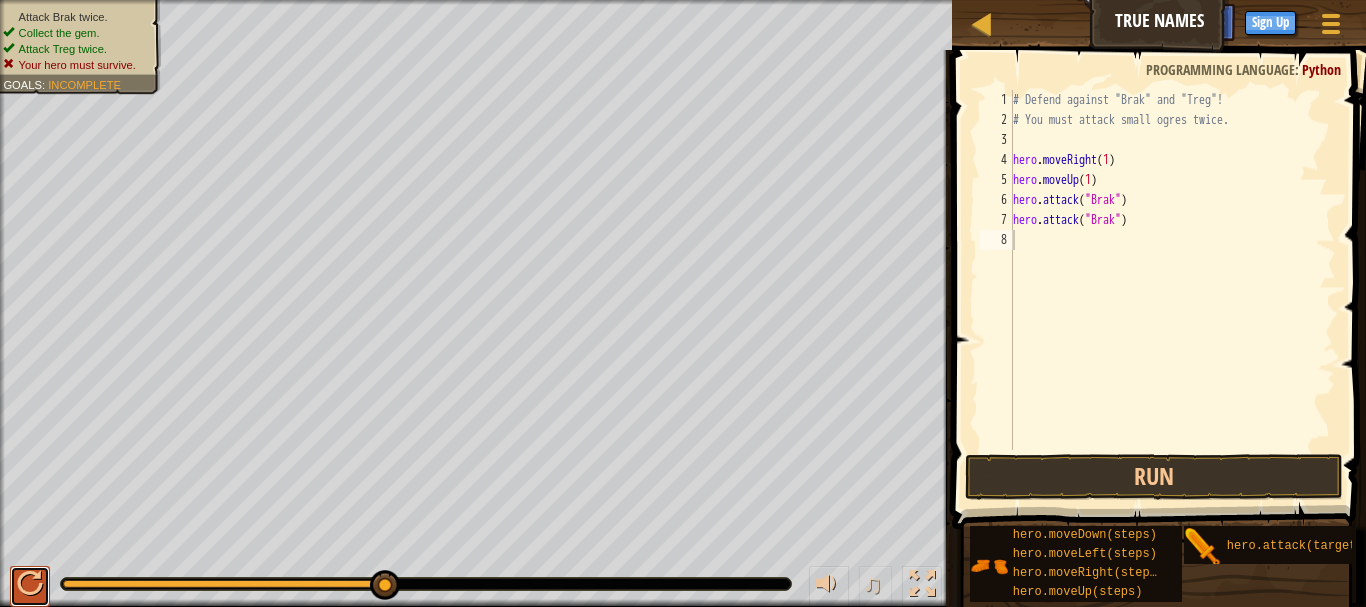 click at bounding box center (30, 584) 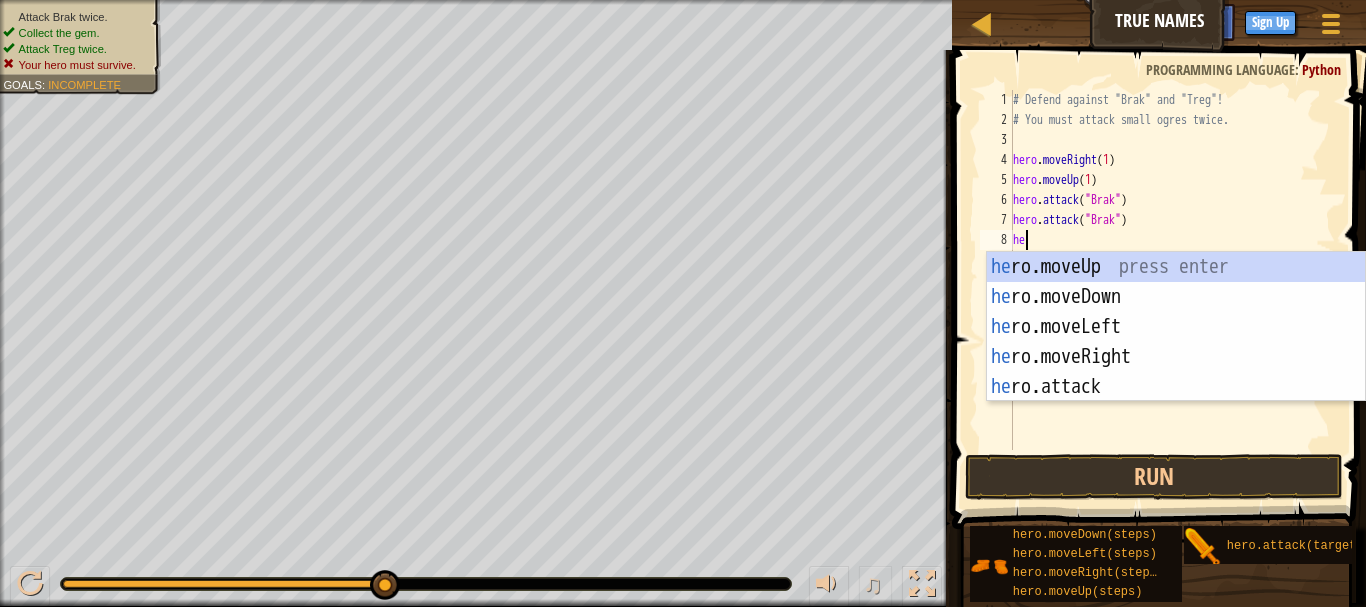 scroll, scrollTop: 9, scrollLeft: 1, axis: both 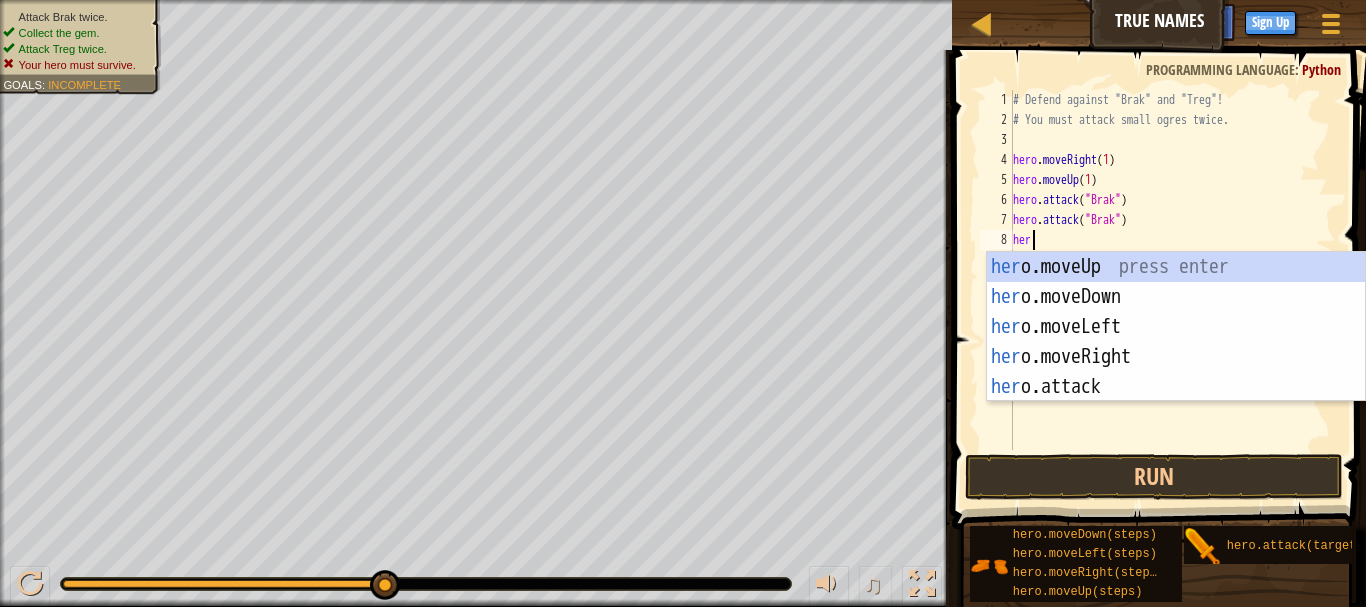 type on "hero" 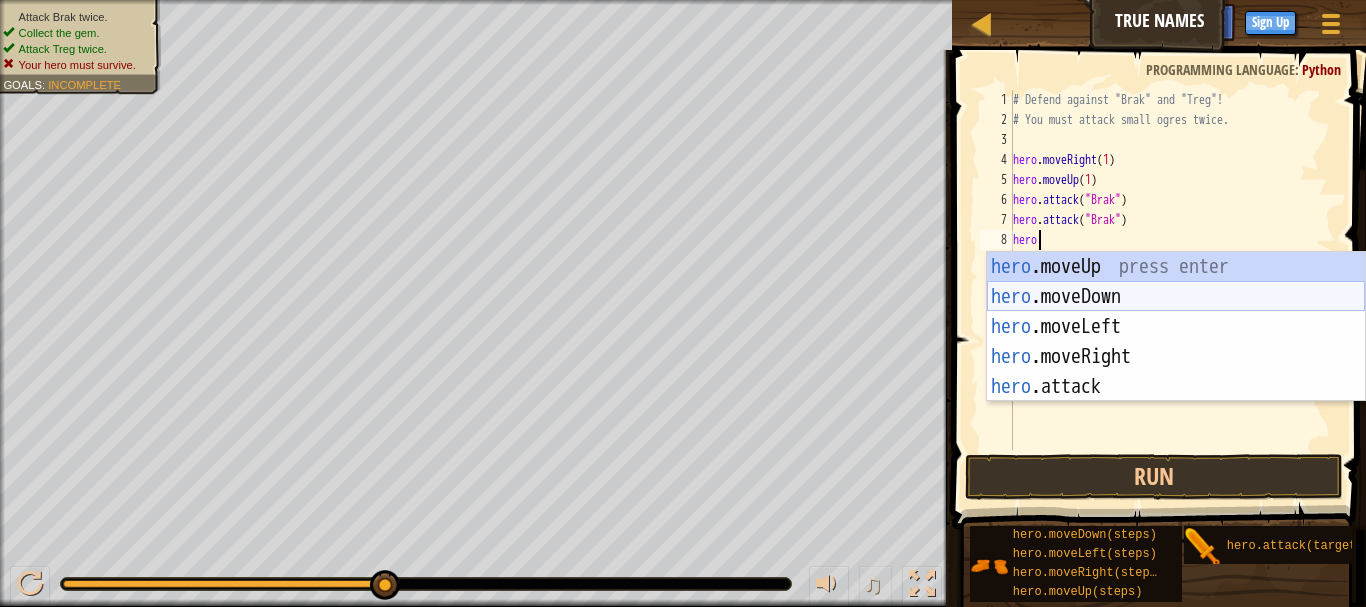 click on "hero .moveUp press enter hero .moveDown press enter hero .moveLeft press enter hero .moveRight press enter hero .attack press enter" at bounding box center (1176, 357) 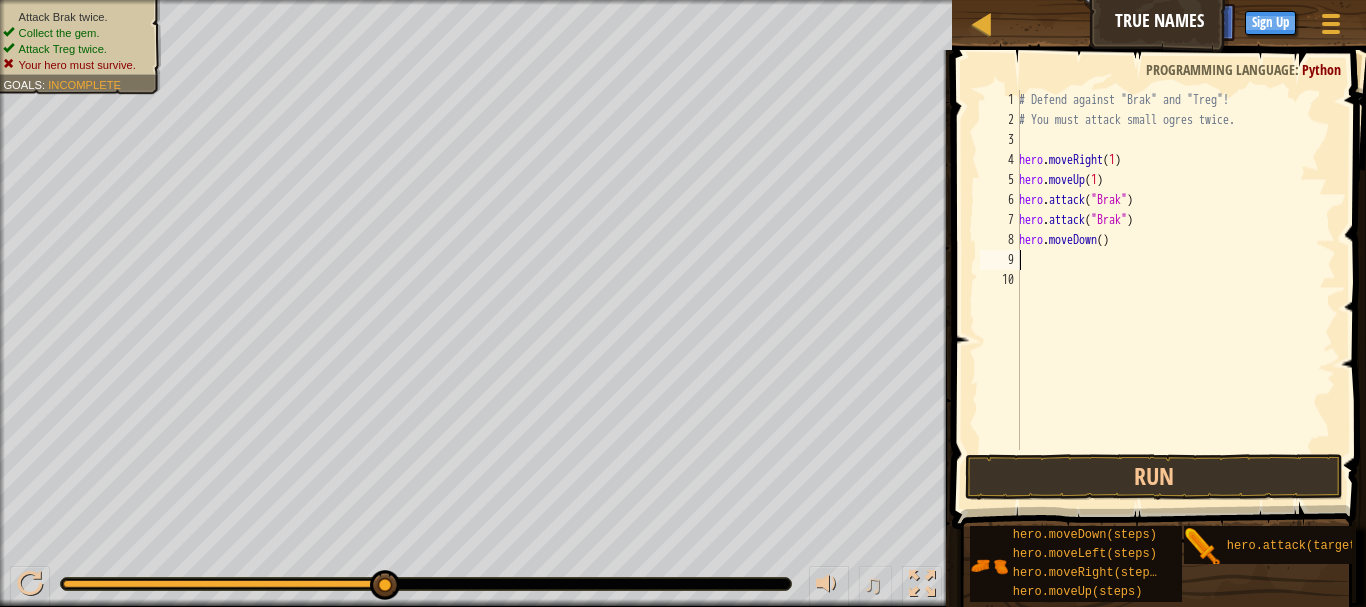 scroll, scrollTop: 9, scrollLeft: 0, axis: vertical 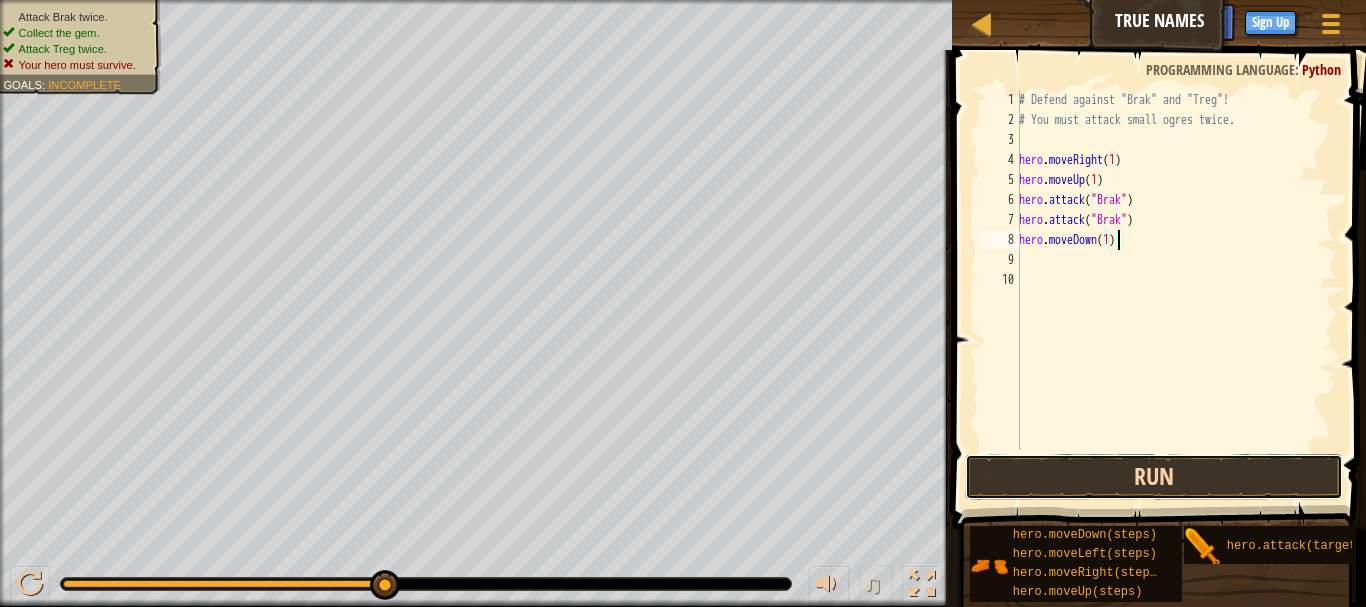 click on "Run" at bounding box center [1154, 477] 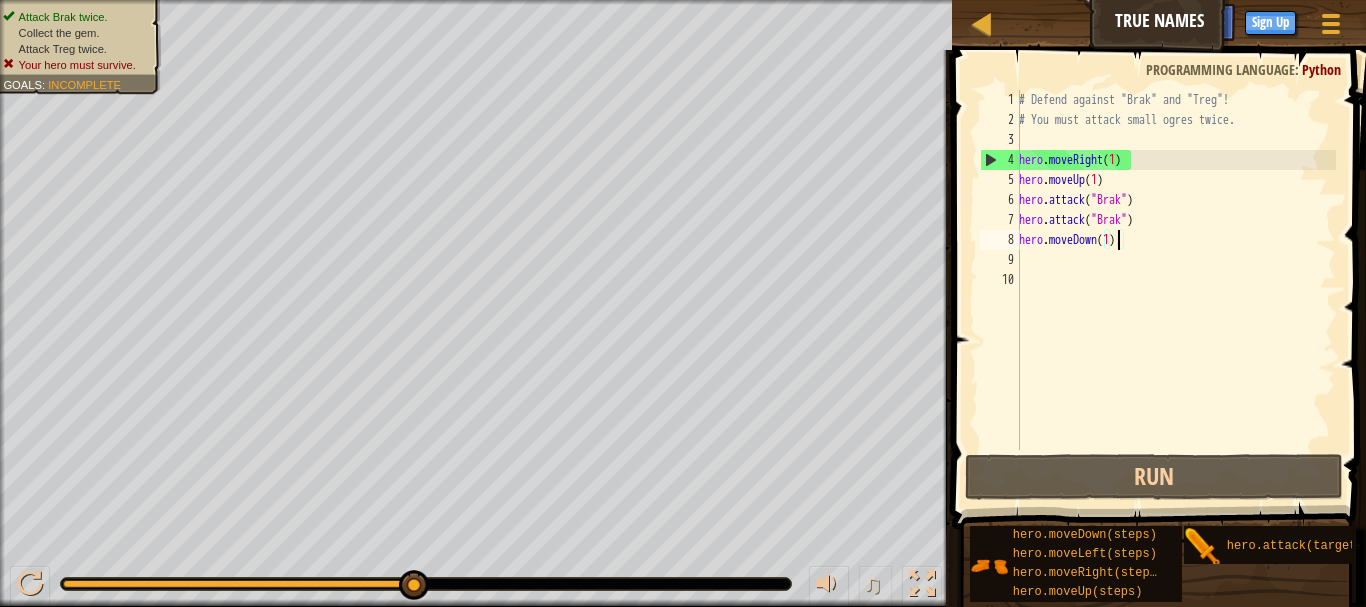 scroll, scrollTop: 9, scrollLeft: 7, axis: both 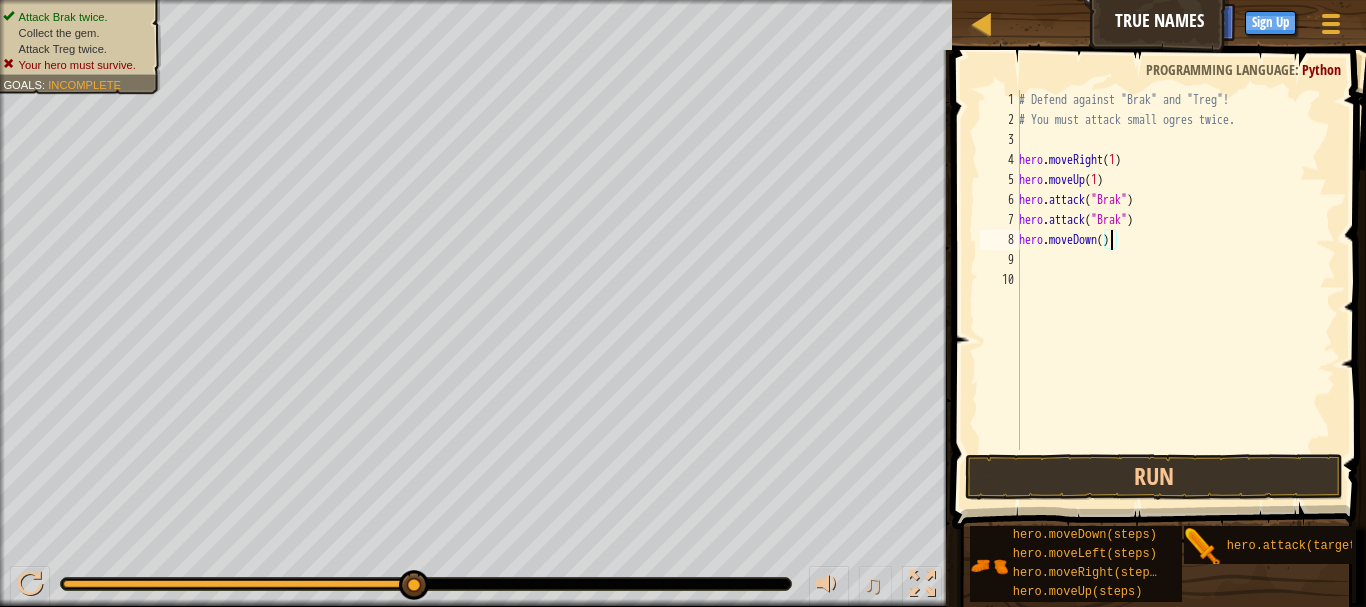 type on "hero.moveDown(1)" 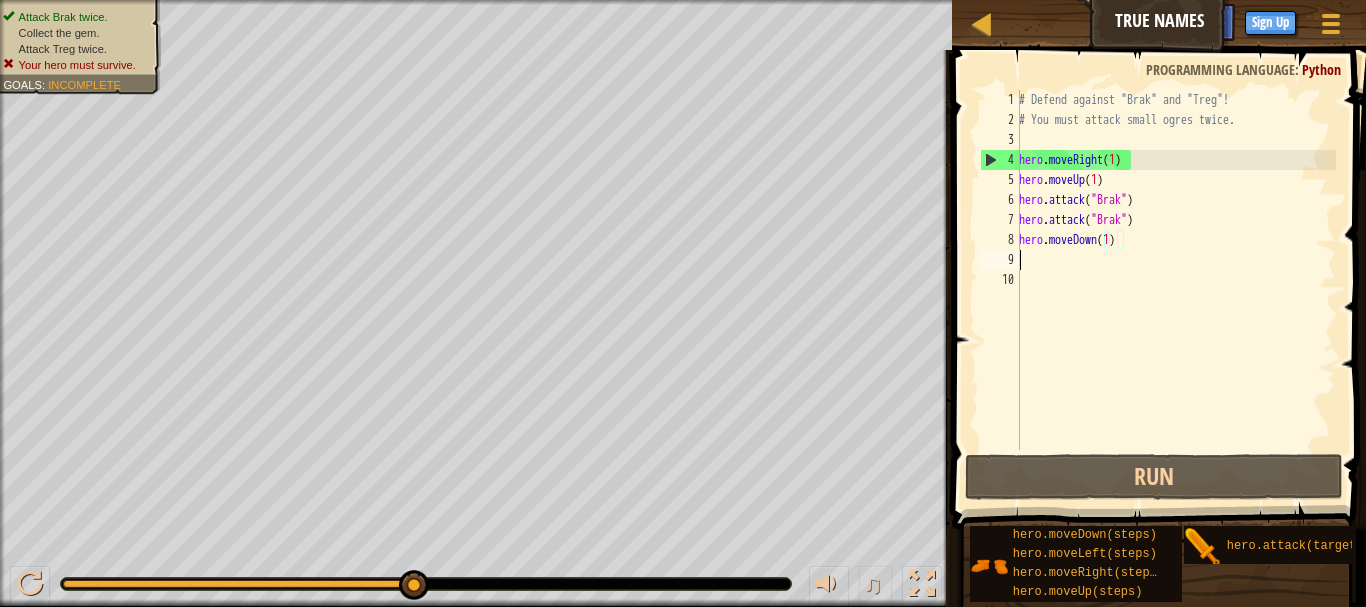 click on "# Defend against "[ENEMY]" and "[ENEMY]"! # You must attack small ogres twice. hero . moveRight ( [NUMBER] ) hero . moveUp ( [NUMBER] ) hero . attack ( "[ENEMY]" ) hero . attack ( "[ENEMY]" ) hero . moveDown ( [NUMBER] )" at bounding box center [1175, 290] 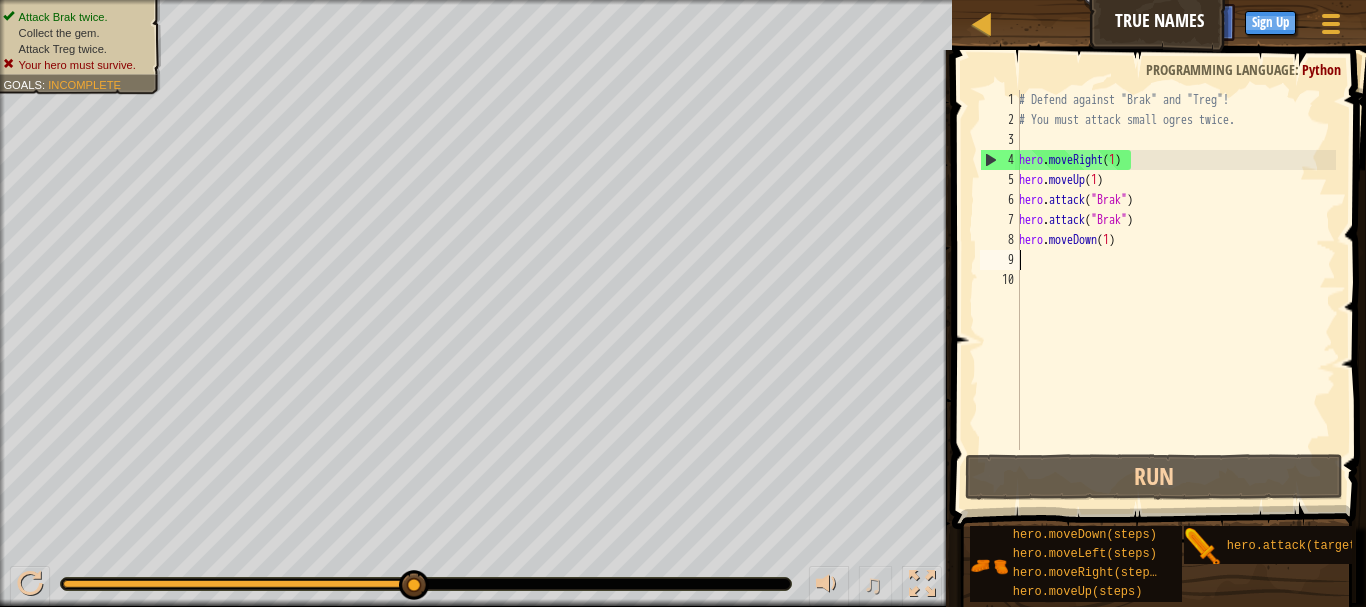 type on "h" 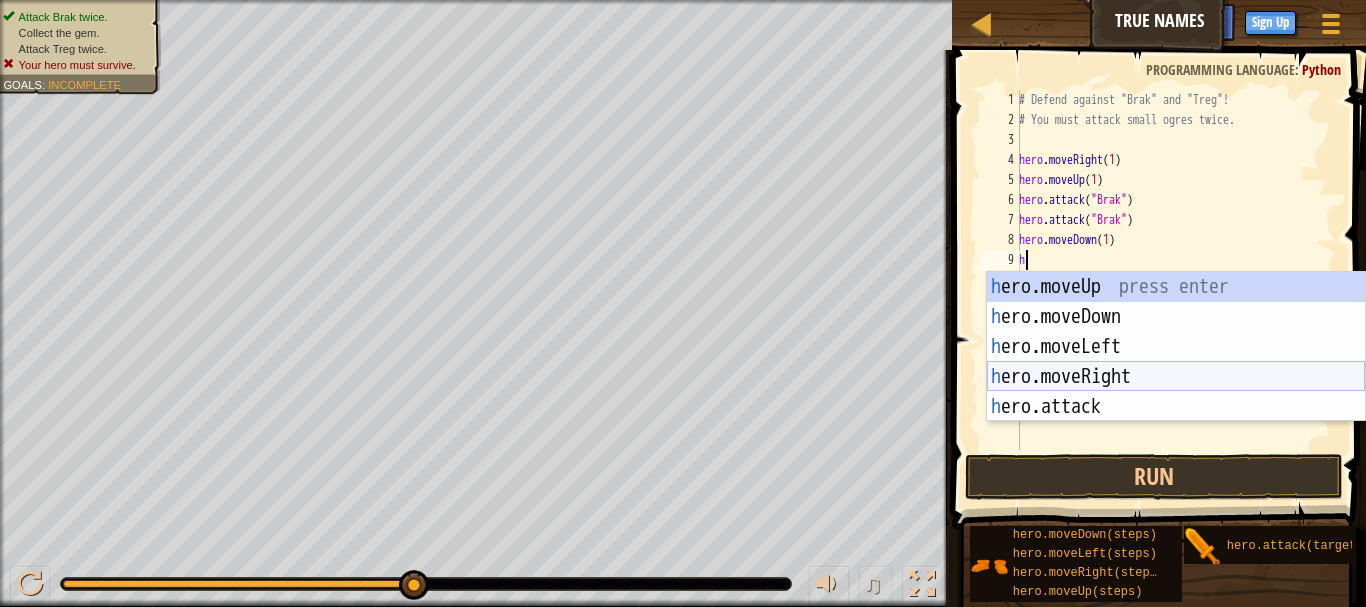 click on "h ero.moveUp press enter h ero.moveDown press enter h ero.moveLeft press enter h ero.moveRight press enter h ero.attack press enter" at bounding box center (1176, 377) 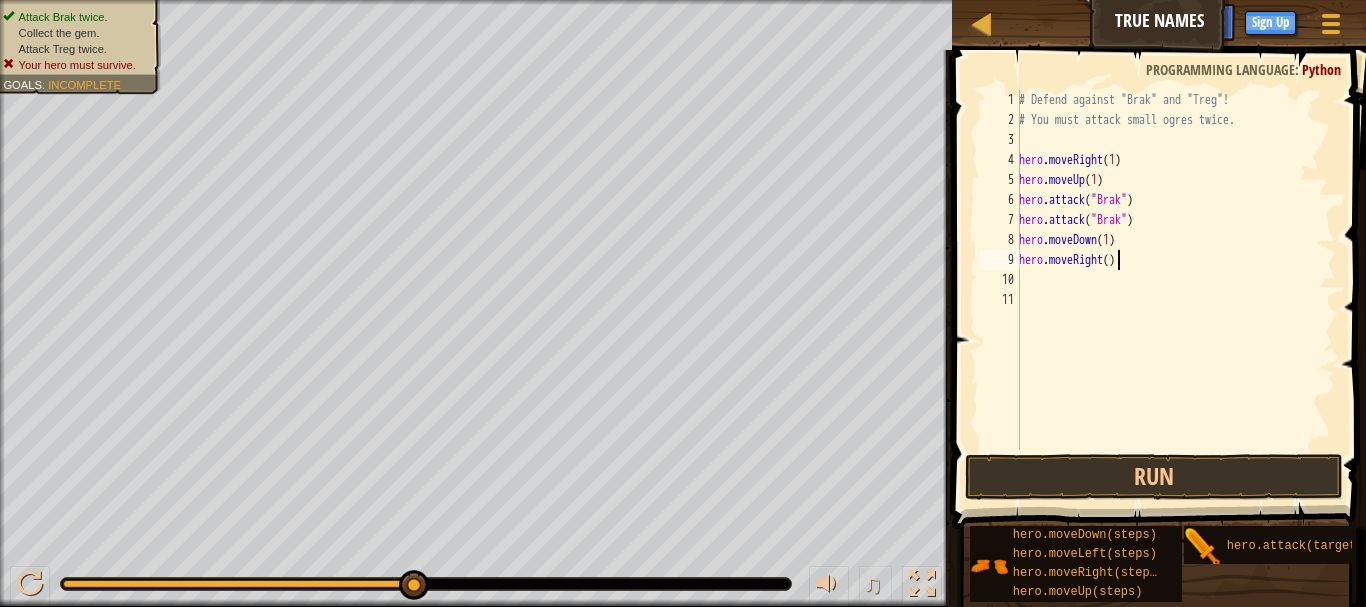 click on "# Defend against "[ENEMY]" and "[ENEMY]"! # You must attack small ogres twice. hero . moveRight ( [NUMBER] ) hero . moveUp ( [NUMBER] ) hero . attack ( "[ENEMY]" ) hero . attack ( "[ENEMY]" ) hero . moveDown ( [NUMBER] ) hero . moveRight ( )" at bounding box center (1175, 290) 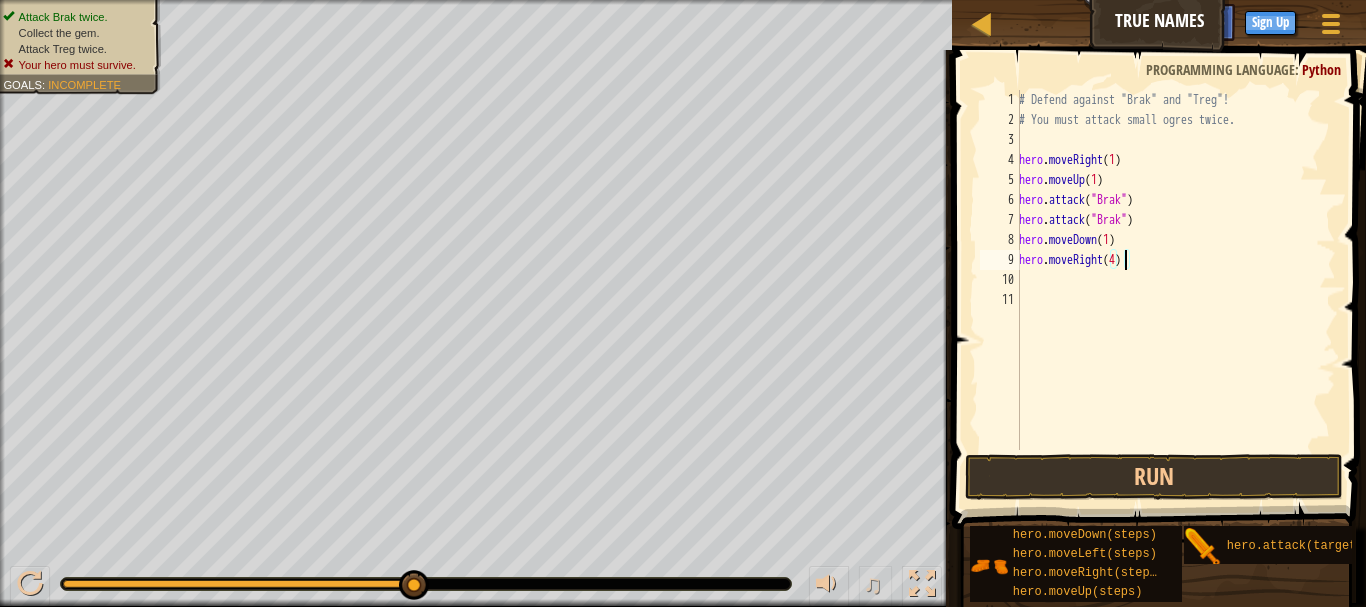 scroll, scrollTop: 9, scrollLeft: 8, axis: both 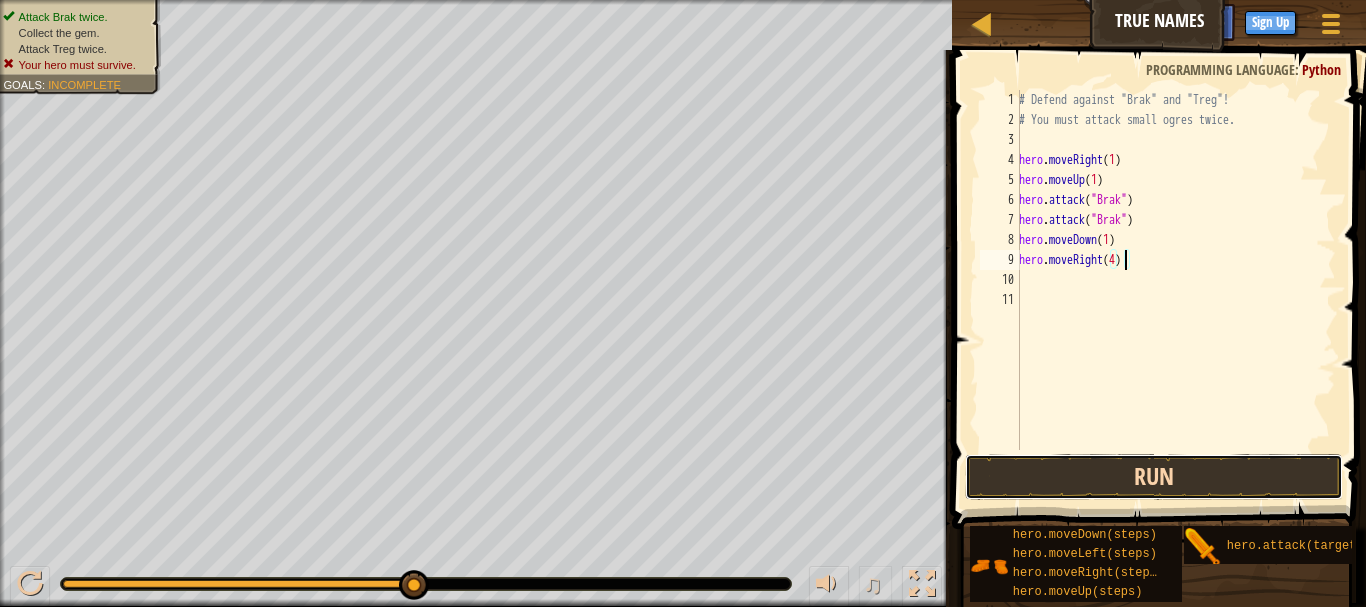 click on "Run" at bounding box center (1154, 477) 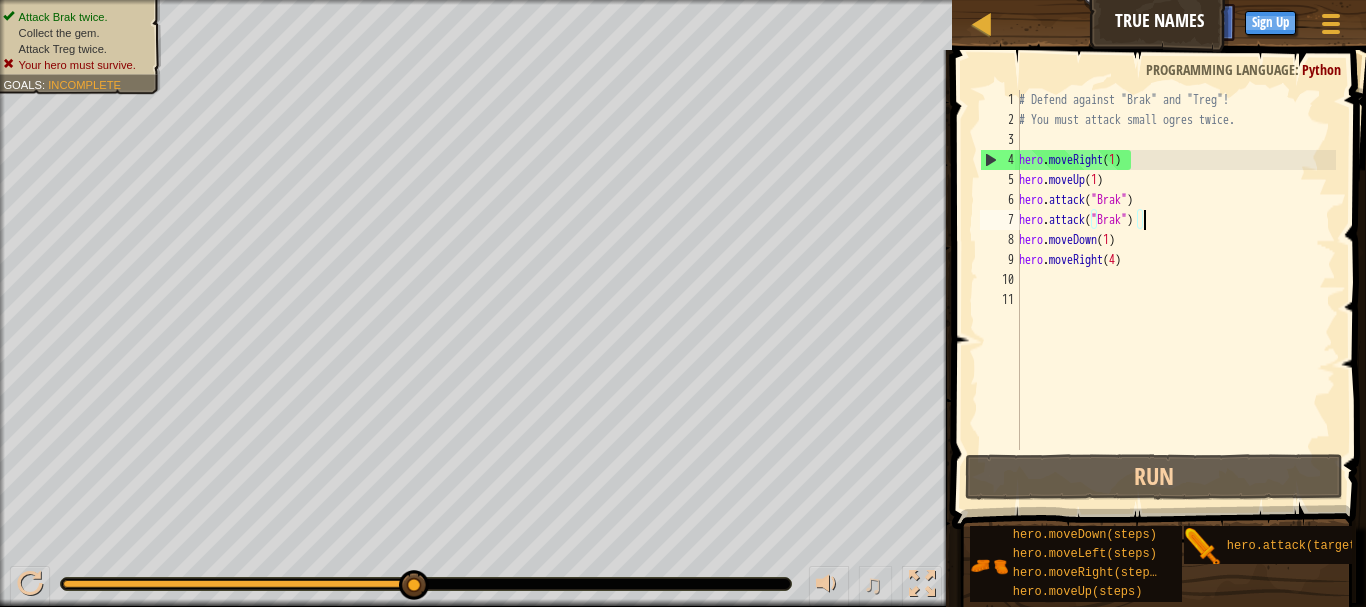 click on "# Defend against "[ENEMY]" and "[ENEMY]"! # You must attack small ogres twice. hero . moveRight ( [NUMBER] ) hero . moveUp ( [NUMBER] ) hero . attack ( "[ENEMY]" ) hero . attack ( "[ENEMY]" ) hero . moveDown ( [NUMBER] ) hero . moveRight ( [NUMBER] )" at bounding box center (1175, 290) 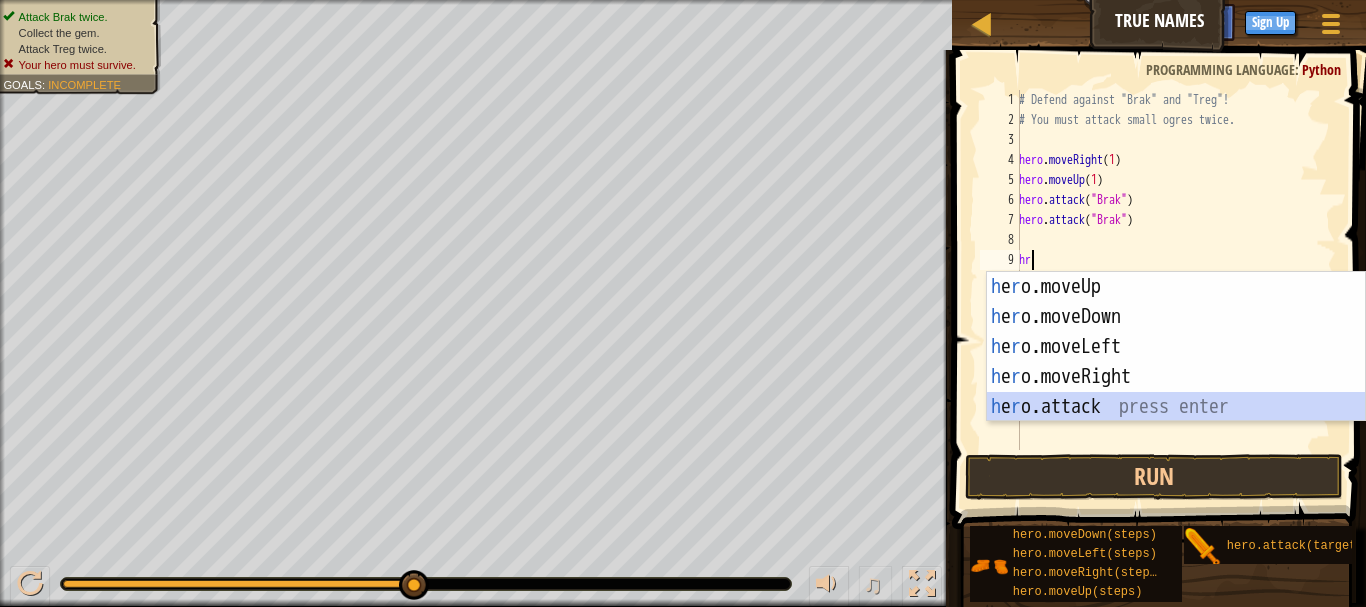 click on "h e r o.moveUp press enter h e r o.moveDown press enter h e r o.moveLeft press enter h e r o.moveRight press enter h e r o.attack press enter" at bounding box center (1176, 377) 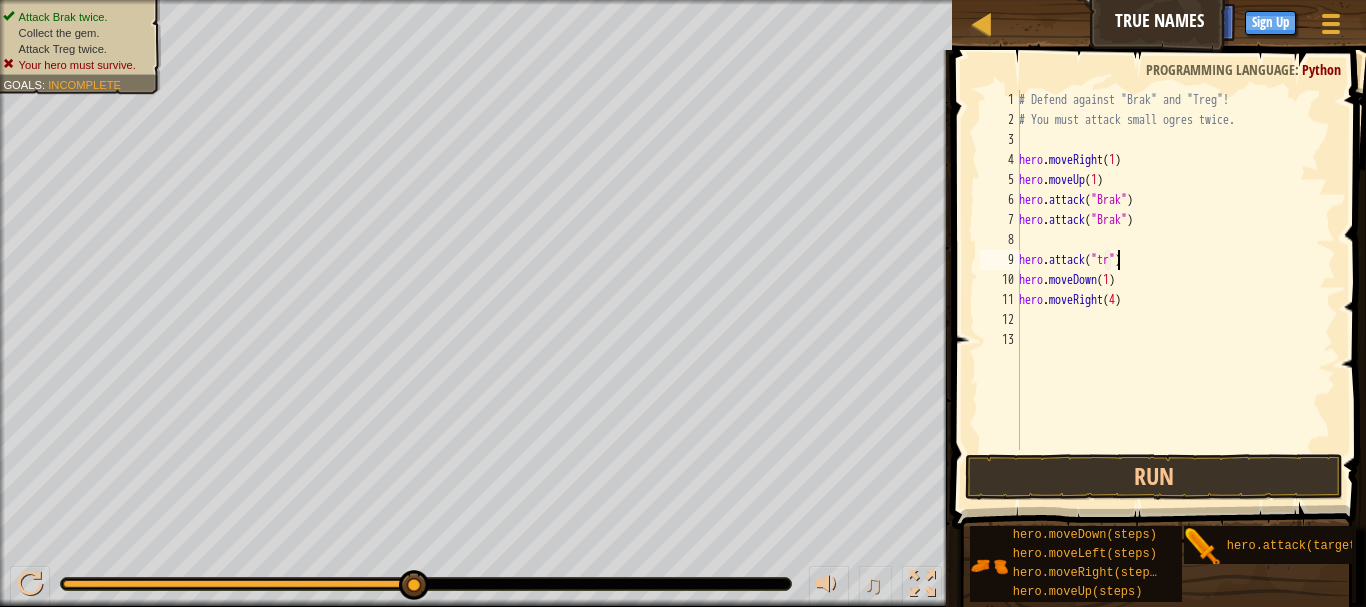 scroll, scrollTop: 9, scrollLeft: 9, axis: both 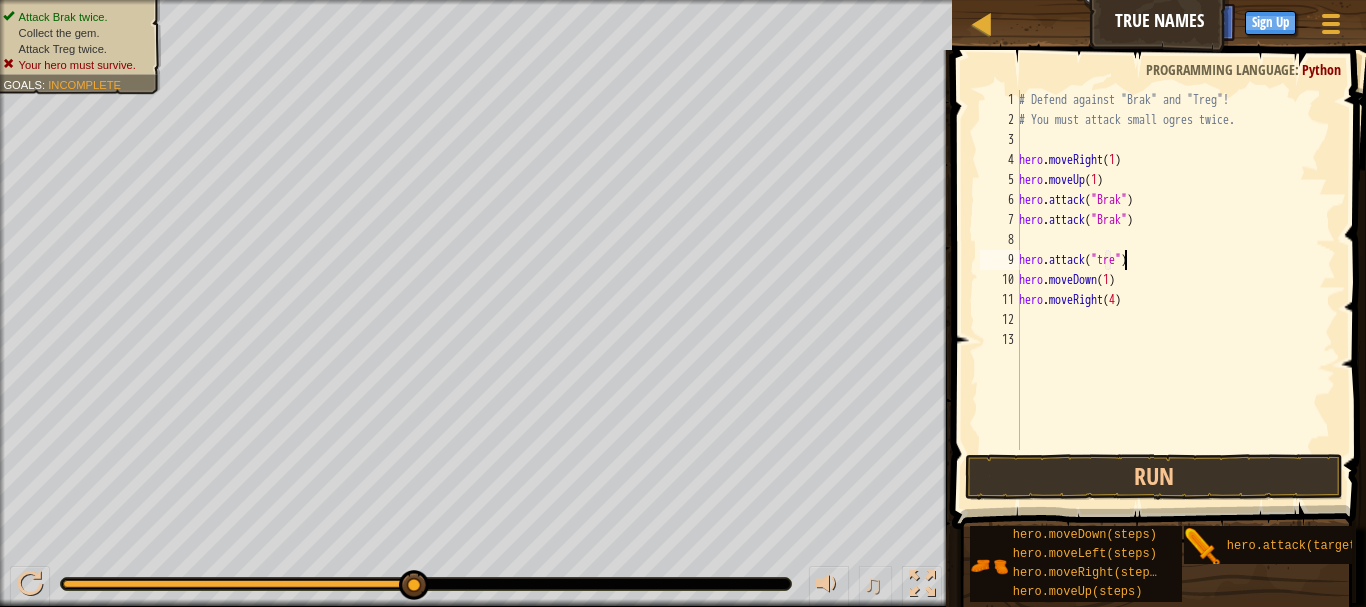 type on "hero.attack("treg")" 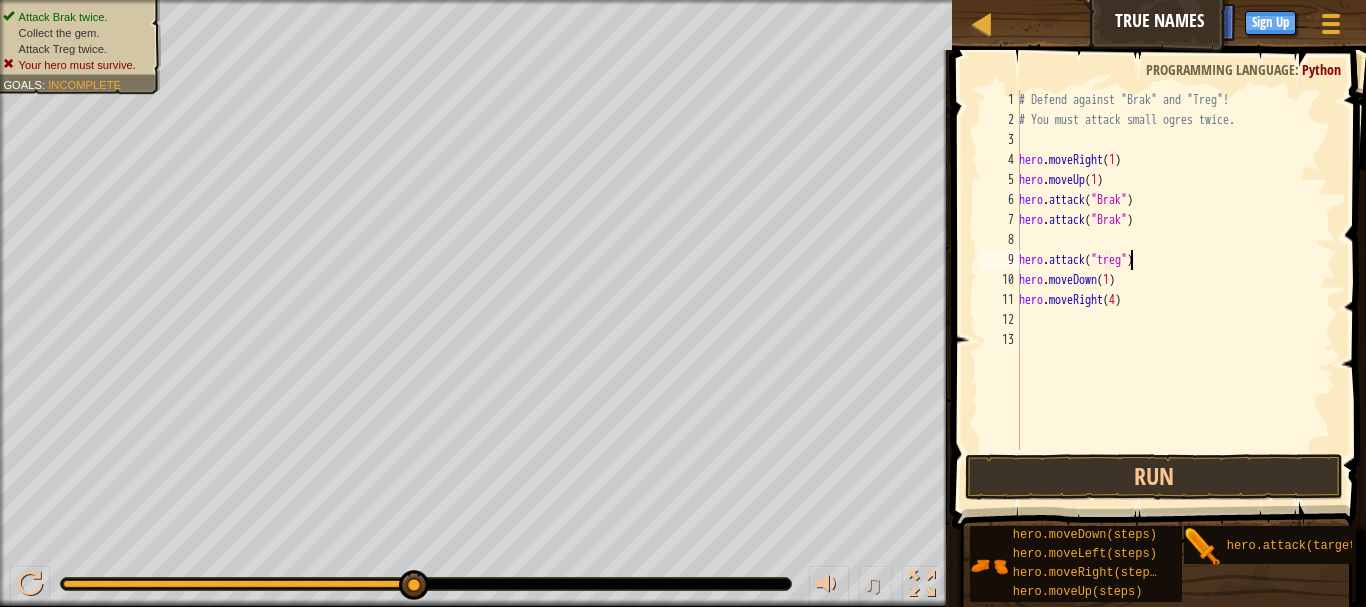 click on "# Defend against "[ENEMY]" and "[ENEMY]"! # You must attack small ogres twice. hero . moveRight ( [NUMBER] ) hero . moveUp ( [NUMBER] ) hero . attack ( "[ENEMY]" ) hero . attack ( "[ENEMY]" ) hero . attack ( "[ENEMY]" ) hero . moveDown ( [NUMBER] ) hero . moveRight ( [NUMBER] )" at bounding box center [1175, 290] 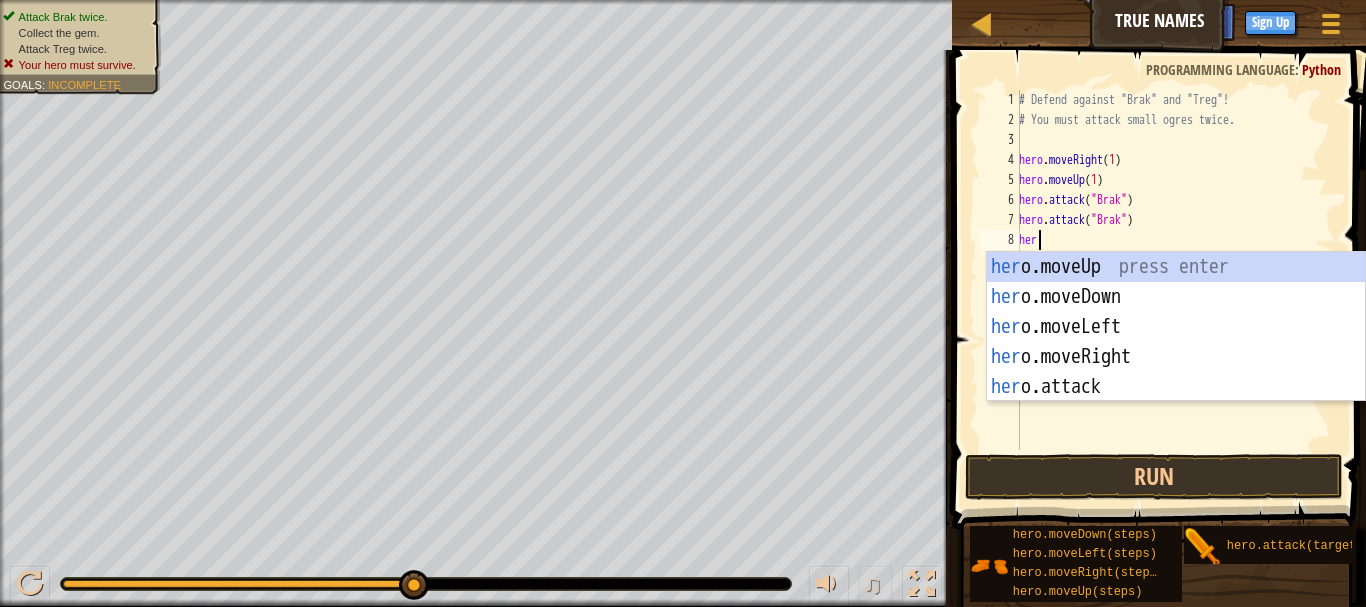scroll, scrollTop: 9, scrollLeft: 1, axis: both 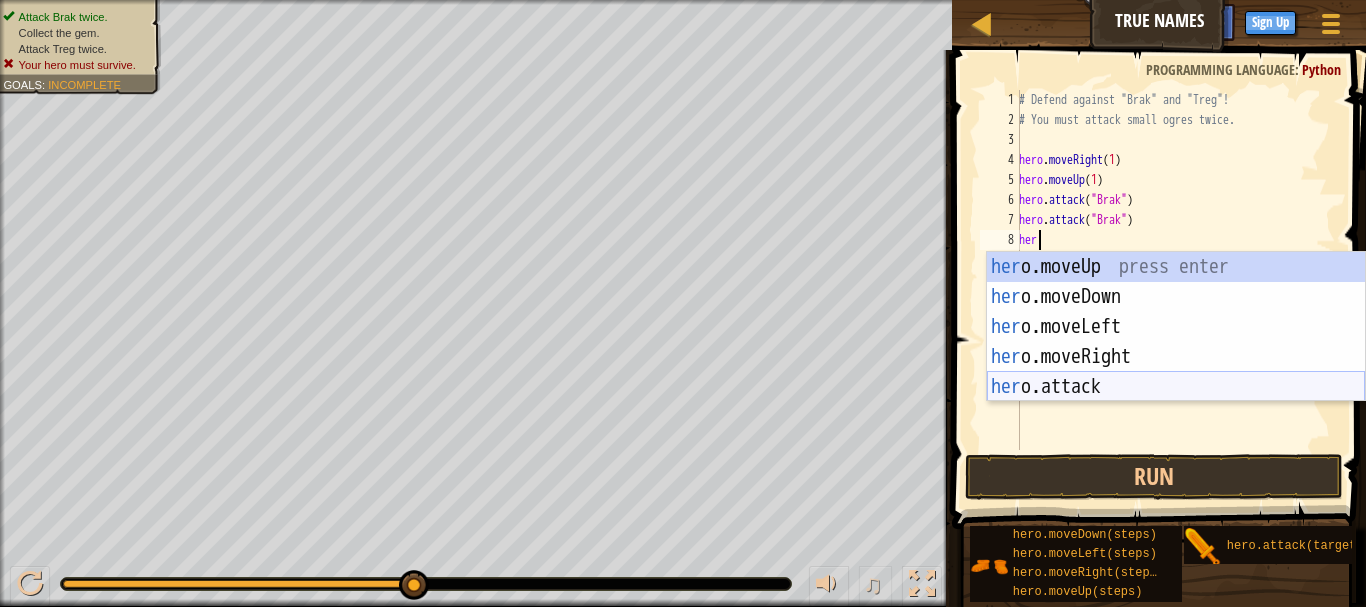 click on "her o.moveUp press enter her o.moveDown press enter her o.moveLeft press enter her o.moveRight press enter her o.attack press enter" at bounding box center (1176, 357) 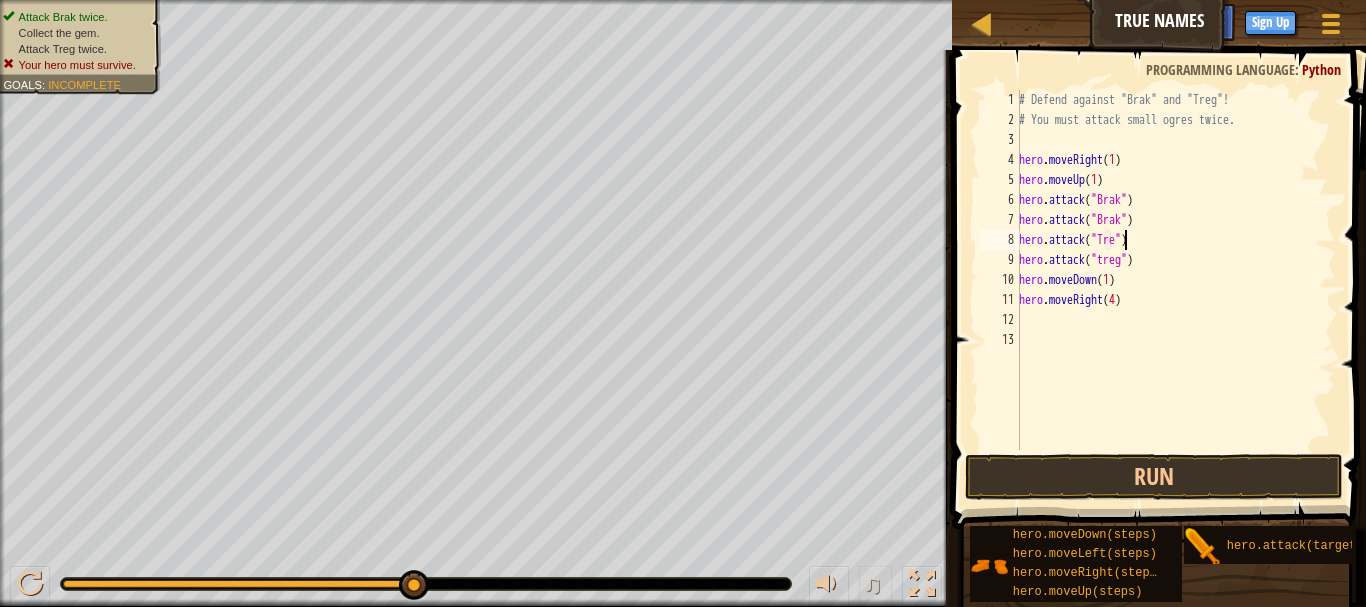 scroll, scrollTop: 9, scrollLeft: 9, axis: both 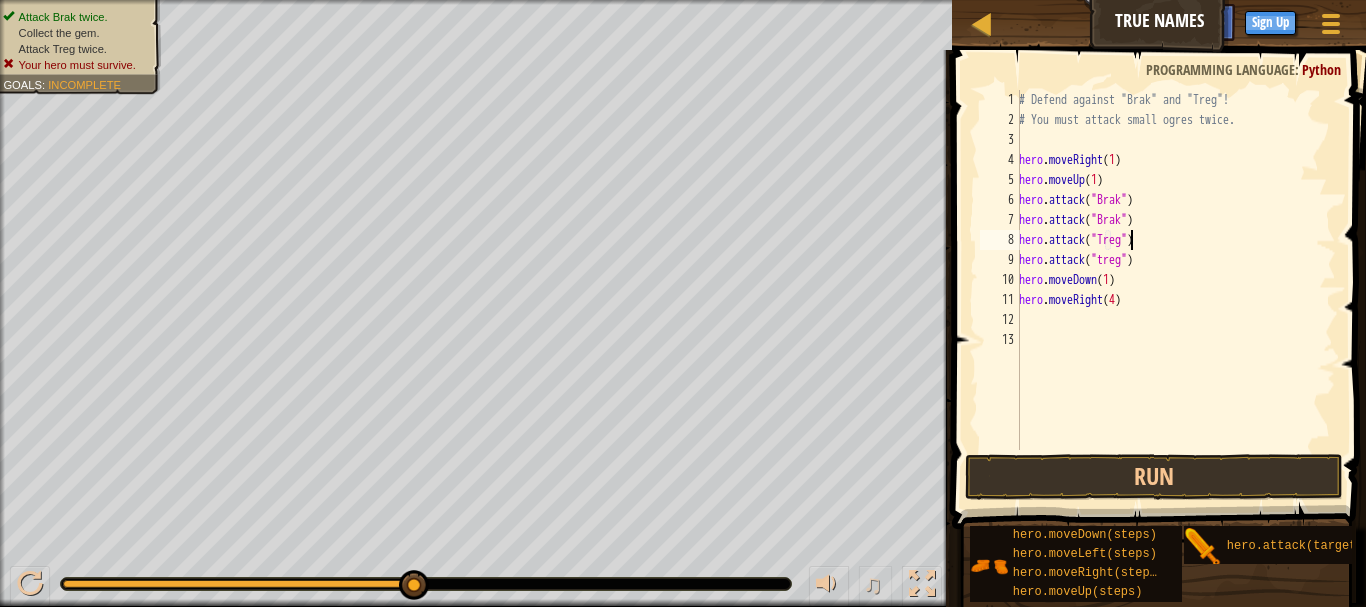 click on "# Defend against "[ENEMY]" and "[ENEMY]"! # You must attack small ogres twice. hero . moveRight ( [NUMBER] ) hero . moveUp ( [NUMBER] ) hero . attack ( "[ENEMY]" ) hero . attack ( "[ENEMY]" ) hero . attack ( "[ENEMY]" ) hero . attack ( "[ENEMY]" ) hero . moveDown ( [NUMBER] ) hero . moveRight ( [NUMBER] )" at bounding box center (1175, 290) 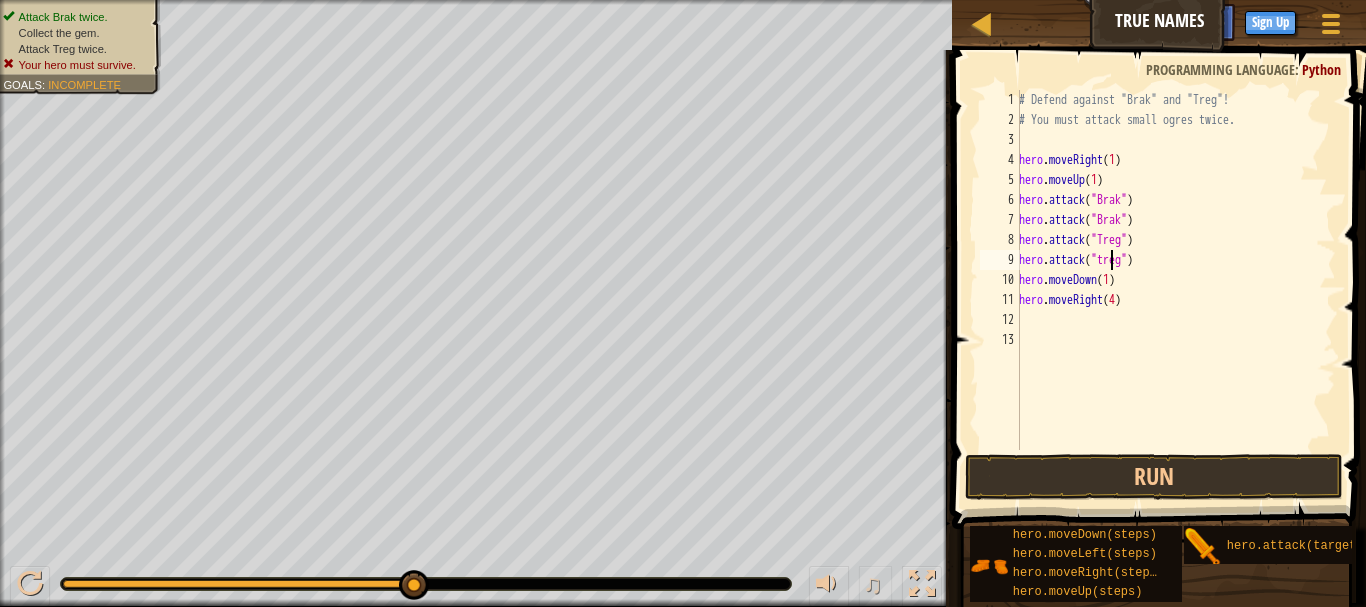 click on "# Defend against "[ENEMY]" and "[ENEMY]"! # You must attack small ogres twice. hero . moveRight ( [NUMBER] ) hero . moveUp ( [NUMBER] ) hero . attack ( "[ENEMY]" ) hero . attack ( "[ENEMY]" ) hero . attack ( "[ENEMY]" ) hero . attack ( "[ENEMY]" ) hero . moveDown ( [NUMBER] ) hero . moveRight ( [NUMBER] )" at bounding box center (1175, 290) 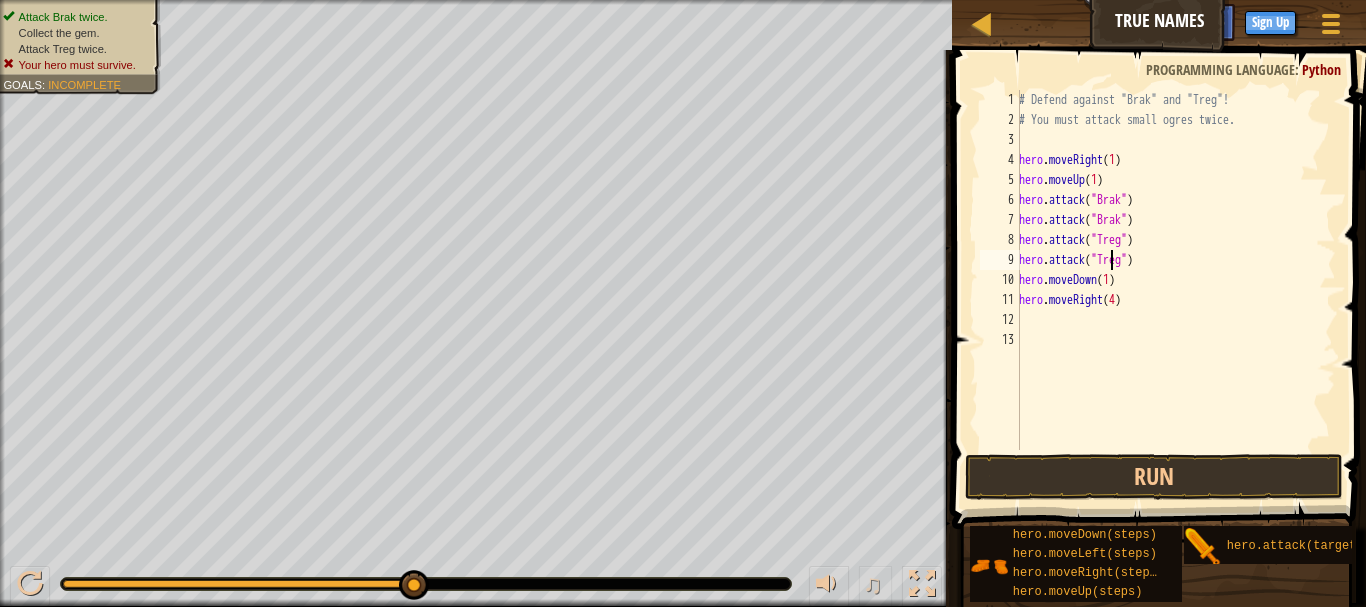 scroll, scrollTop: 9, scrollLeft: 8, axis: both 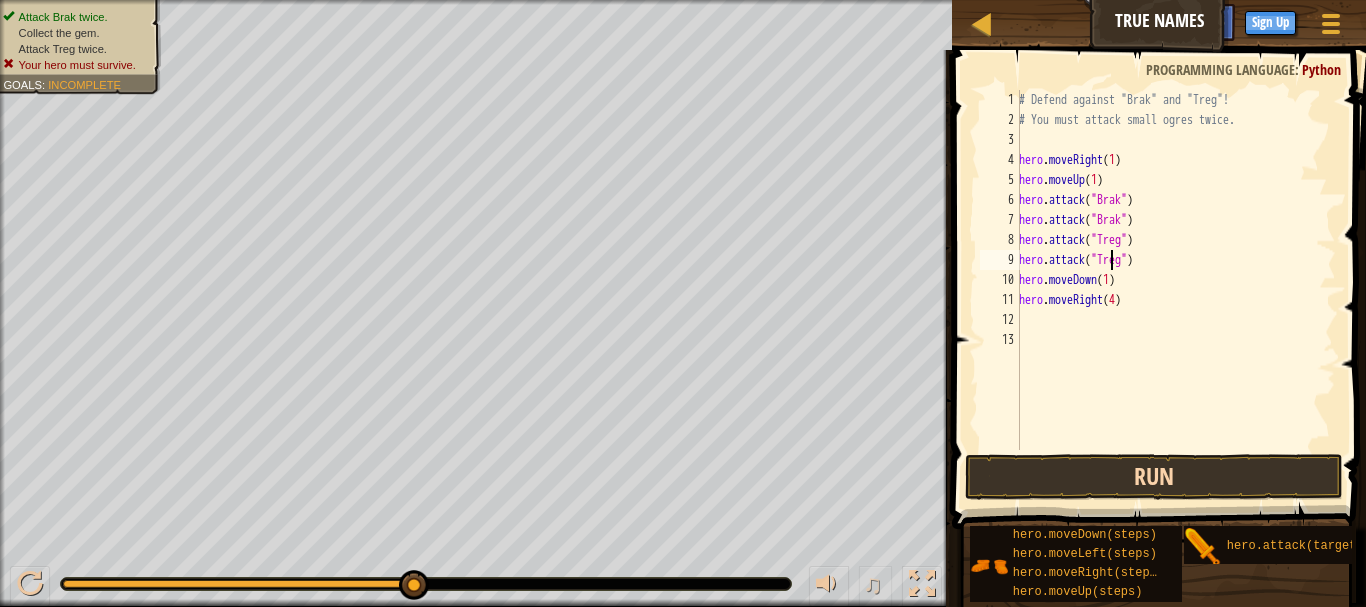 type on "hero.attack("Treg")" 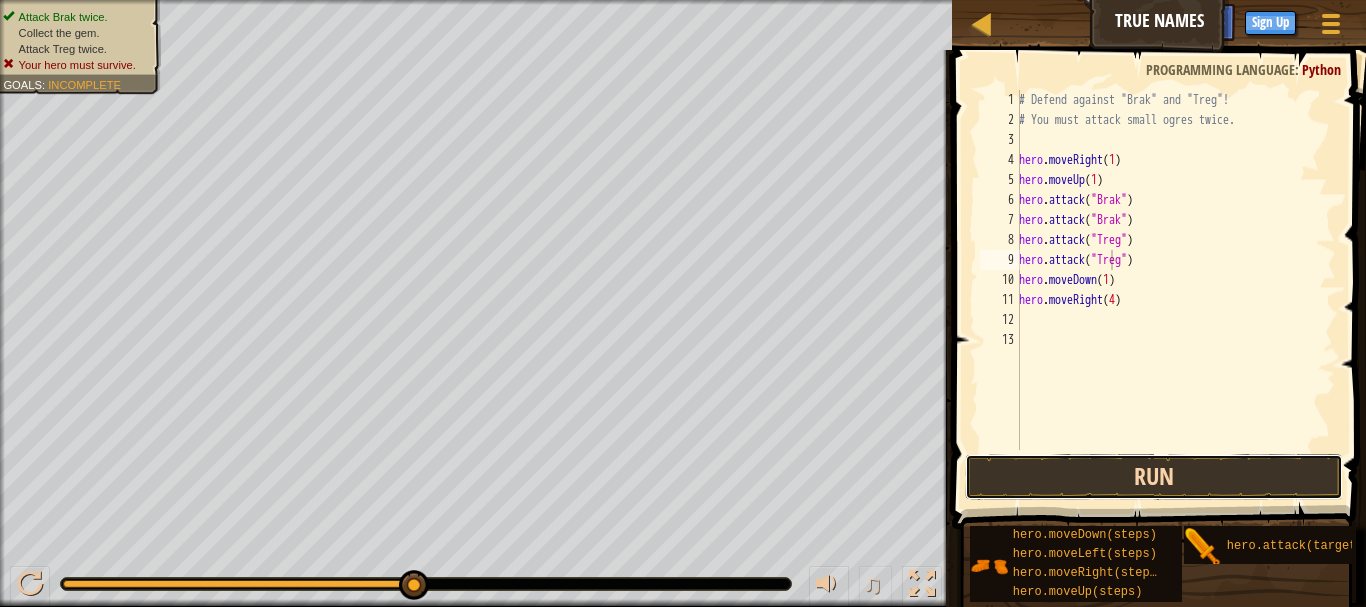 click on "Run" at bounding box center [1154, 477] 